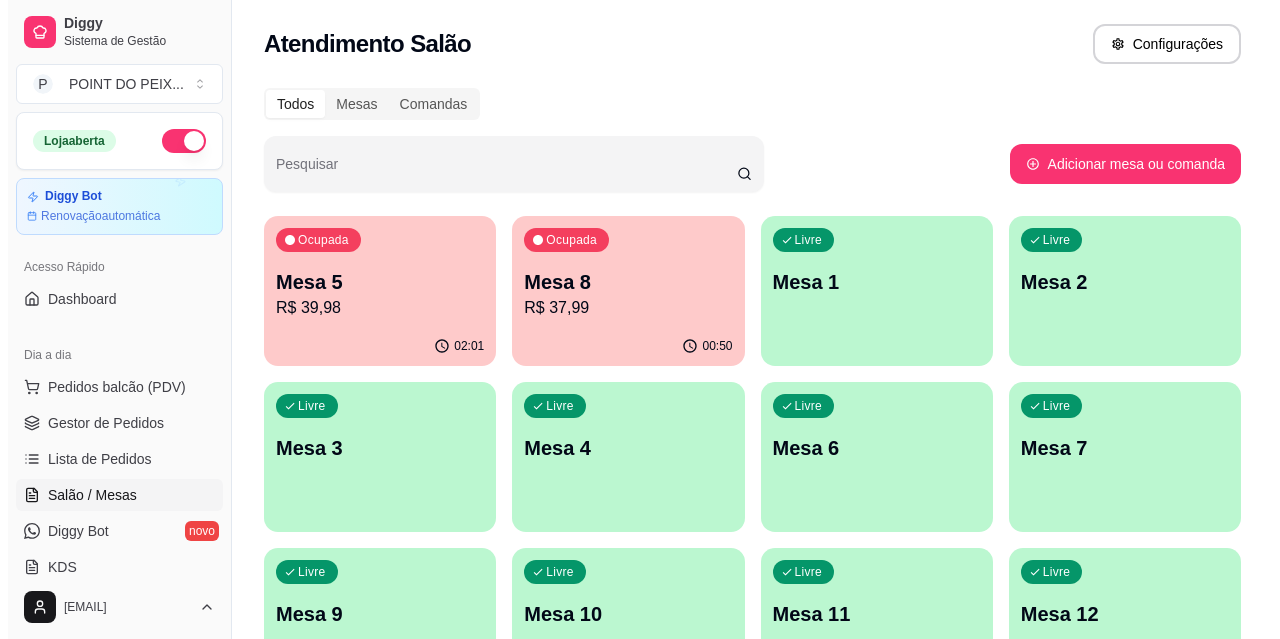 scroll, scrollTop: 0, scrollLeft: 0, axis: both 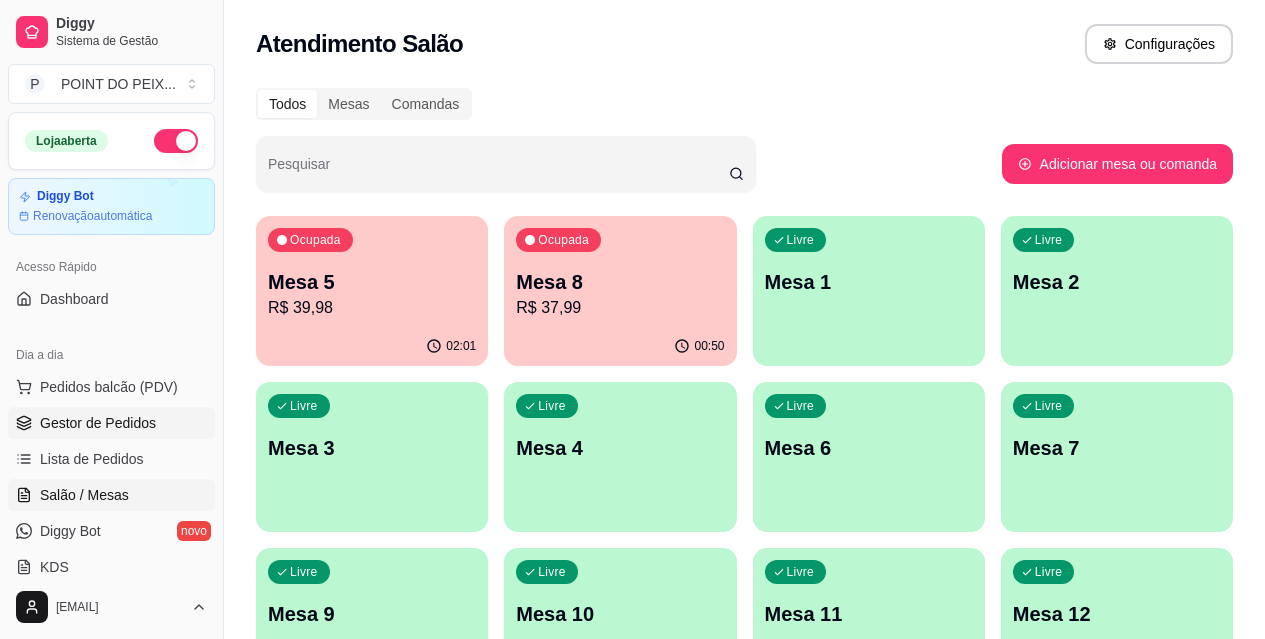 click on "Gestor de Pedidos" at bounding box center (98, 423) 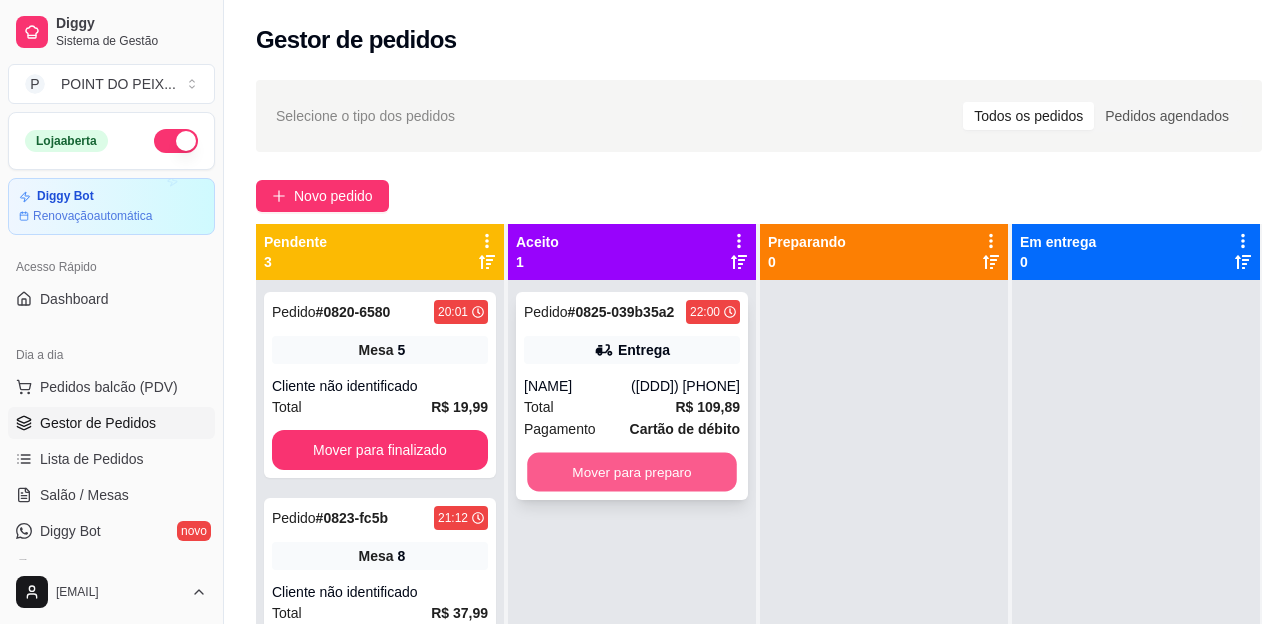 click on "Mover para preparo" at bounding box center (632, 472) 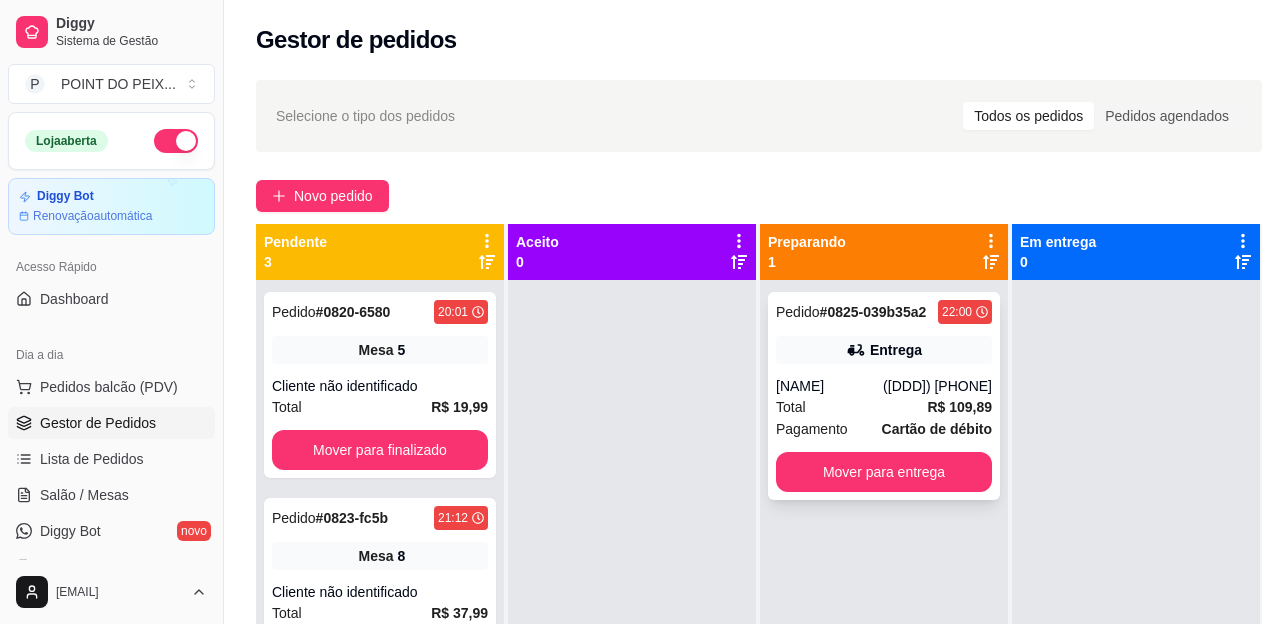 click on "[NAME]" at bounding box center [829, 386] 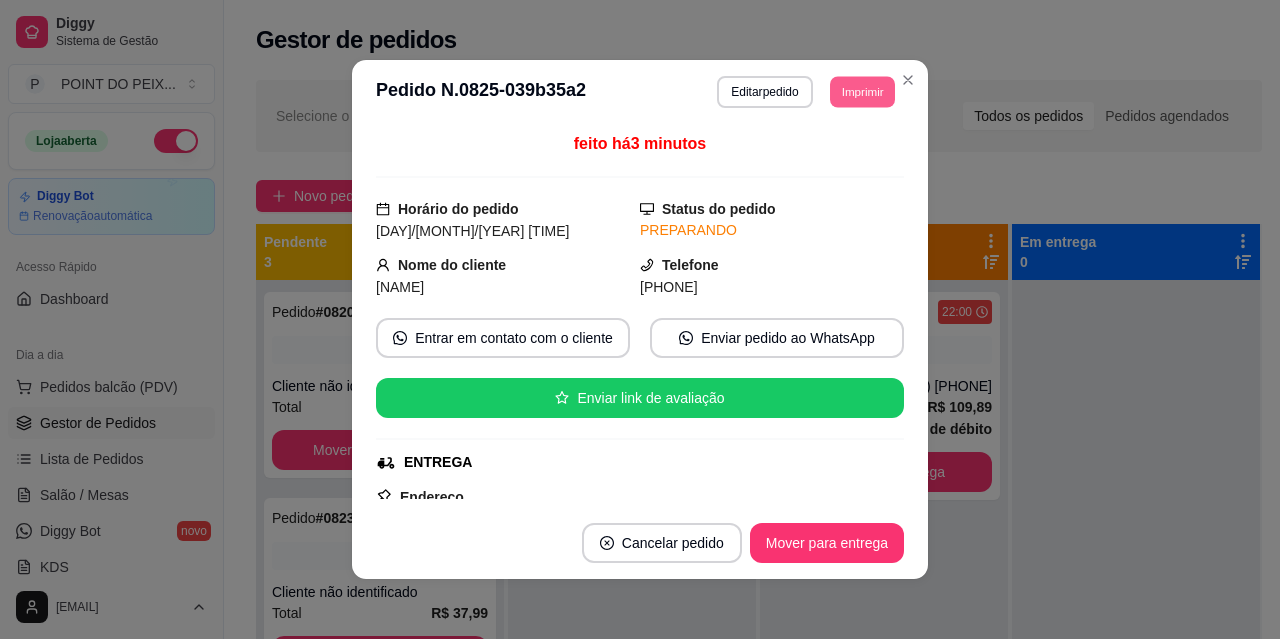 click on "Imprimir" at bounding box center [862, 91] 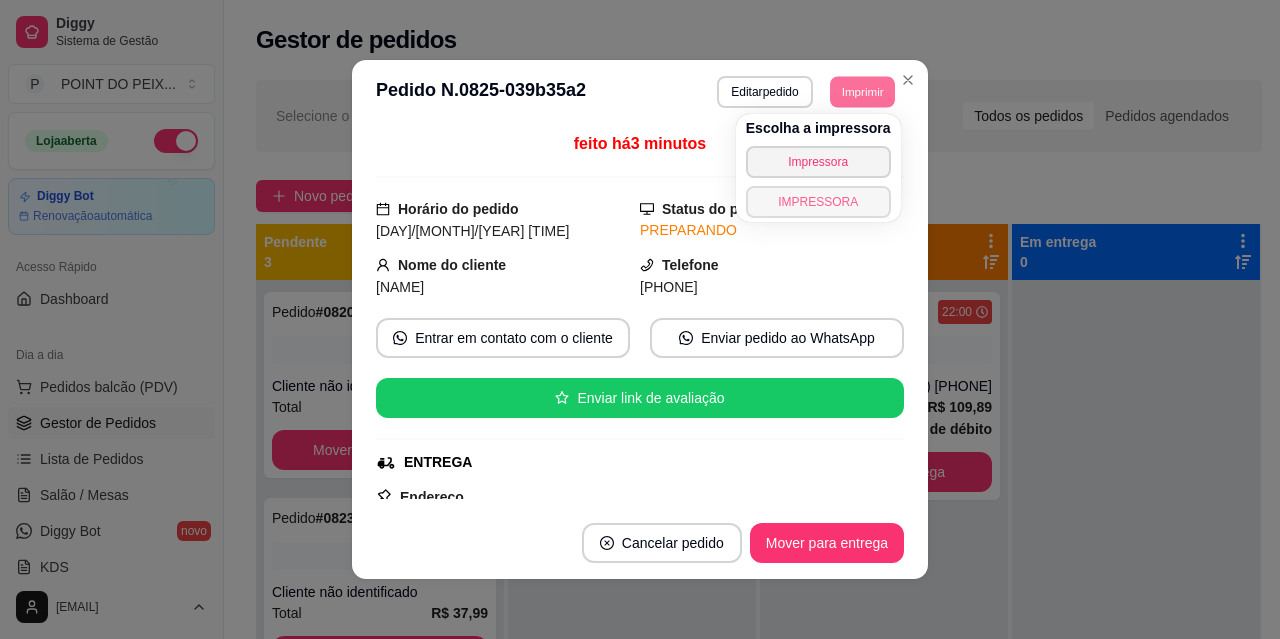 click on "IMPRESSORA" at bounding box center (818, 202) 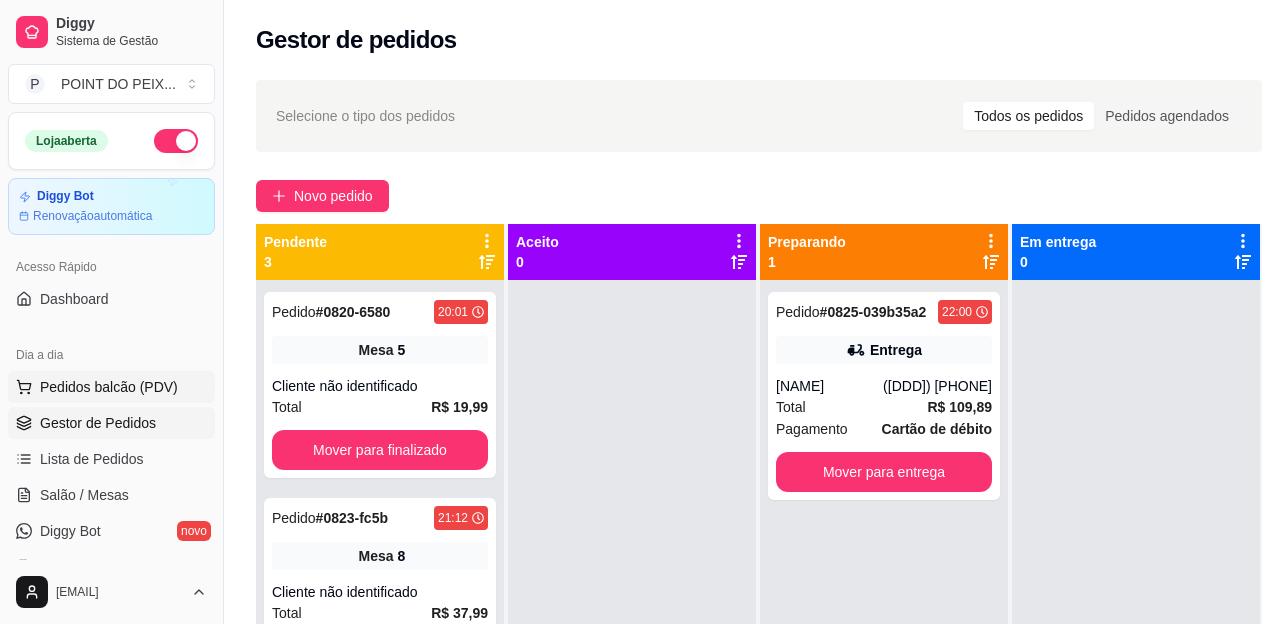 click on "Pedidos balcão (PDV)" at bounding box center (109, 387) 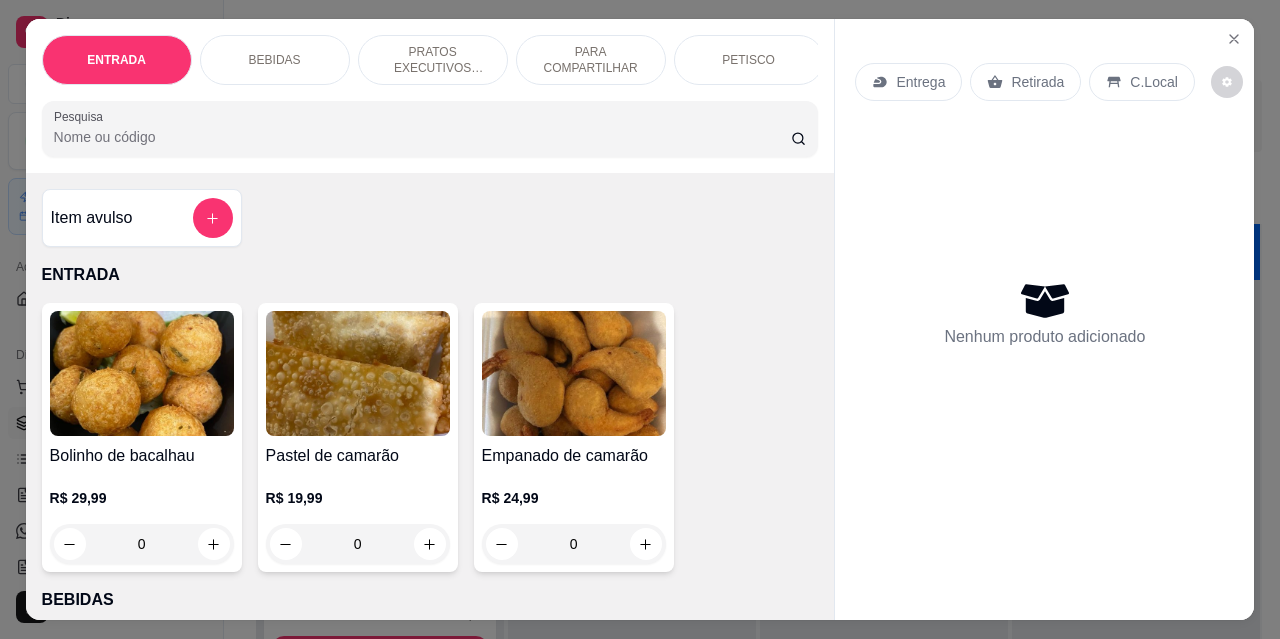 click on "Entrega" at bounding box center [908, 82] 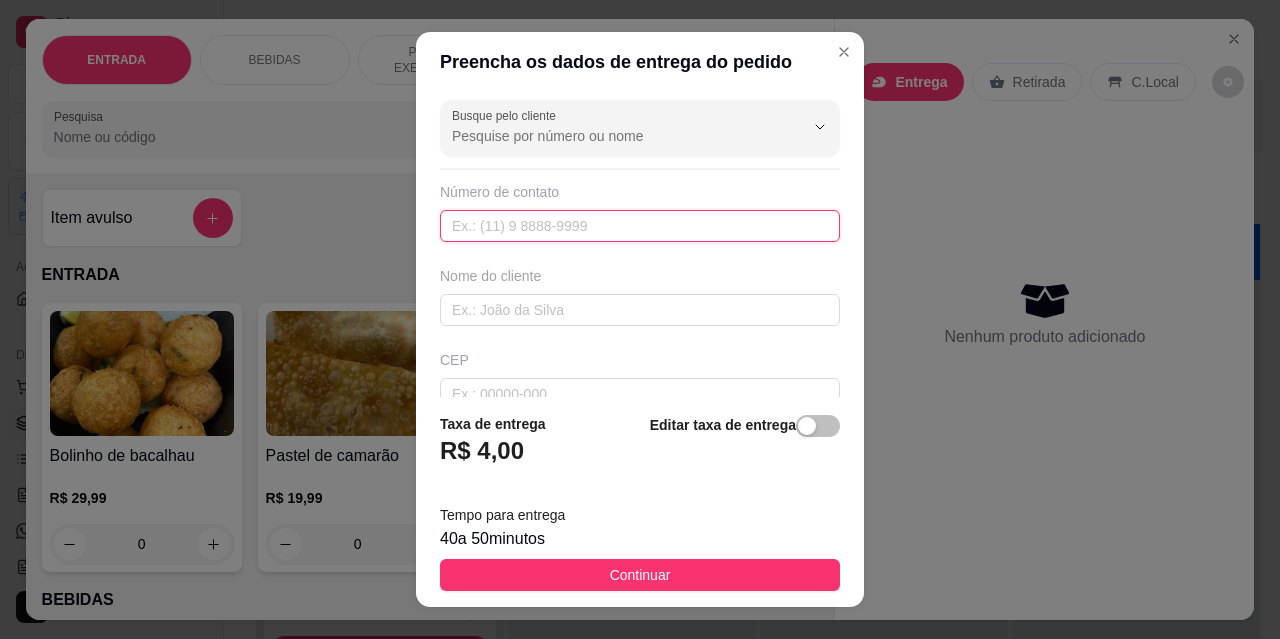 click at bounding box center [640, 226] 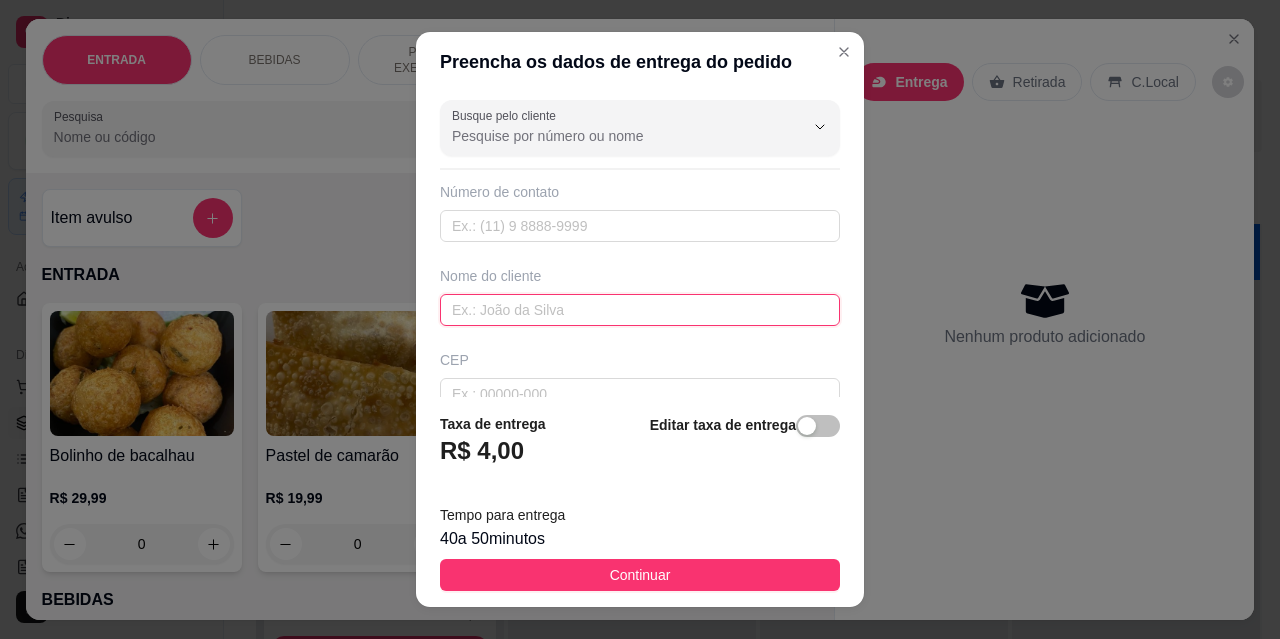 click at bounding box center [640, 310] 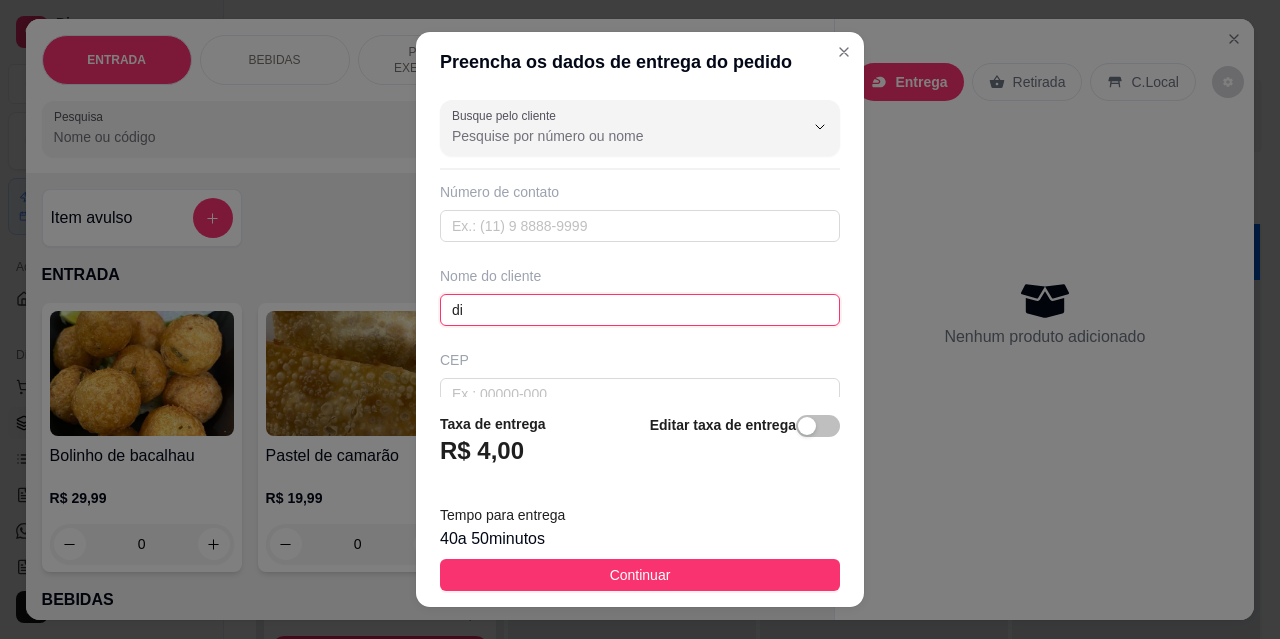 type on "d" 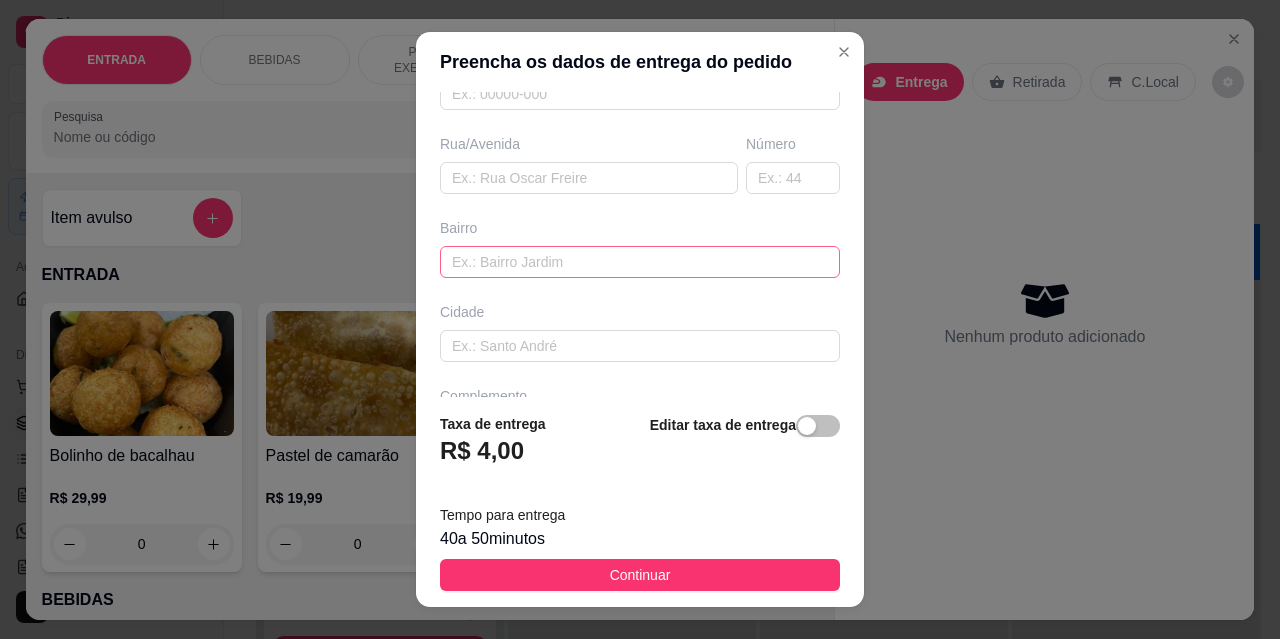 scroll, scrollTop: 369, scrollLeft: 0, axis: vertical 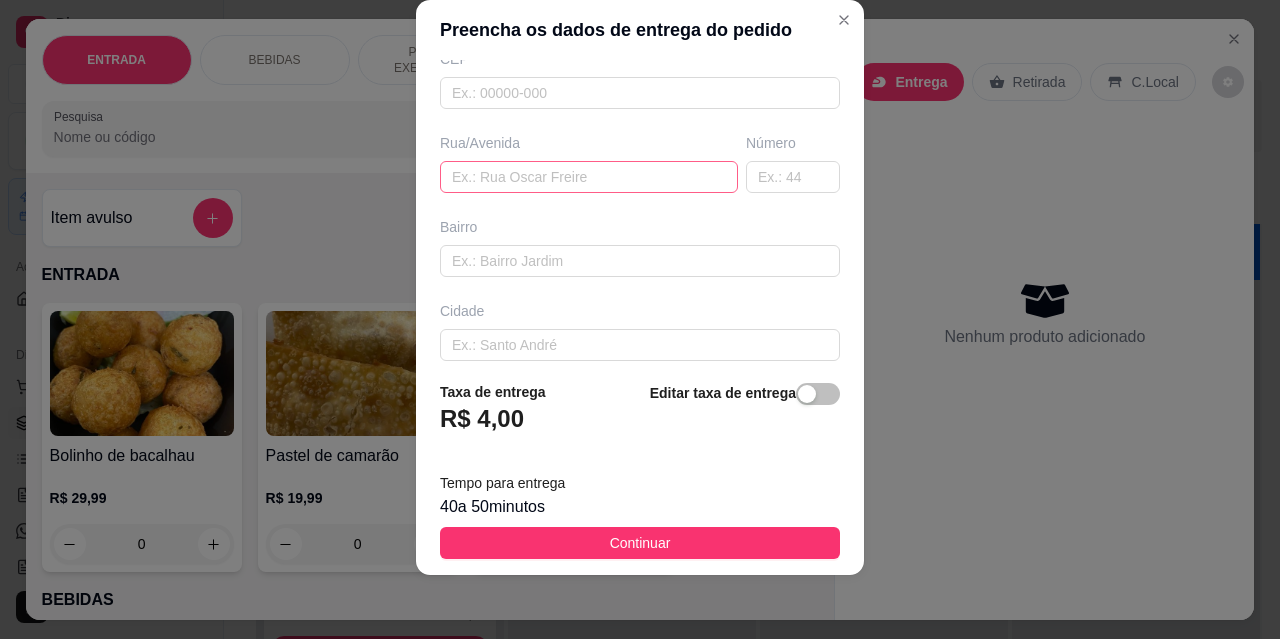 type on "paulo" 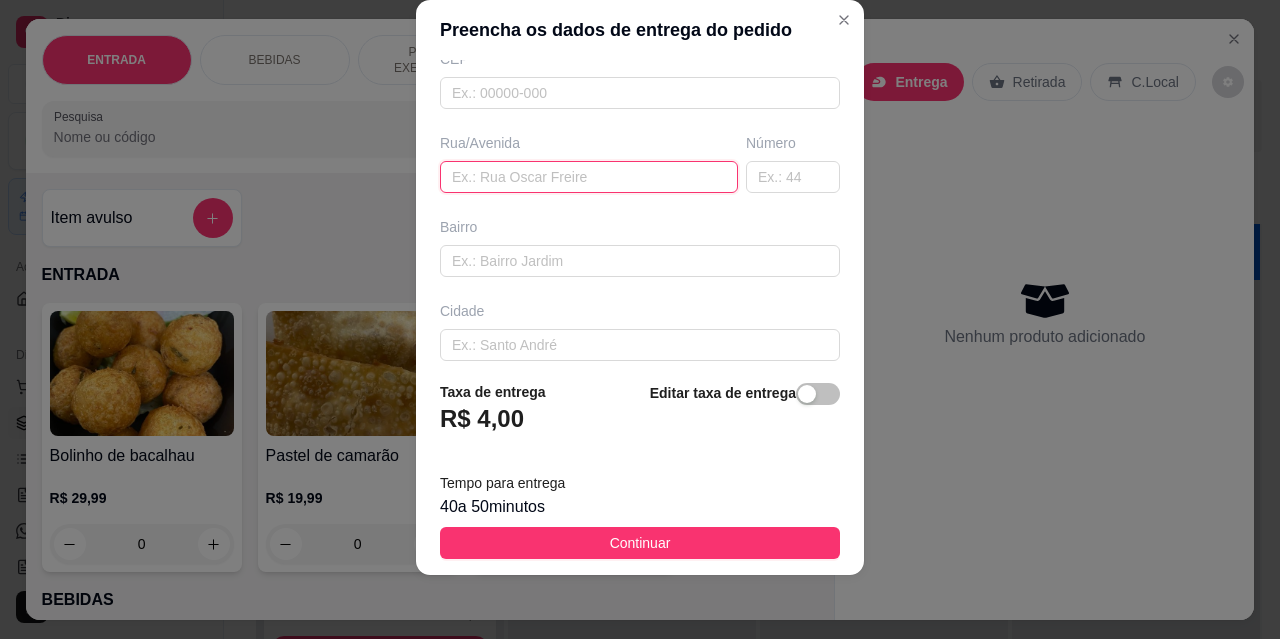 click at bounding box center [589, 177] 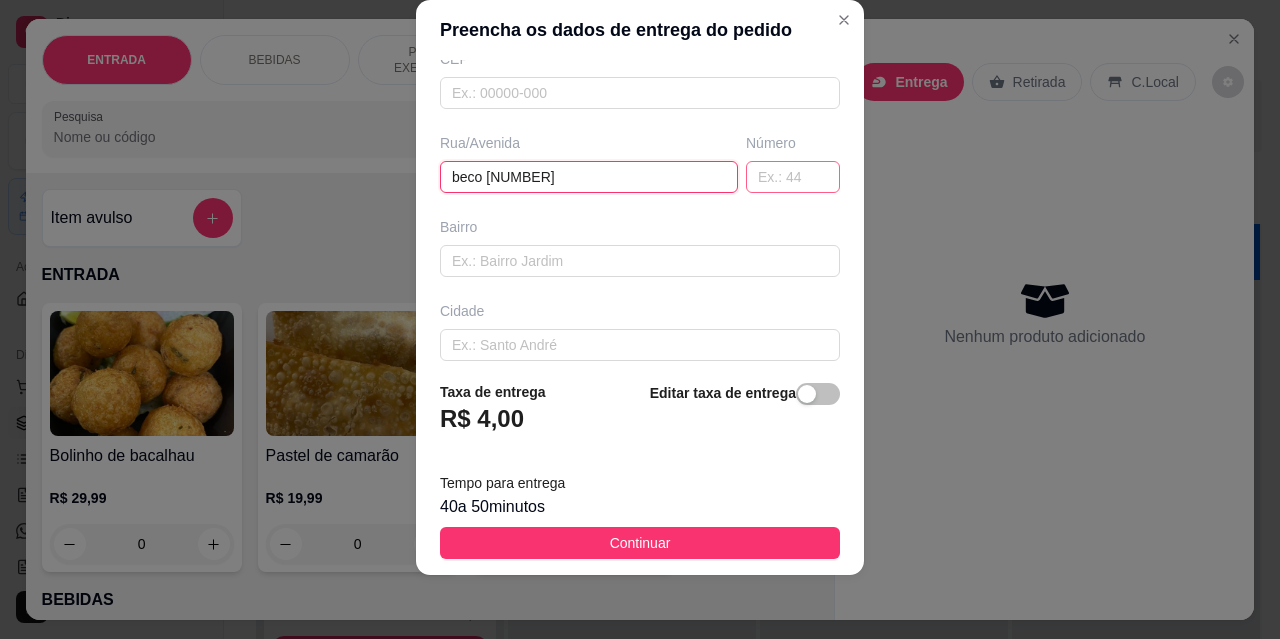 type on "beco [NUMBER]" 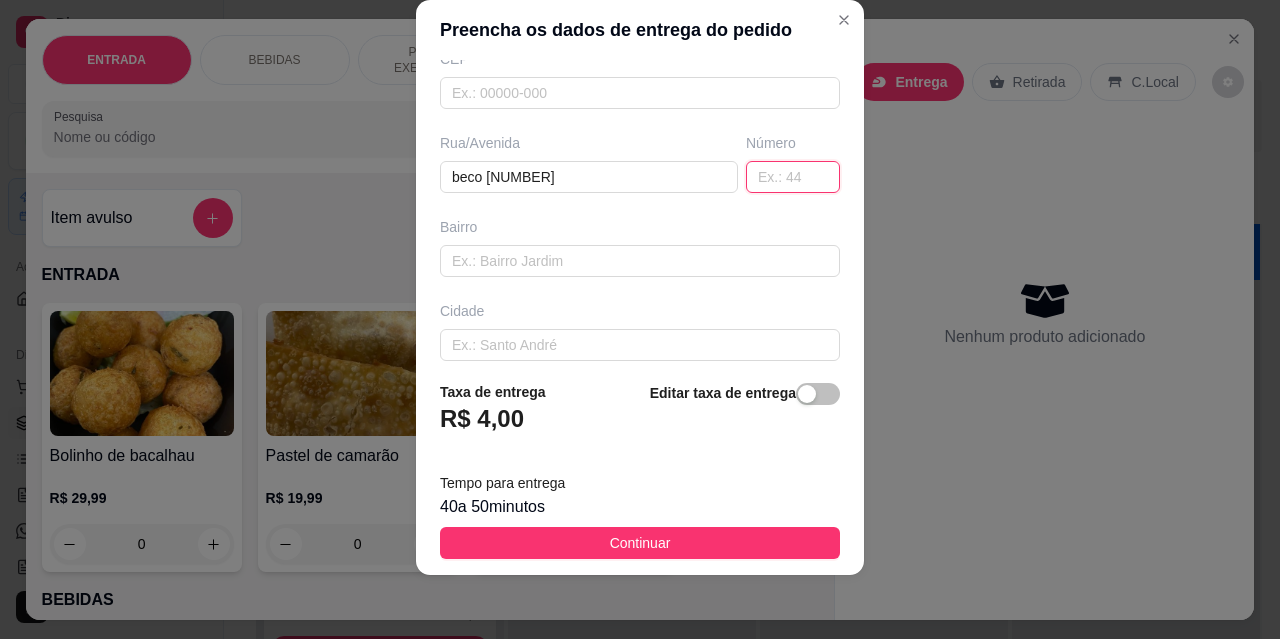 click at bounding box center [793, 177] 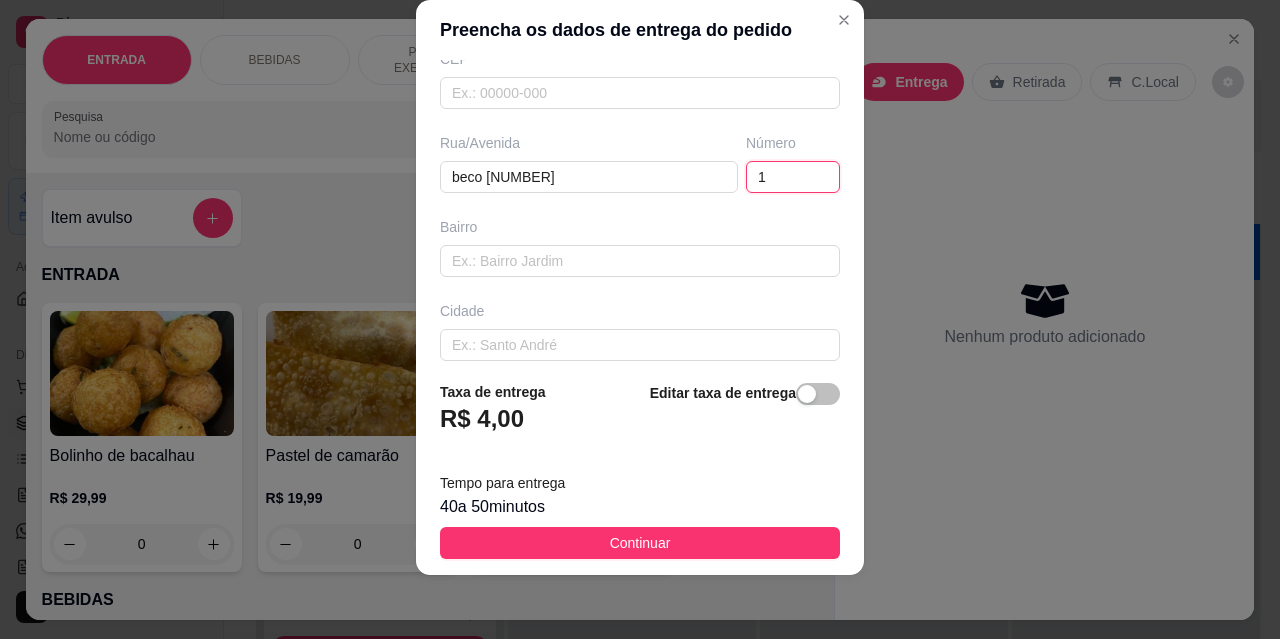 type on "11" 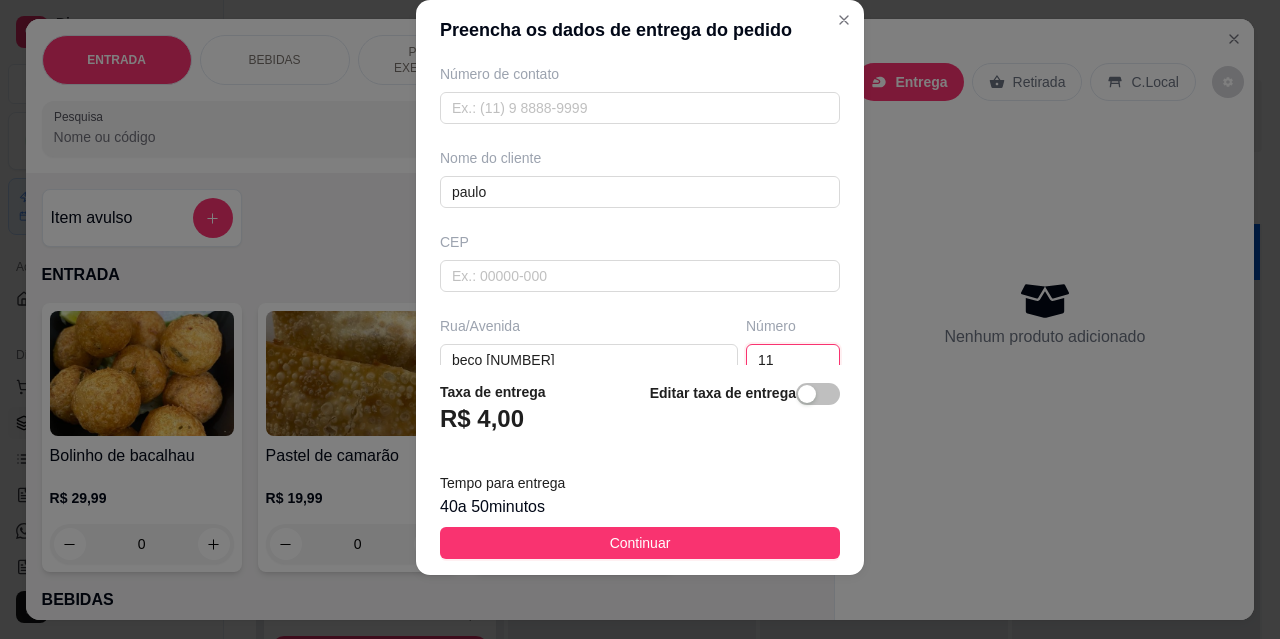 scroll, scrollTop: 0, scrollLeft: 0, axis: both 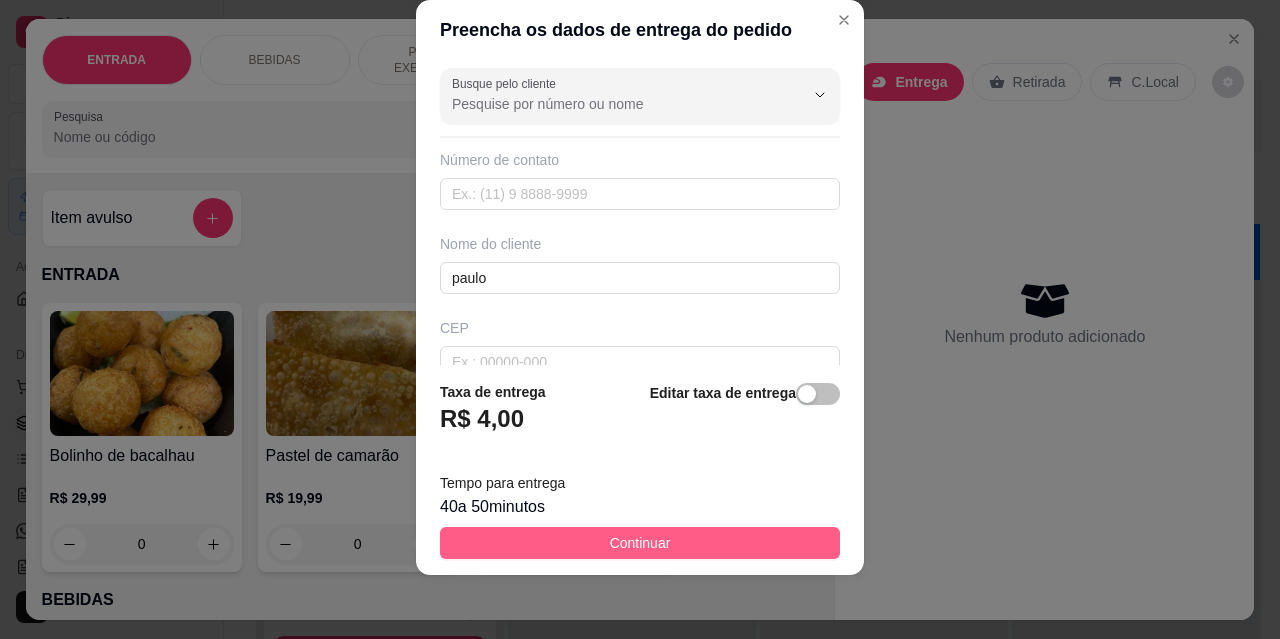 click on "Continuar" at bounding box center (640, 543) 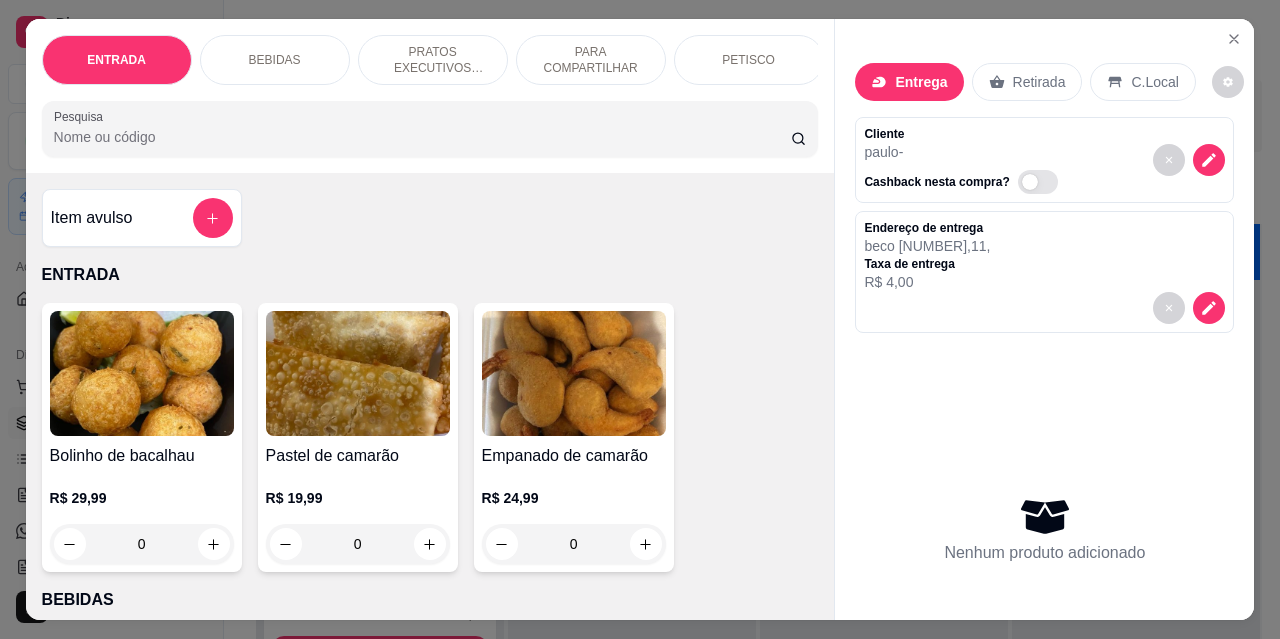 click on "PETISCO" at bounding box center [749, 60] 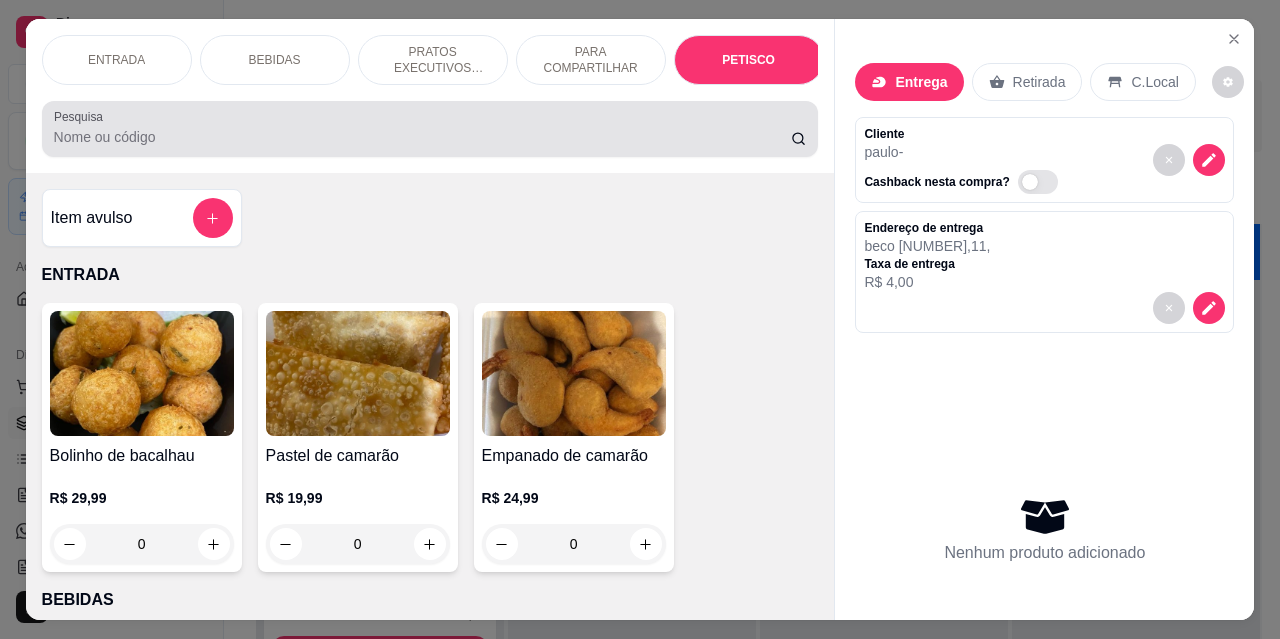 scroll, scrollTop: 4432, scrollLeft: 0, axis: vertical 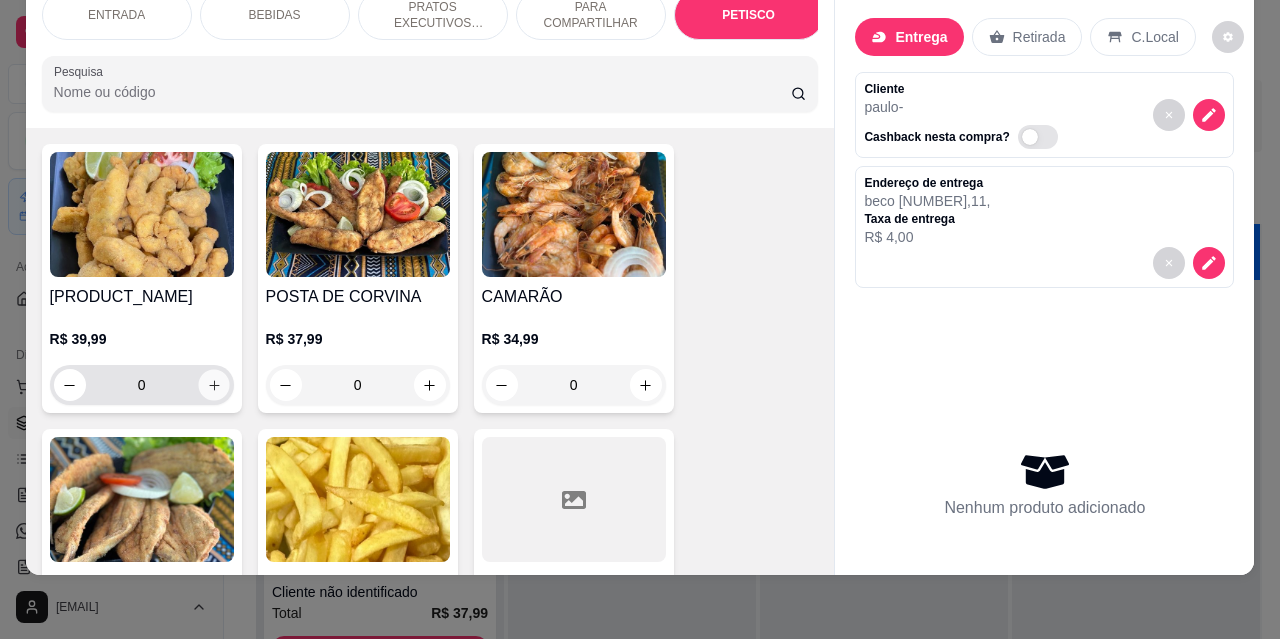 click 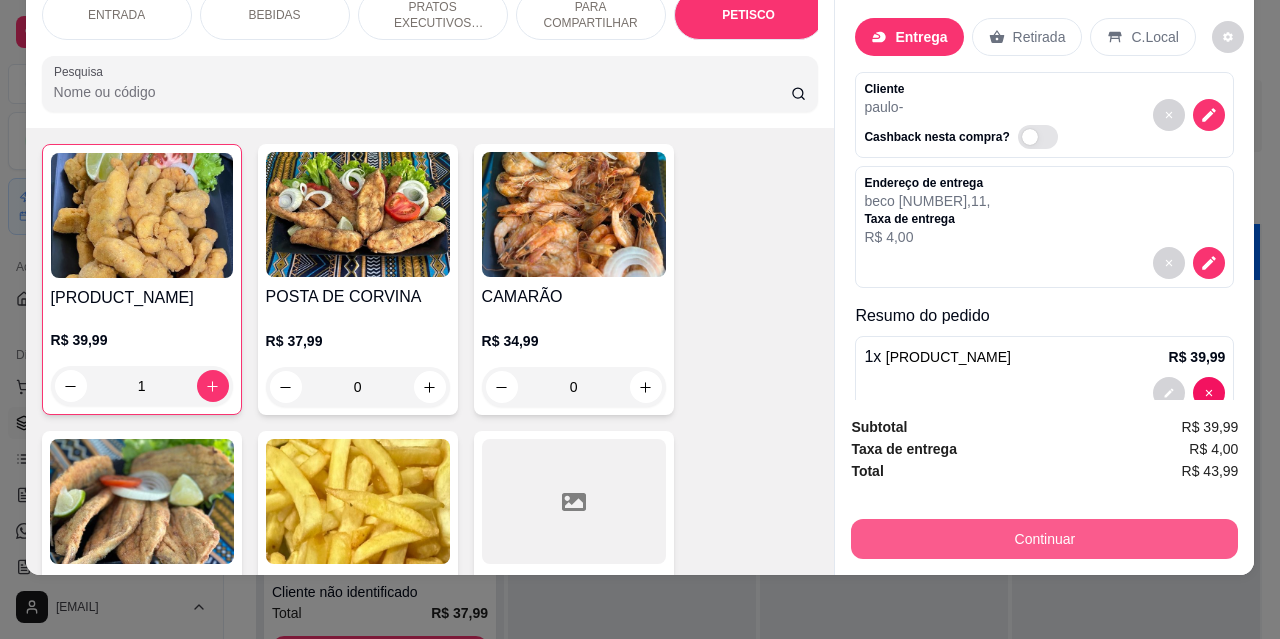 click on "Continuar" at bounding box center (1044, 539) 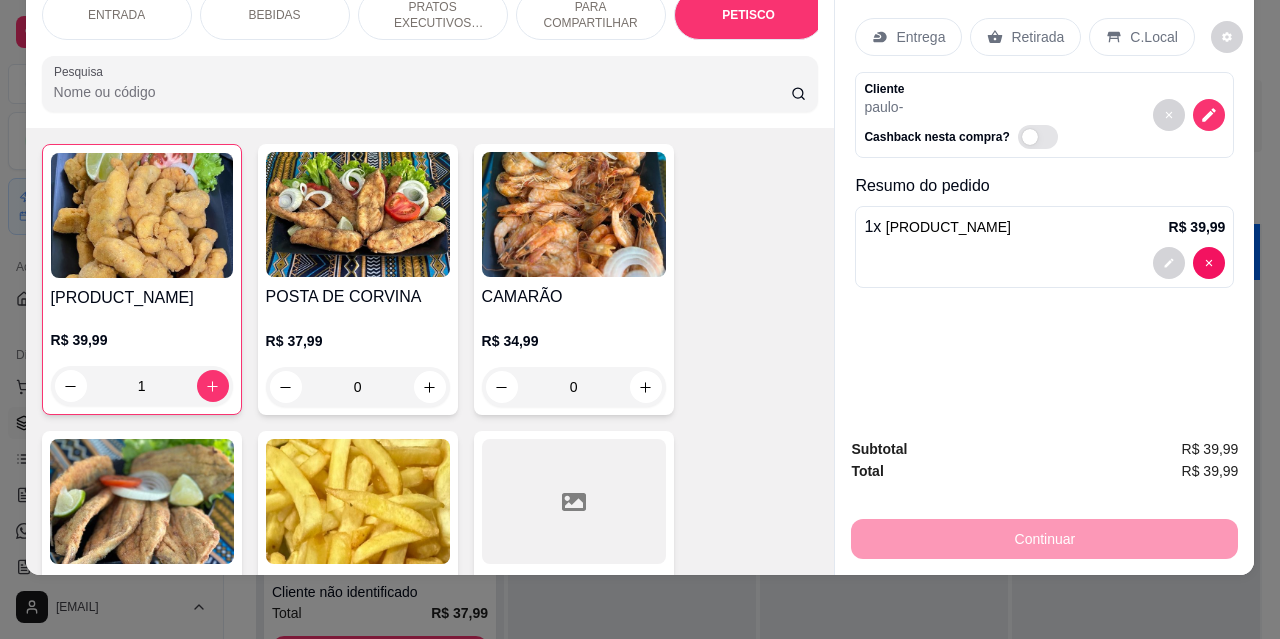 click on "Entrega" at bounding box center [920, 37] 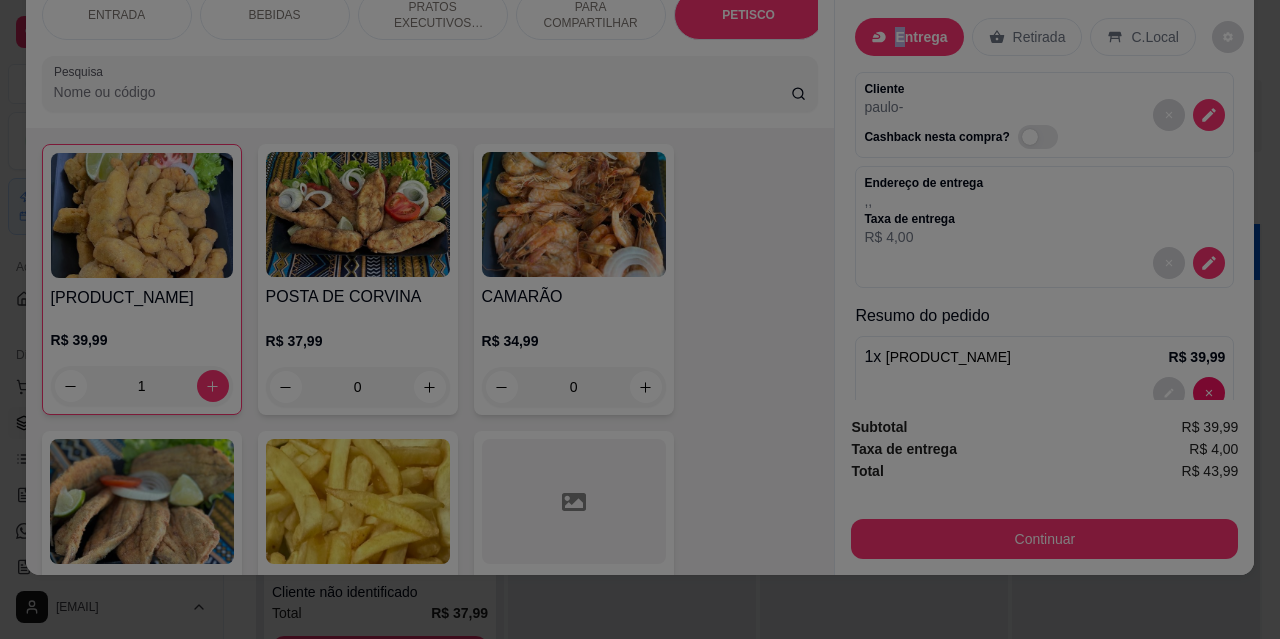 scroll, scrollTop: 50, scrollLeft: 0, axis: vertical 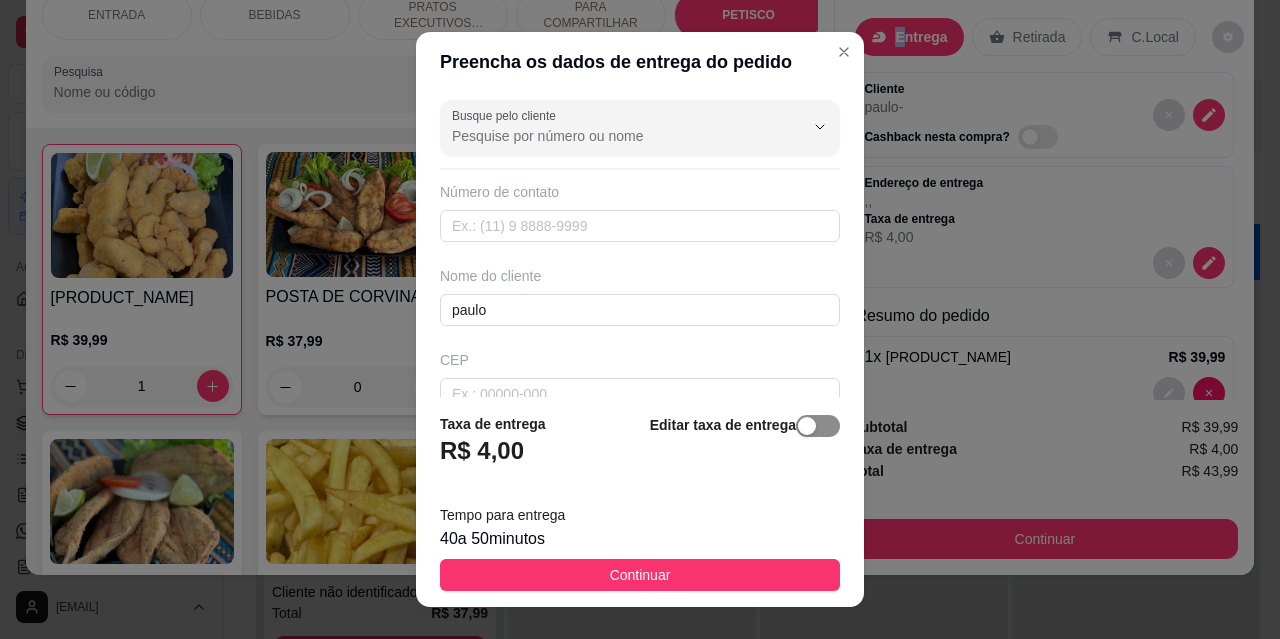 click at bounding box center [818, 426] 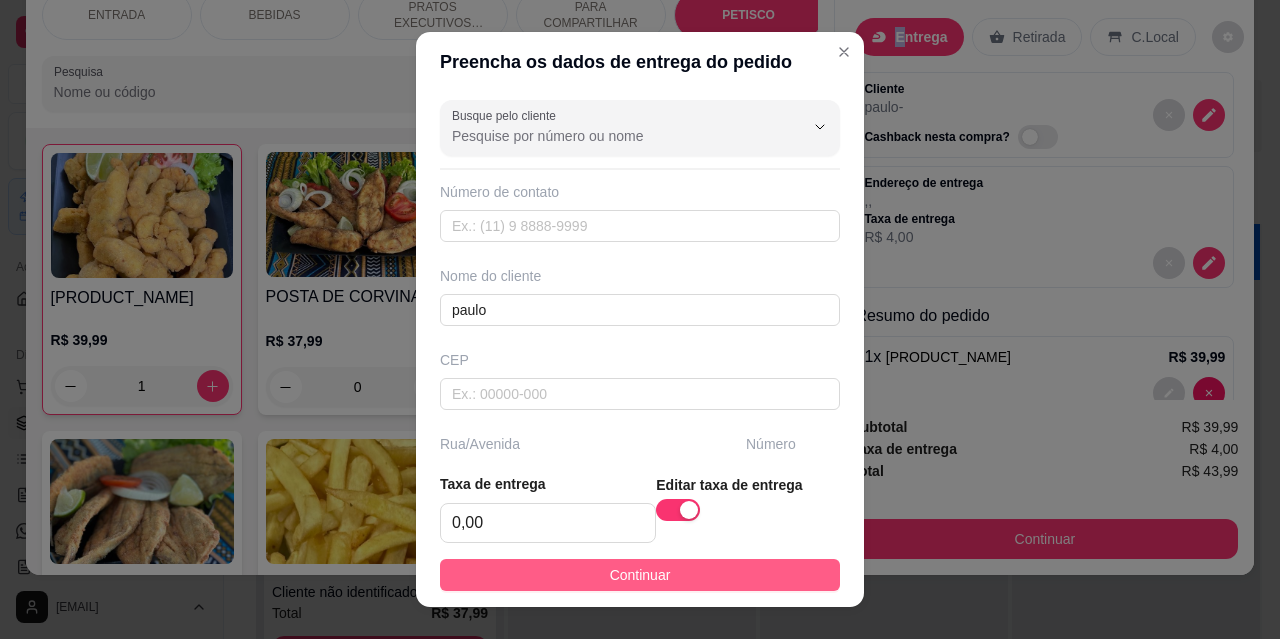 click on "Continuar" at bounding box center [640, 575] 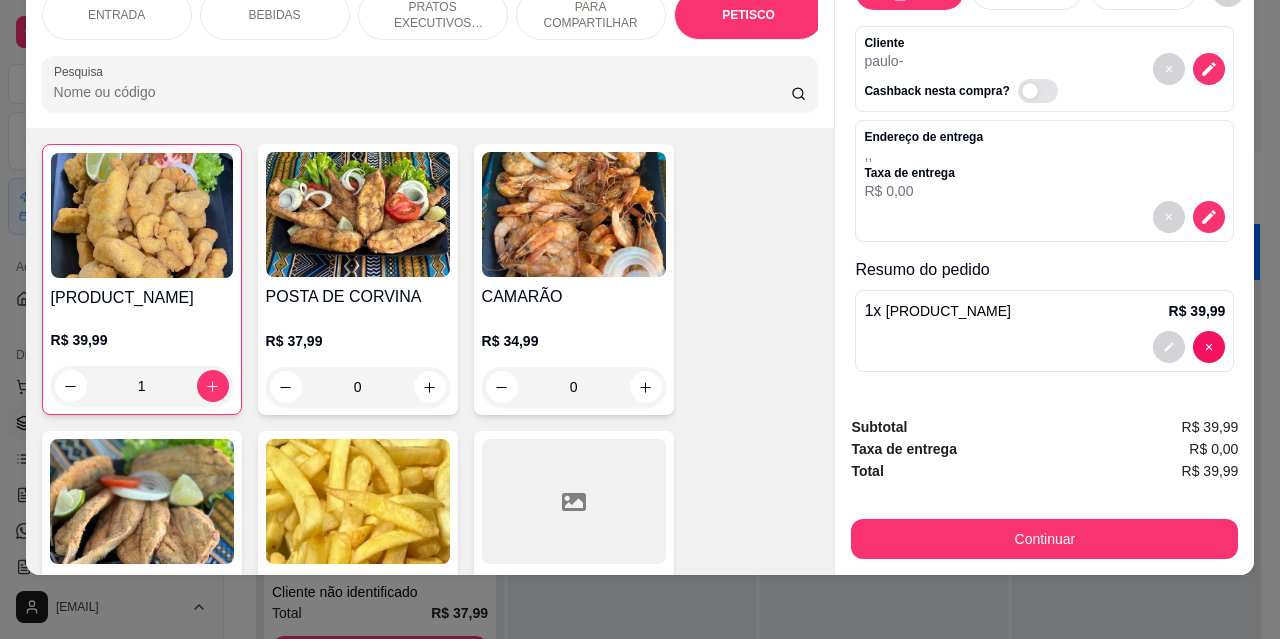 scroll, scrollTop: 0, scrollLeft: 0, axis: both 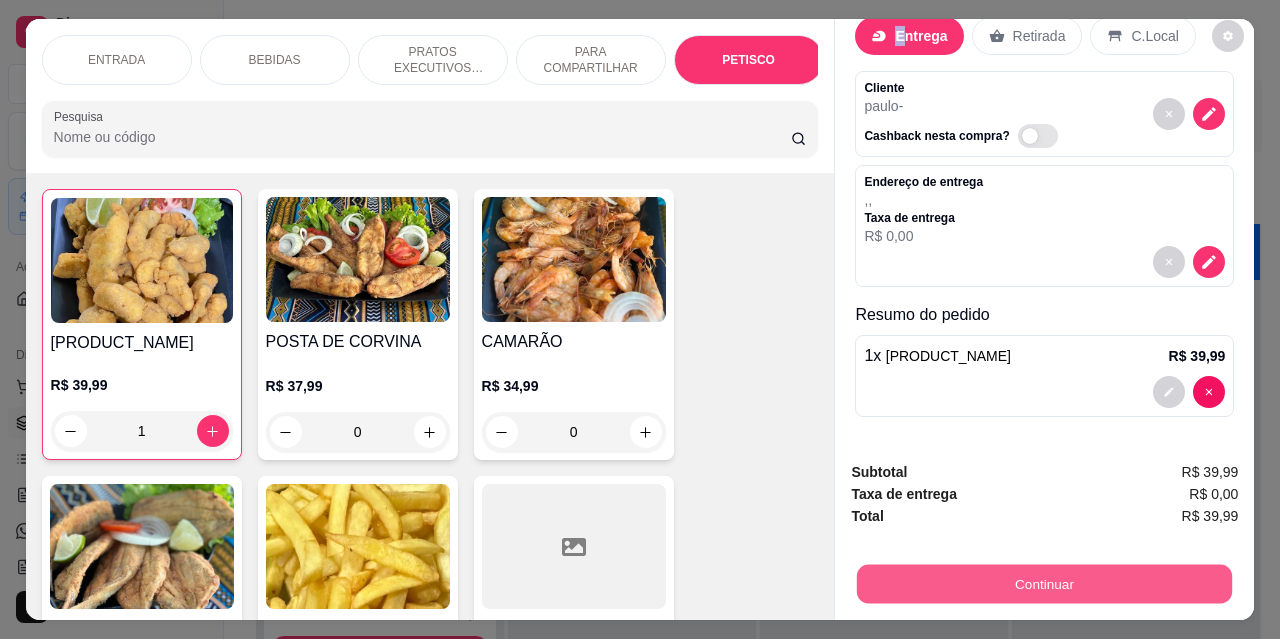 click on "Continuar" at bounding box center [1044, 583] 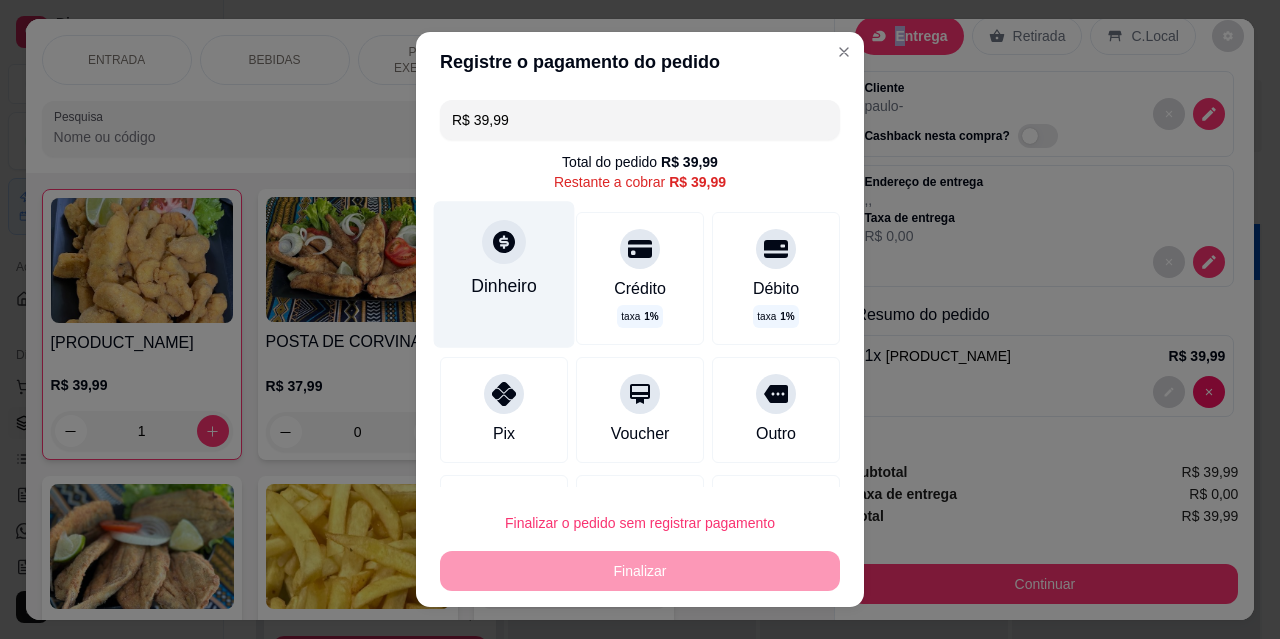 click on "Dinheiro" at bounding box center (504, 286) 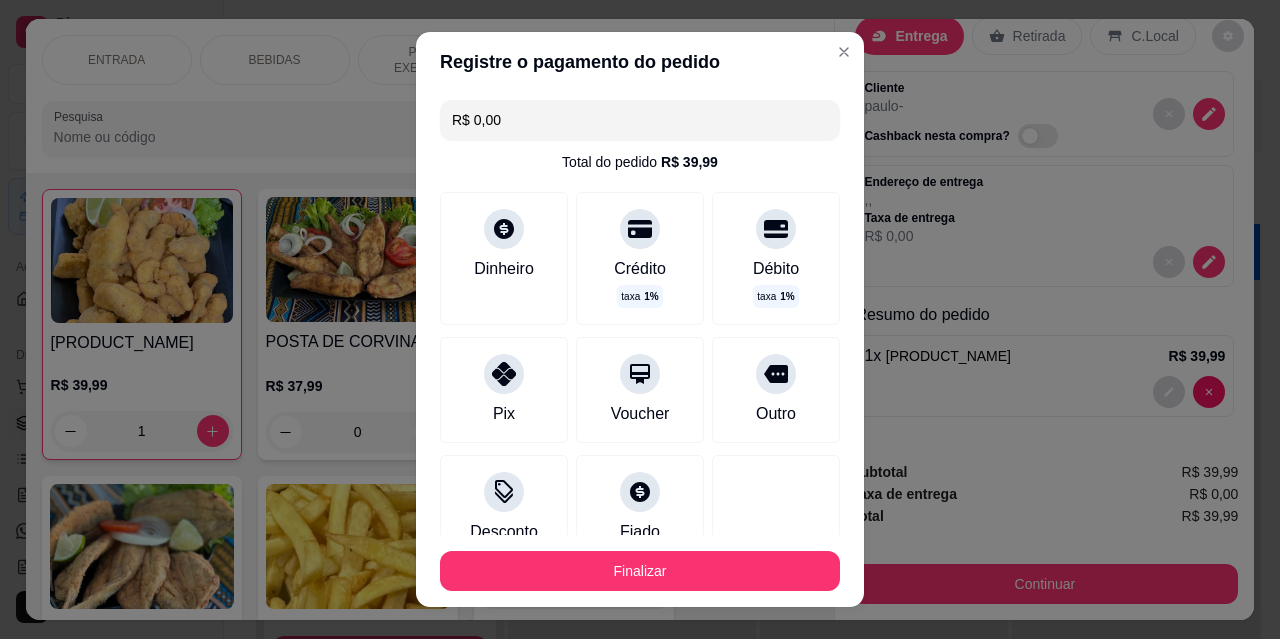 type on "R$ 0,00" 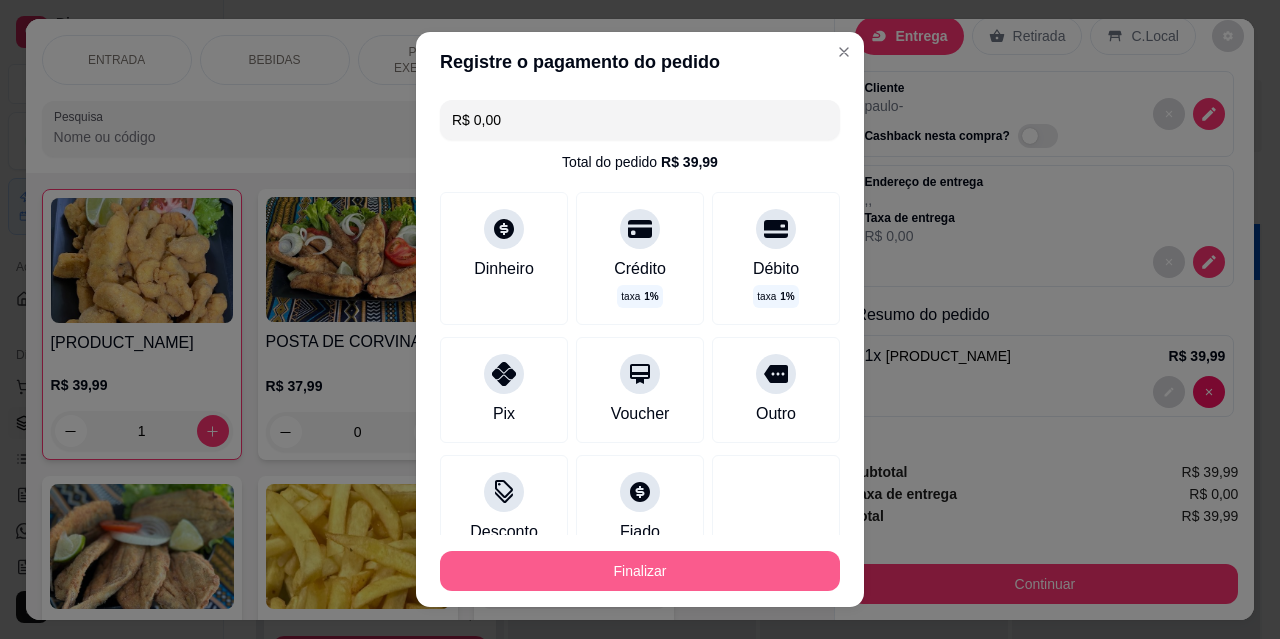 click on "Finalizar" at bounding box center [640, 571] 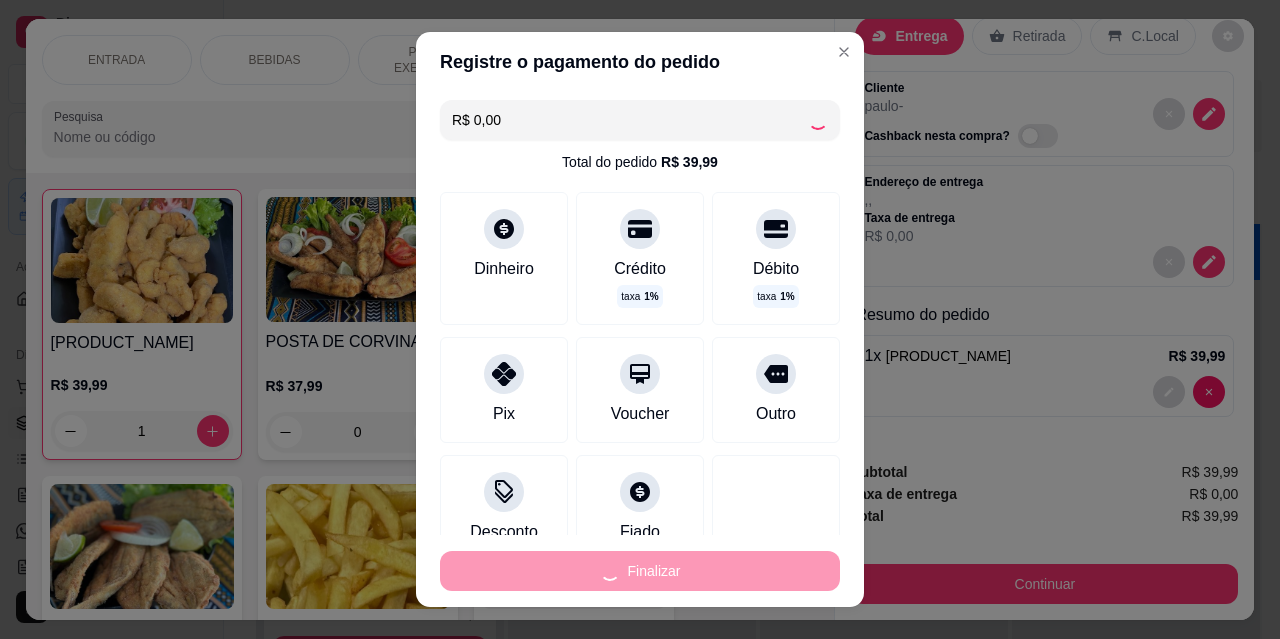 type on "0" 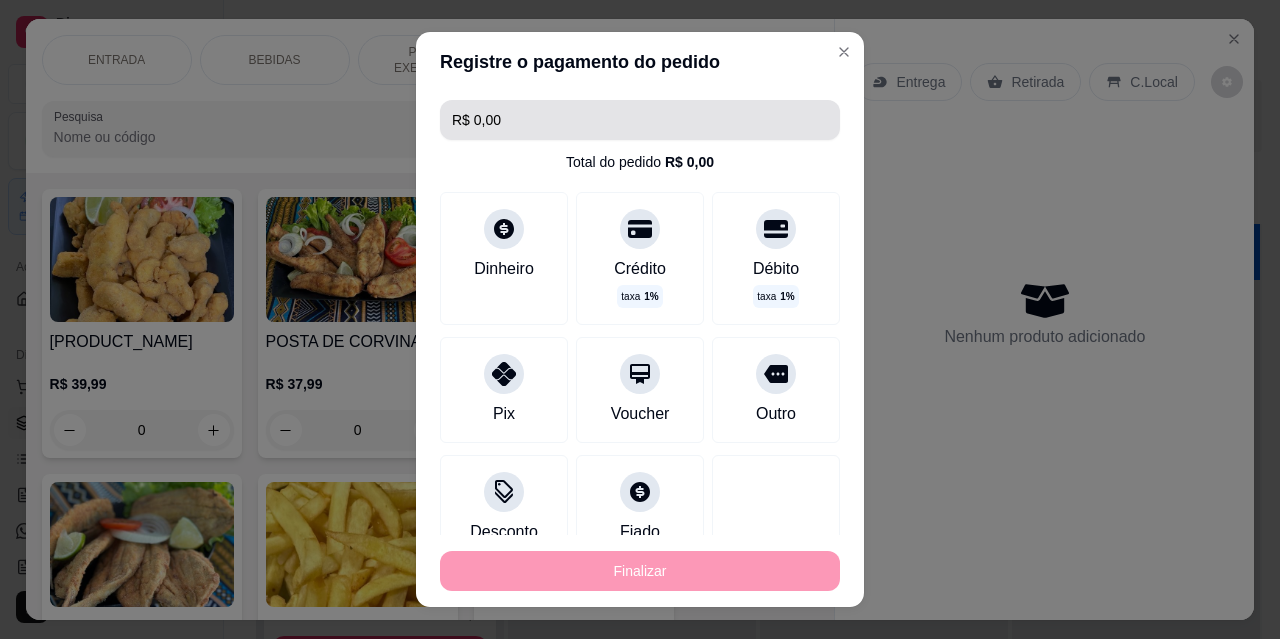 type on "-R$ 39,99" 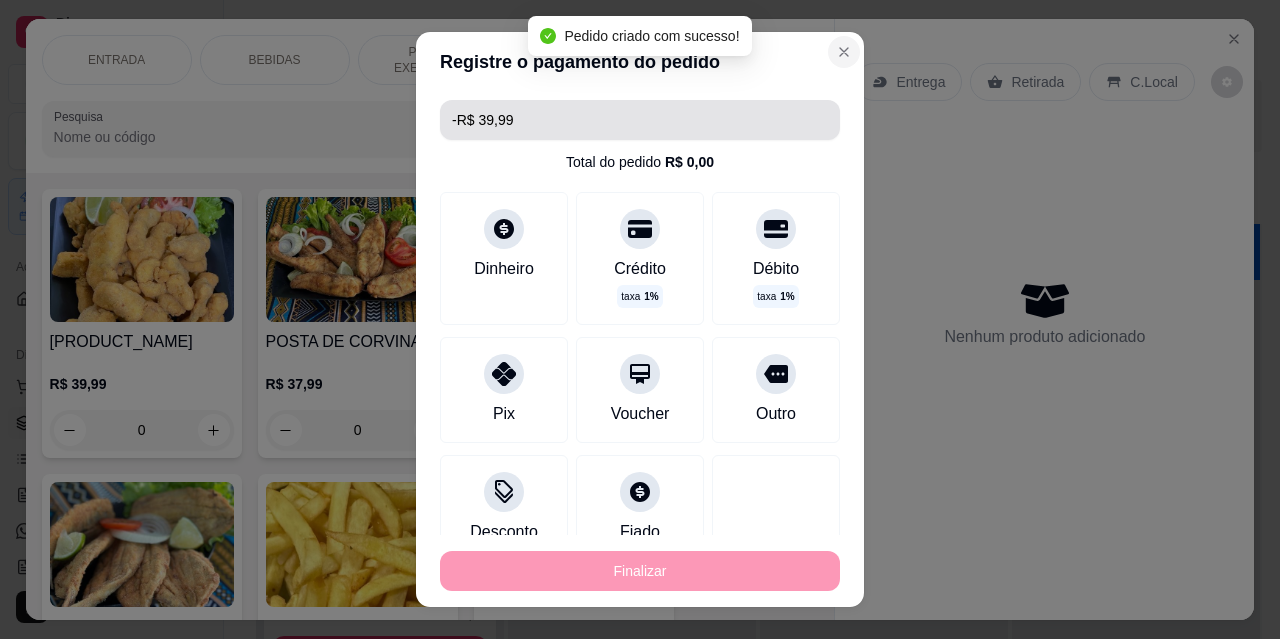 scroll, scrollTop: 0, scrollLeft: 0, axis: both 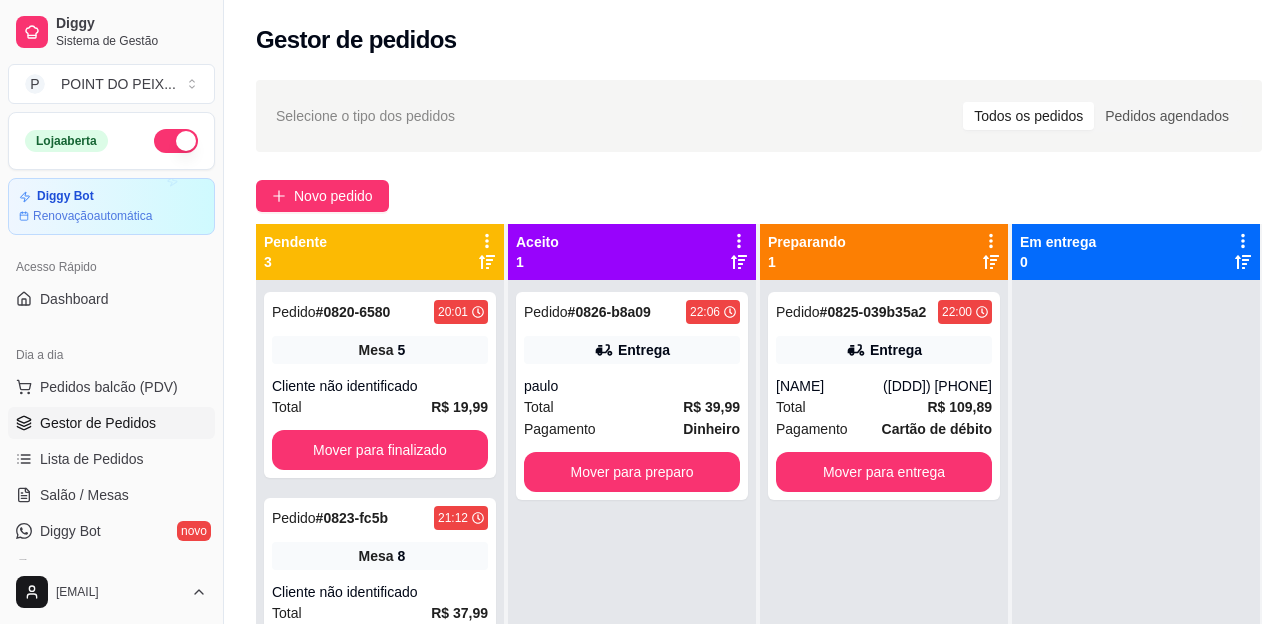 click on "Gestor de pedidos" at bounding box center (759, 40) 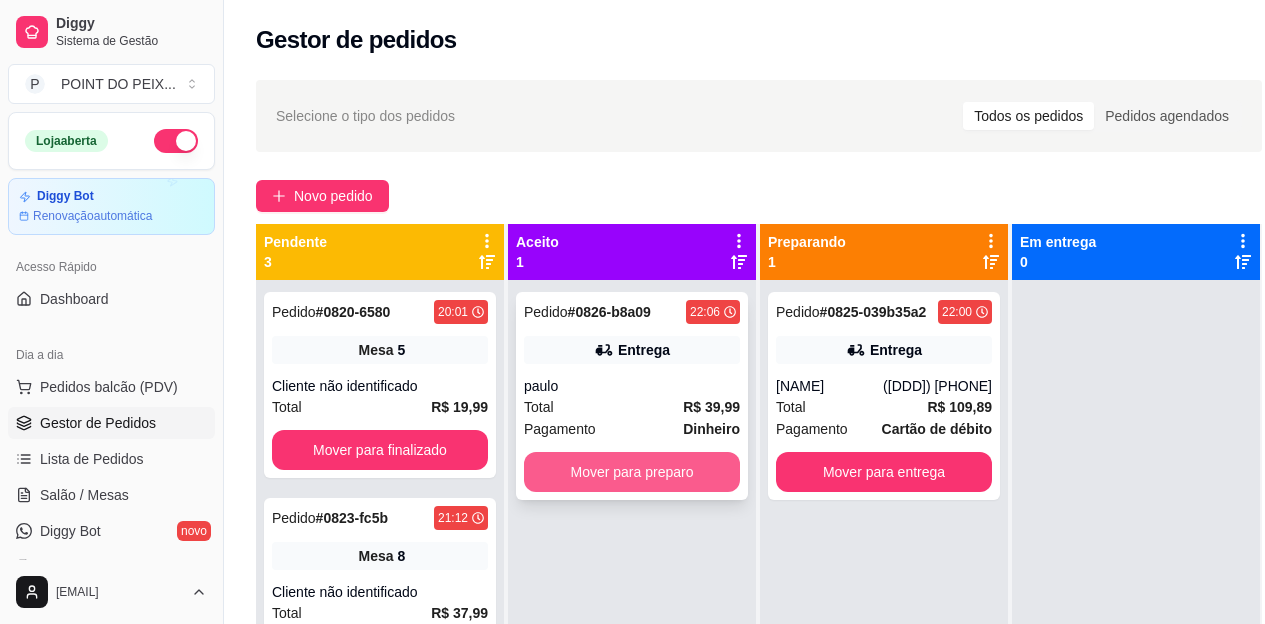 click on "Mover para preparo" at bounding box center (632, 472) 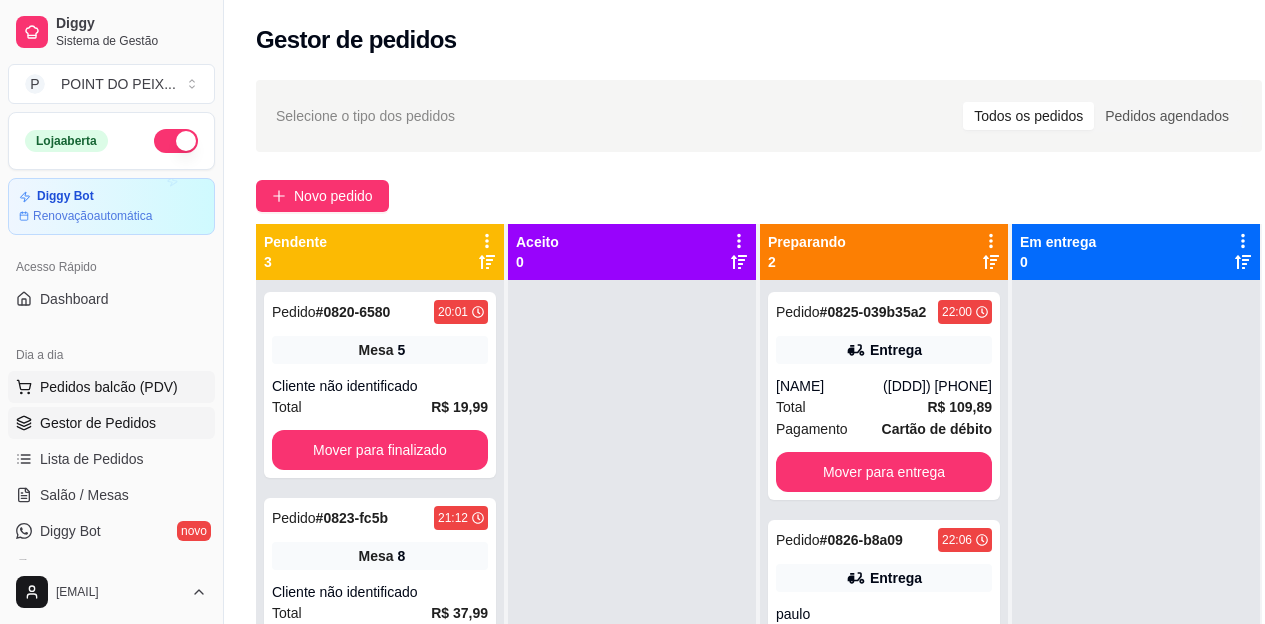 click on "Pedidos balcão (PDV)" at bounding box center [109, 387] 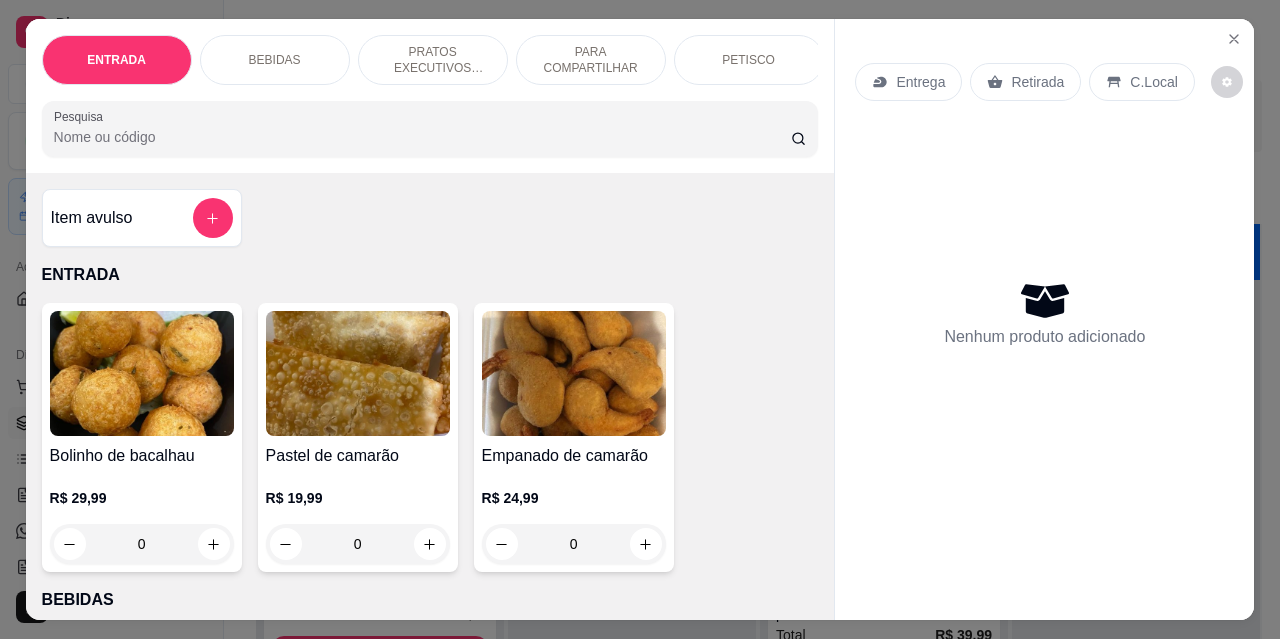 click on "BEBIDAS" at bounding box center (275, 60) 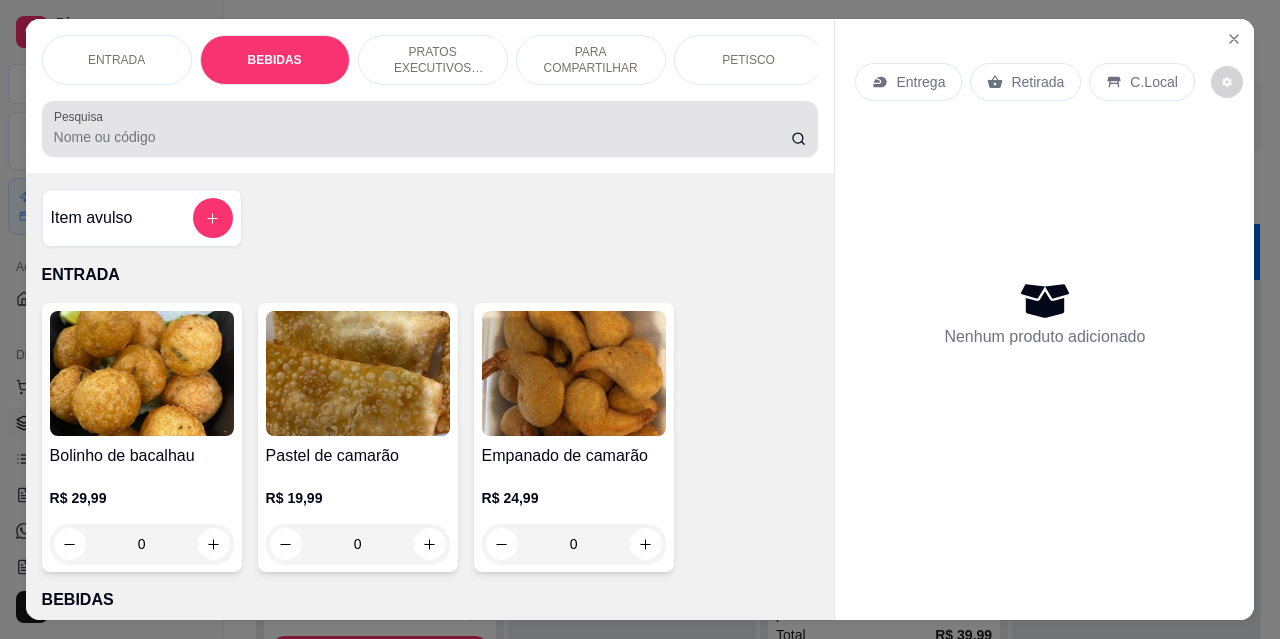 scroll, scrollTop: 415, scrollLeft: 0, axis: vertical 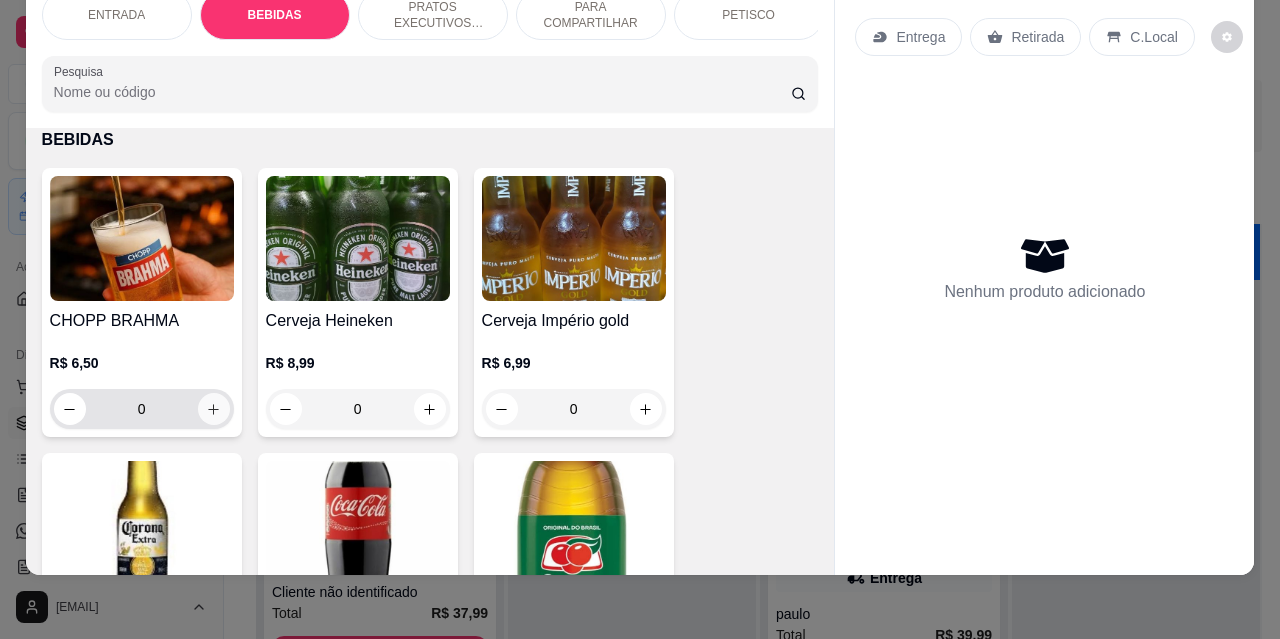 click at bounding box center [214, 409] 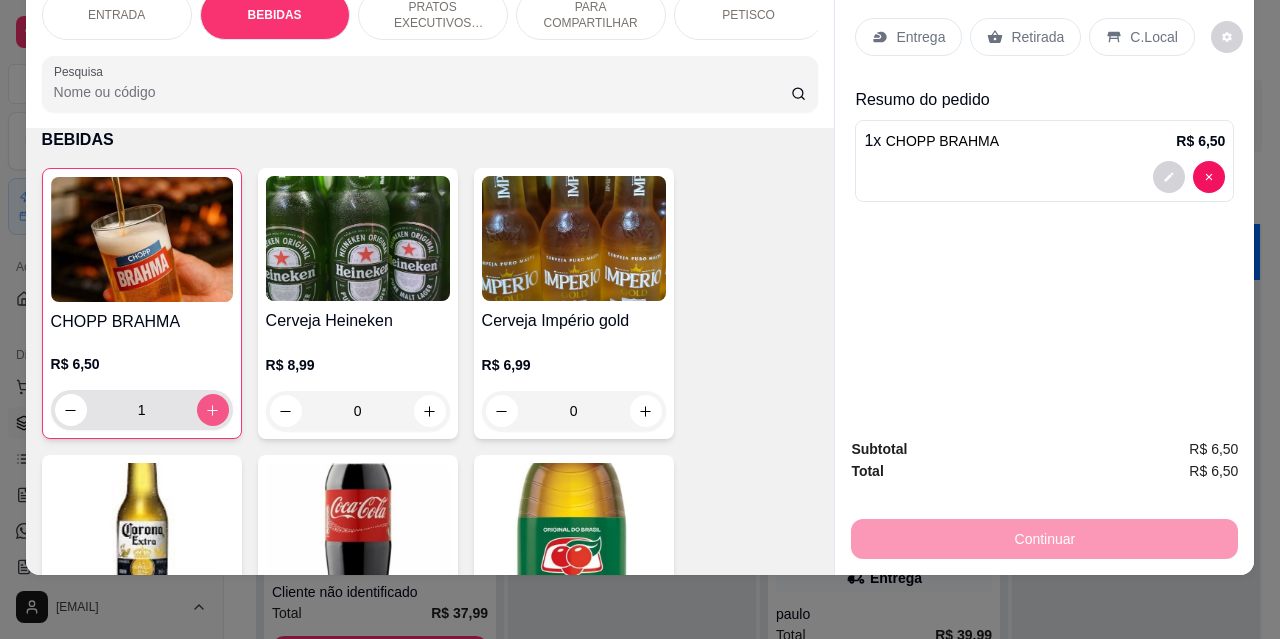 click at bounding box center (213, 410) 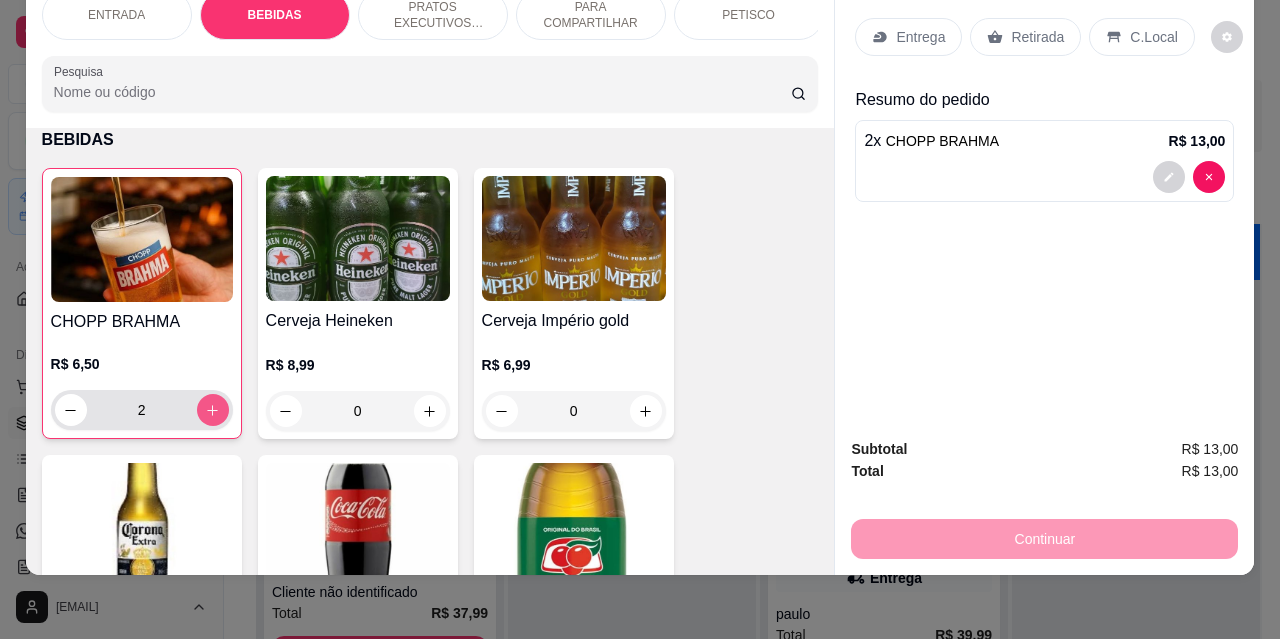 click at bounding box center [213, 410] 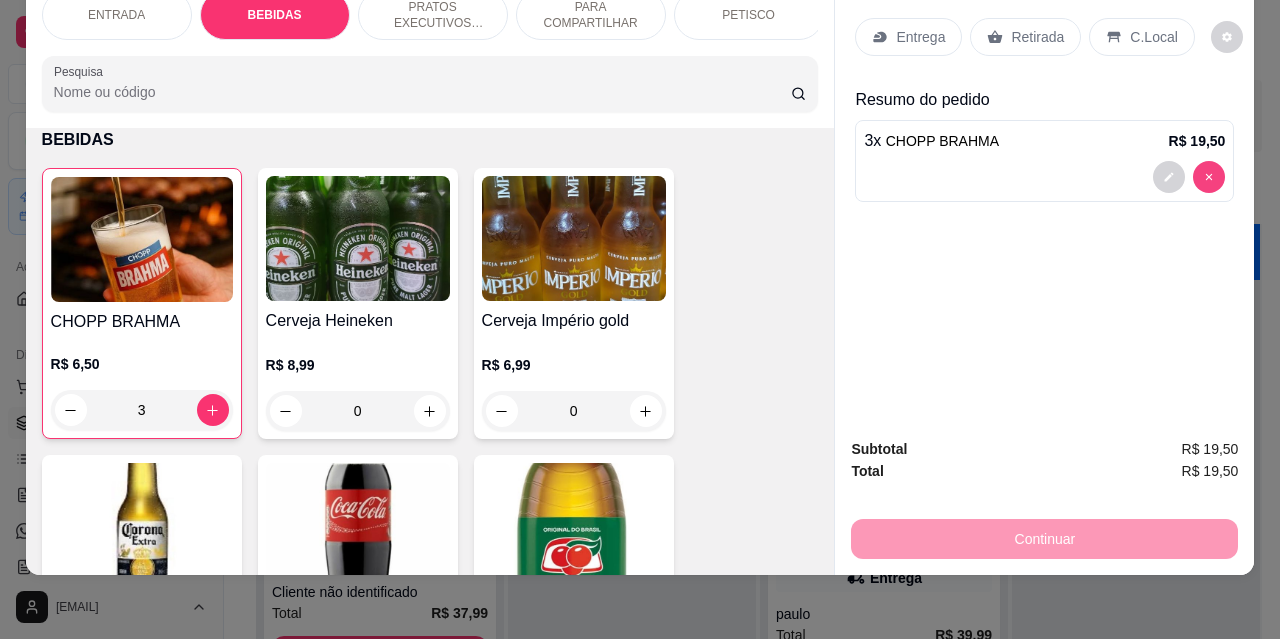 type on "0" 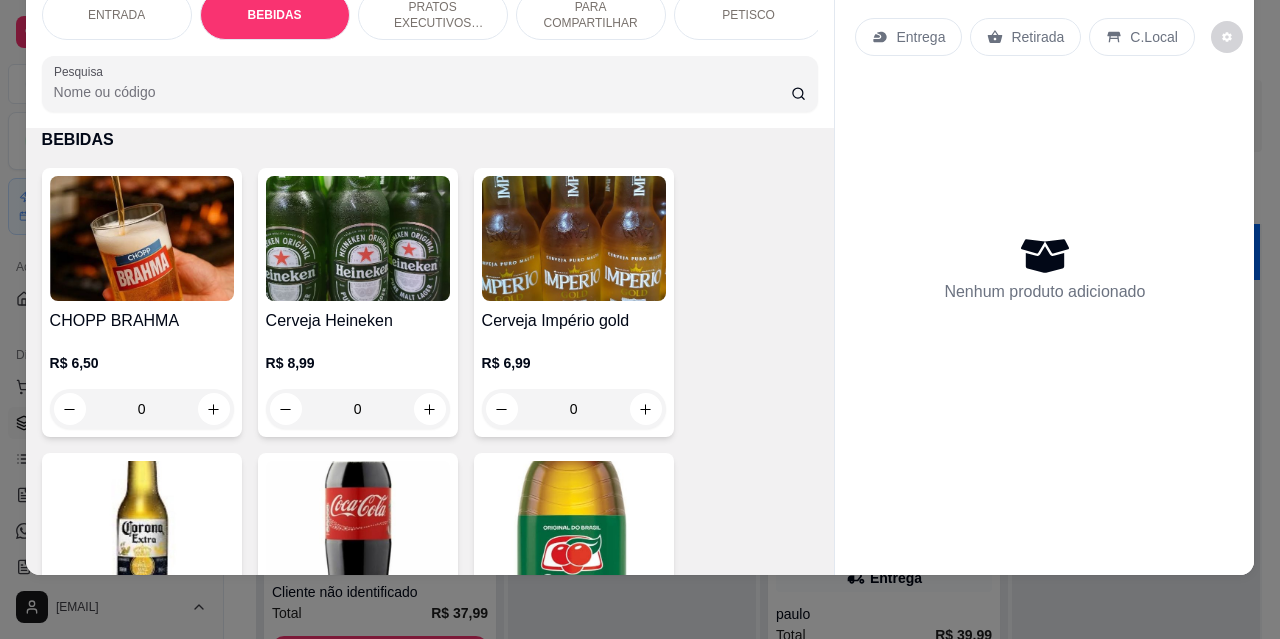 click on "ENTRADA  BEBIDAS PRATOS EXECUTIVOS (INDIVIDUAIS) PARA COMPARTILHAR PETISCO  GUARNIÇÕES Sobremesa  Pesquisa Item avulso ENTRADA  Bolinho de bacalhau    R$ 29,99 0 Pastel de camarão    R$ 19,99 0 Empanado de camarão    R$ 24,99 0 BEBIDAS CHOPP BRAHMA    R$ 6,50 0 Cerveja Heineken   R$ 8,99 0 Cerveja Império gold   R$ 6,99 0 CORONA    R$ 9,99 0 Coca cola 2L   R$ 13,00 0 Guarana Antarctica 1 litro    R$ 8,00 0 Guaraná Antártica 2 litros    R$ 10,00 0 Guaravita    R$ 2,00 0 Coca cola    R$ 6,00 0 Guaraná antártica  350 ML    R$ 5,00 0 Fanta laranja Ou Fanta uva   R$ 5,00 0 Água mineral  510 ML   R$ 3,00 0 Água tônica    R$ 5,00 0 Caipirinha    R$ 15,00 0 Gim tropical    R$ 25,00 0 Antártica latinha    R$ 5,99 0 PRATOS EXECUTIVOS (INDIVIDUAIS) Filé de sardinha executivo    R$ 24,99 0 FILÉ DE PESCADINHA EXECUTIVO    R$ 34,99 0 Salmão Grelhado executivo   R$ 49,99 0 Gurjão executivo   R$ 34,90 0 CORVINA EXECUTIVO    R$ 37,99 0 TILÁPIA EM POSTA executivo    R$ 38,99 0   0   0" at bounding box center [640, 319] 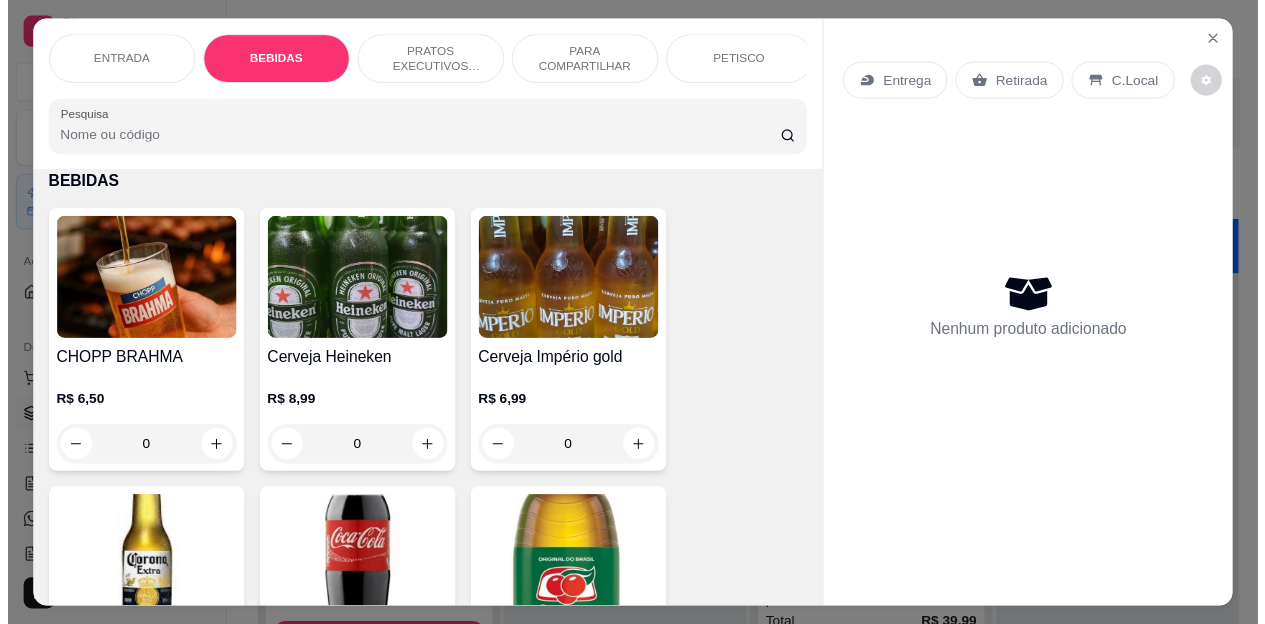 scroll, scrollTop: 315, scrollLeft: 0, axis: vertical 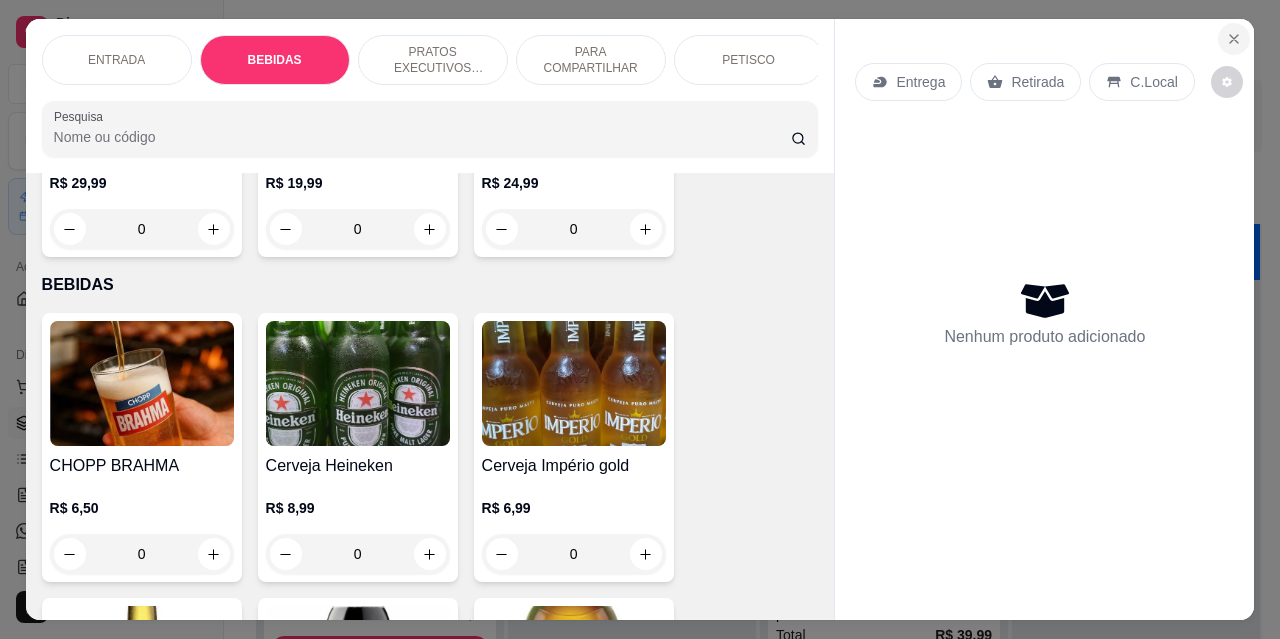 click 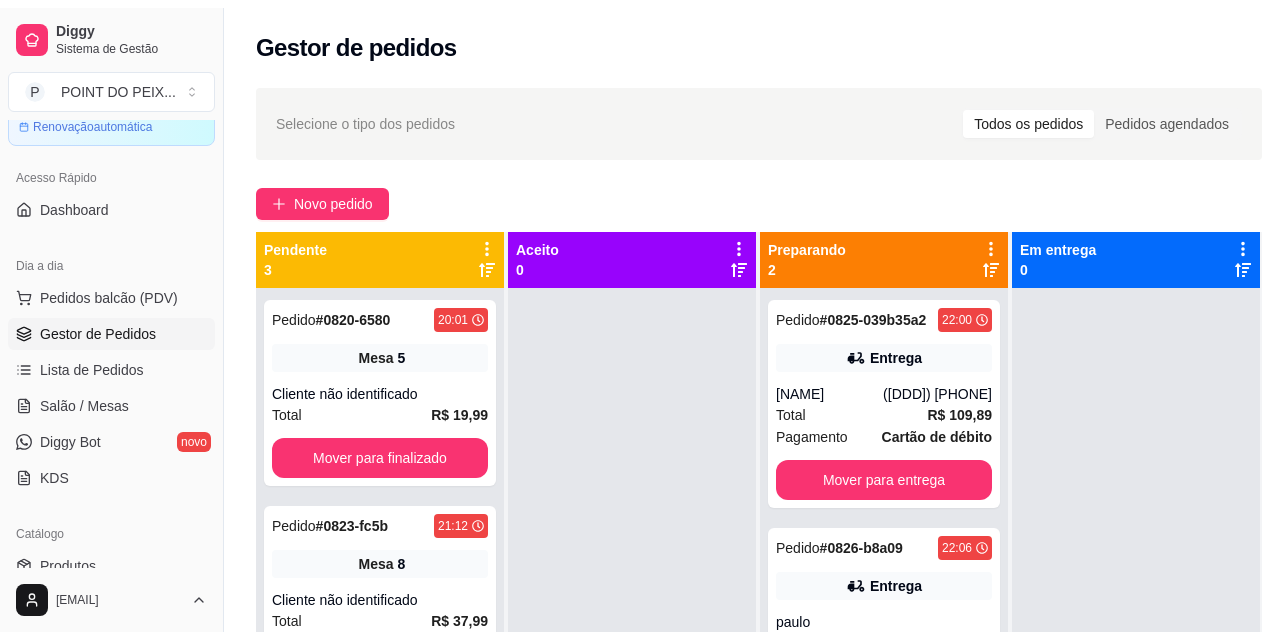 scroll, scrollTop: 200, scrollLeft: 0, axis: vertical 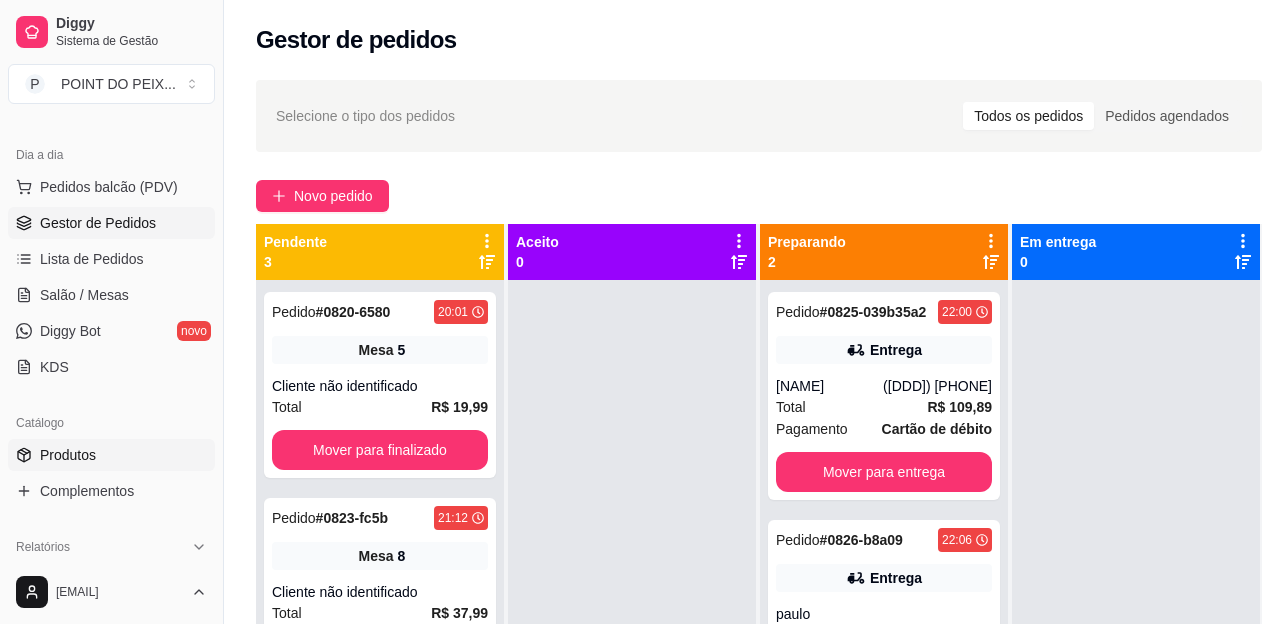 click on "Produtos" at bounding box center [68, 455] 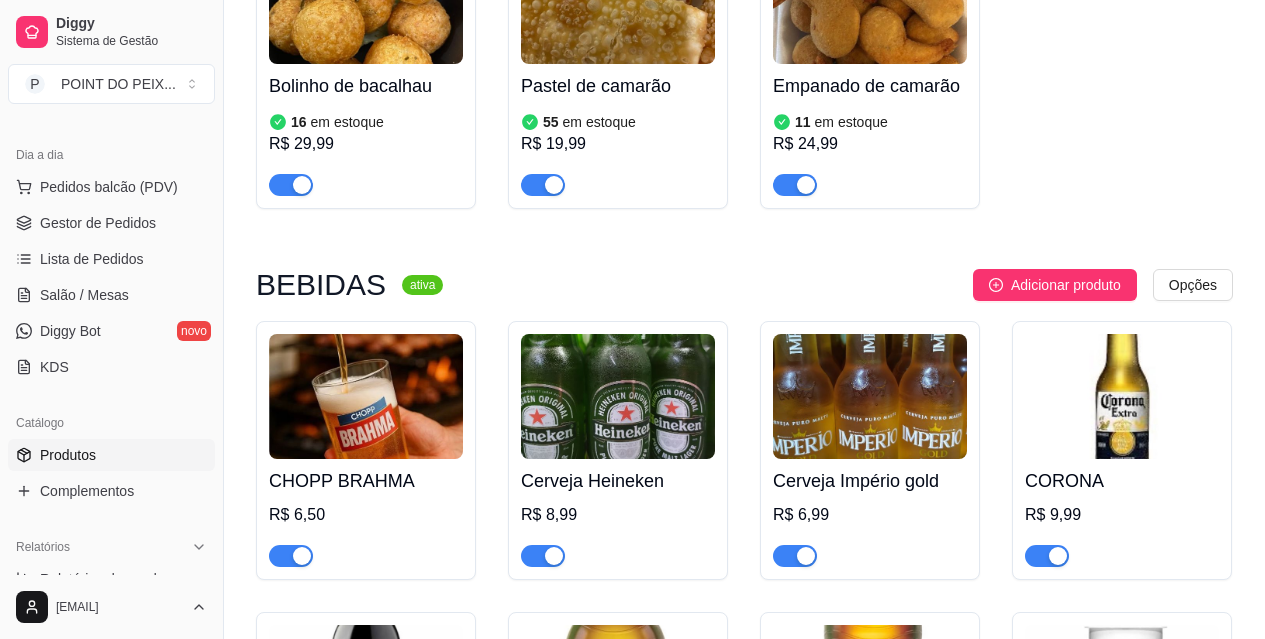 scroll, scrollTop: 400, scrollLeft: 0, axis: vertical 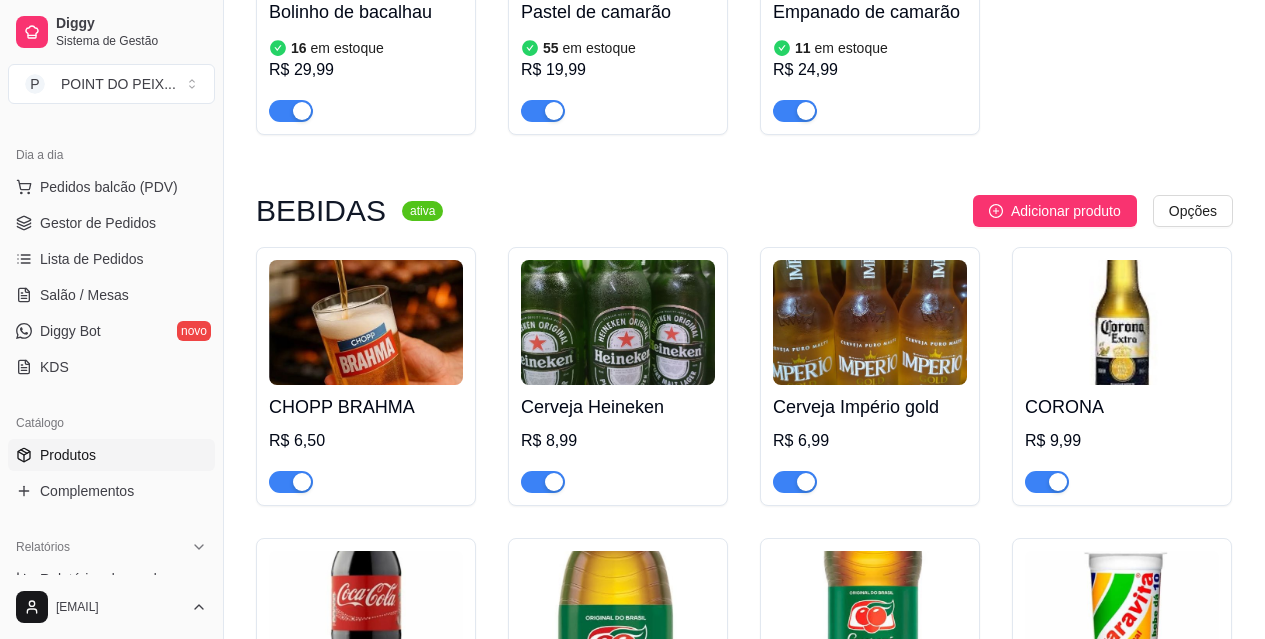 click at bounding box center [366, 322] 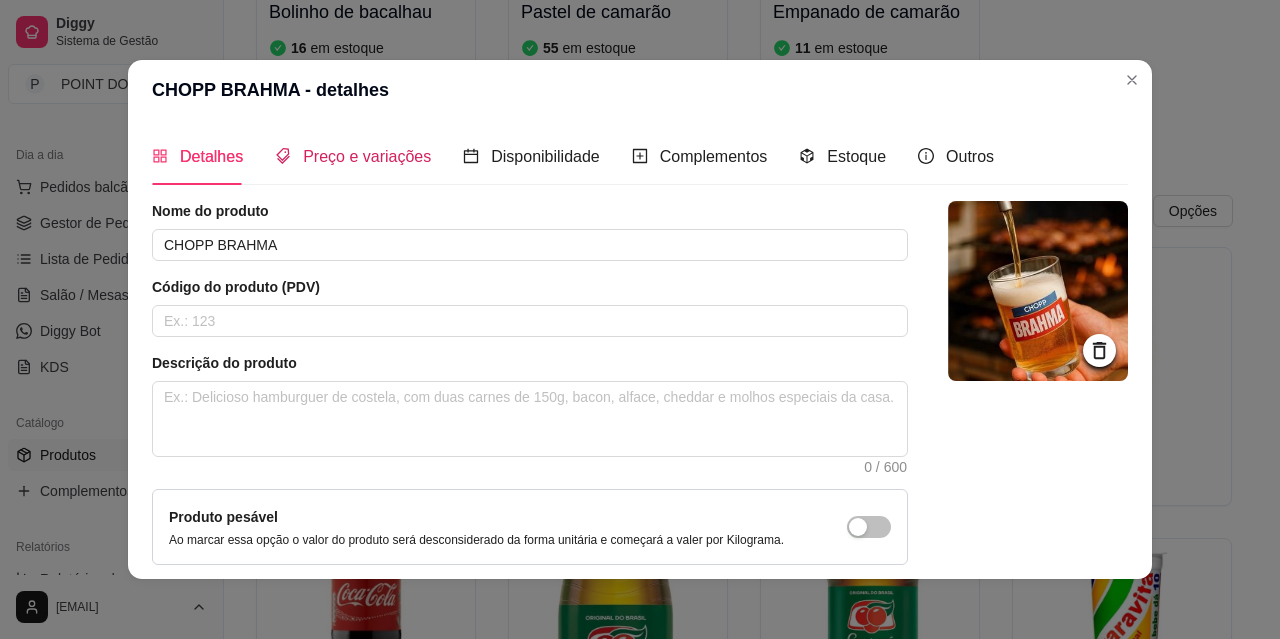 click on "Preço e variações" at bounding box center [367, 156] 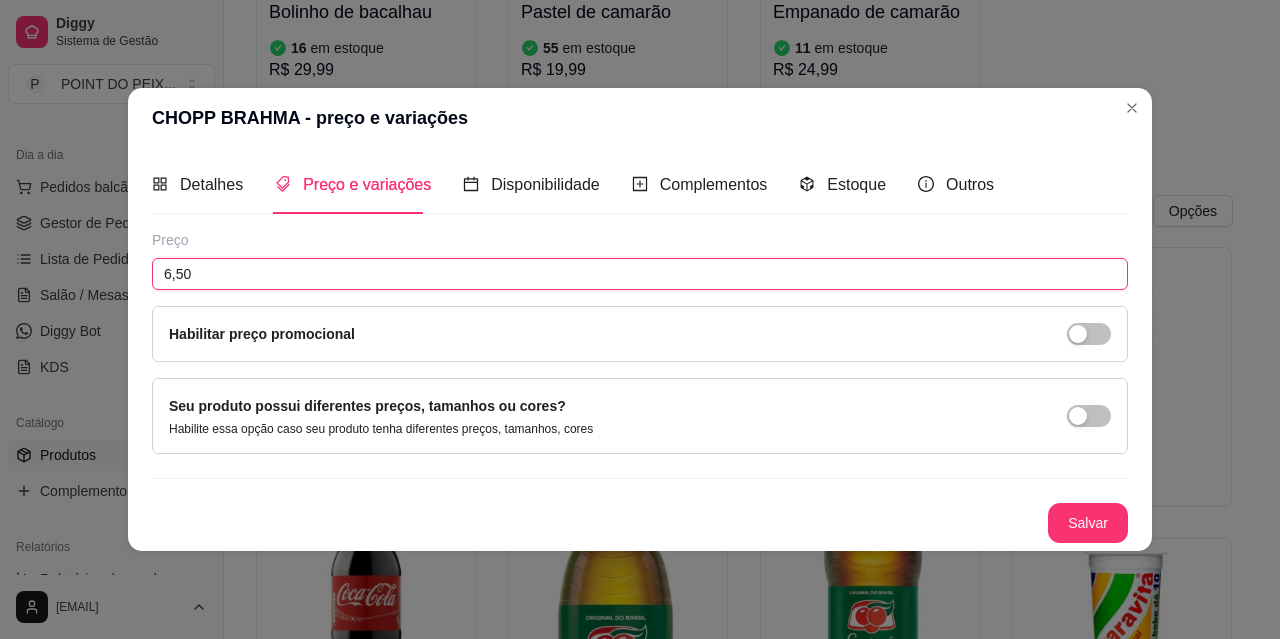 click on "6,50" at bounding box center (640, 274) 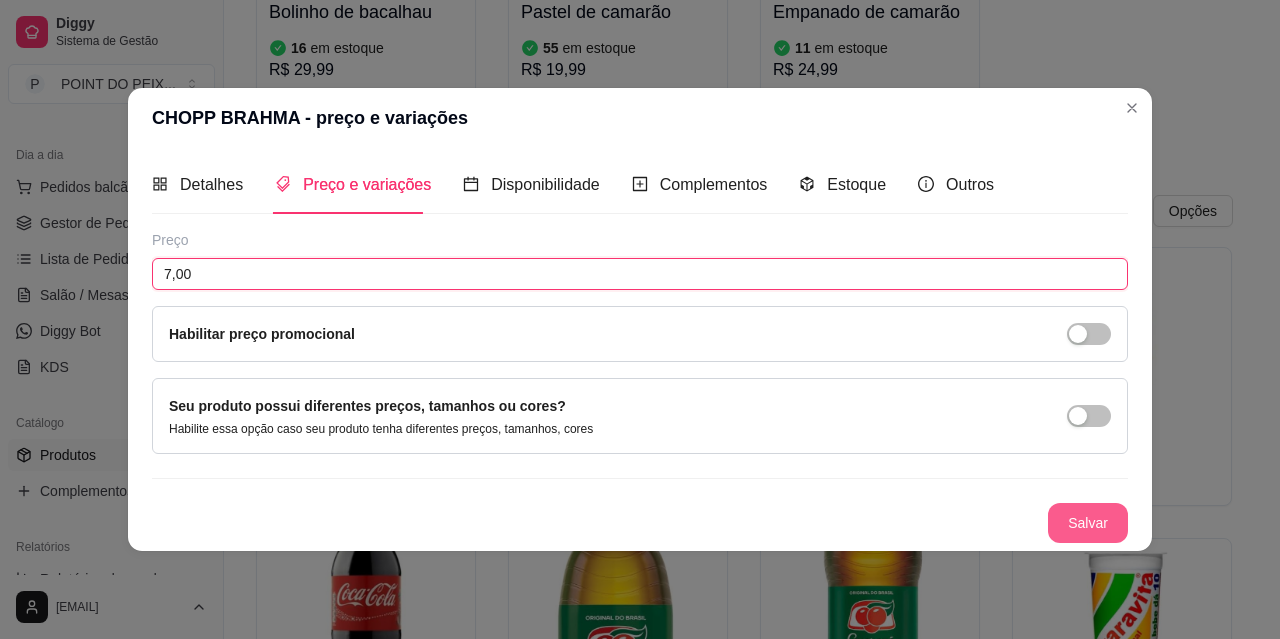 type on "7,00" 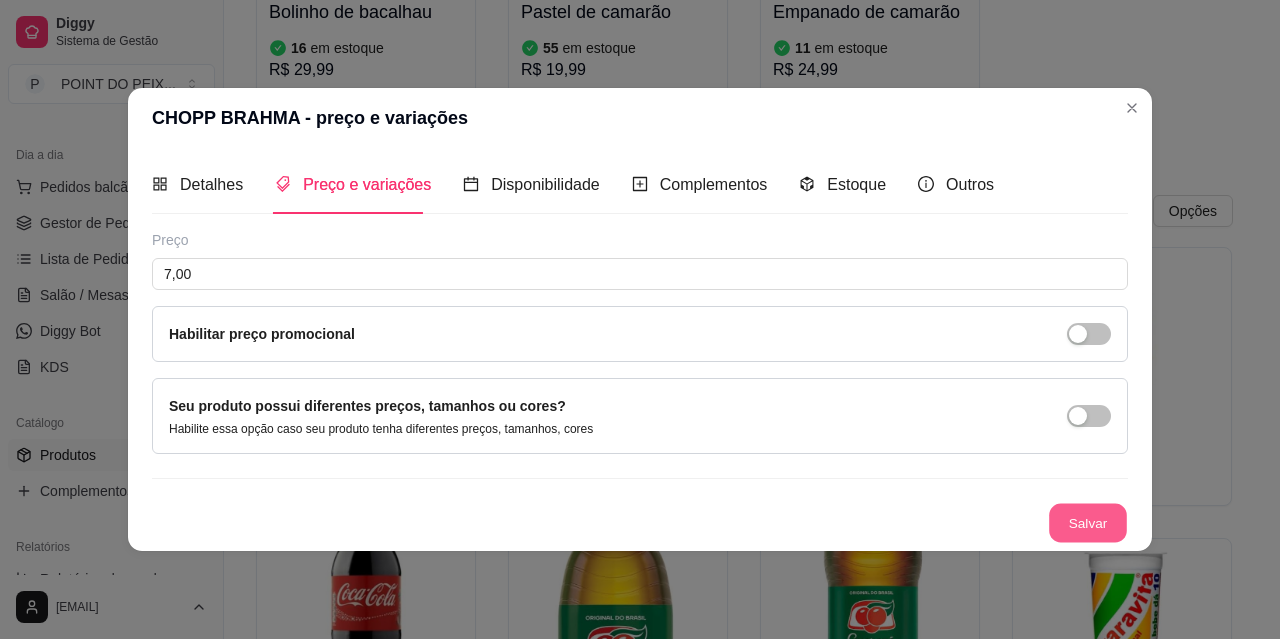 click on "Salvar" at bounding box center [1088, 522] 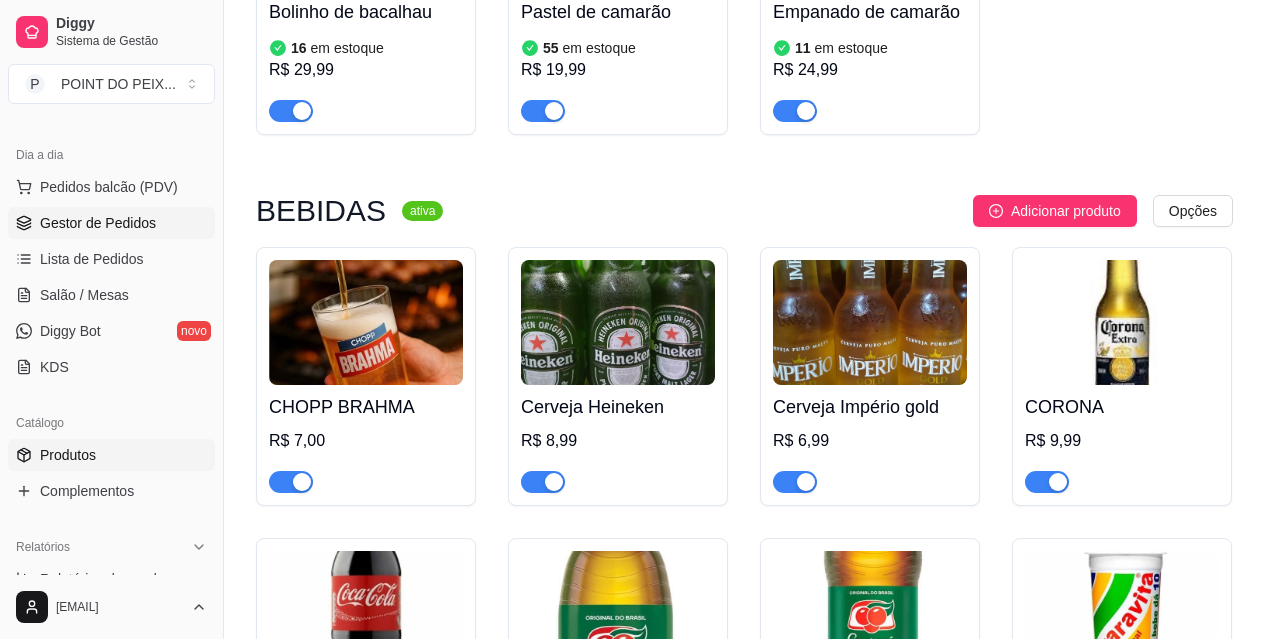 click on "Gestor de Pedidos" at bounding box center [98, 223] 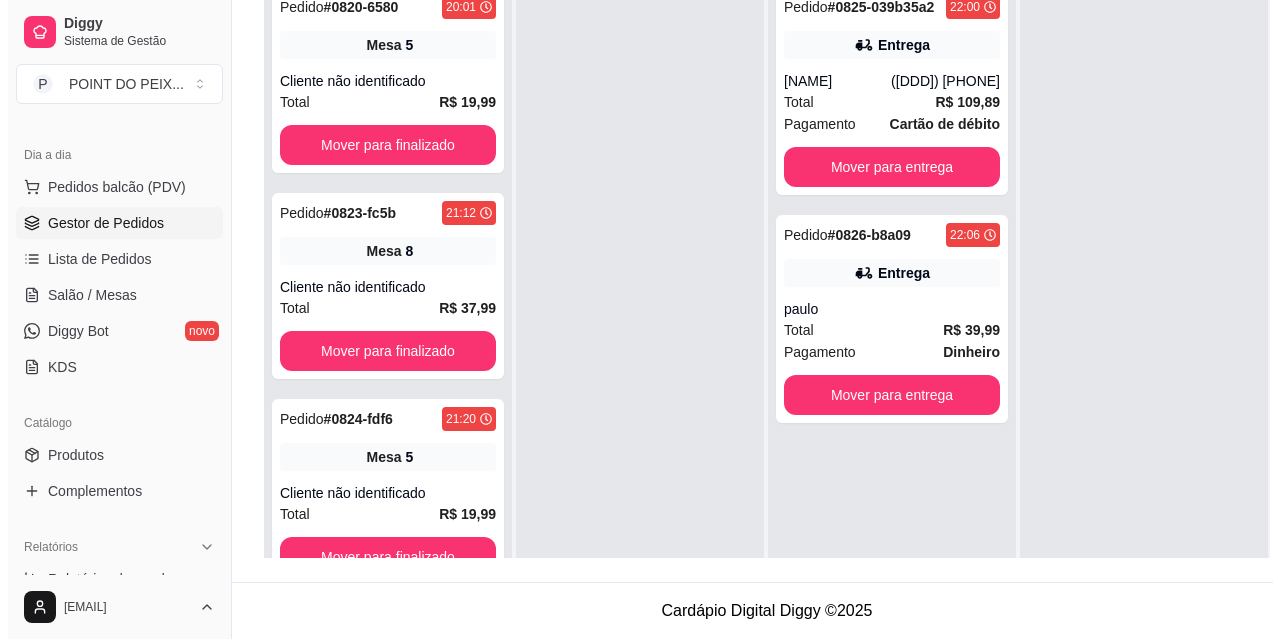 scroll, scrollTop: 0, scrollLeft: 0, axis: both 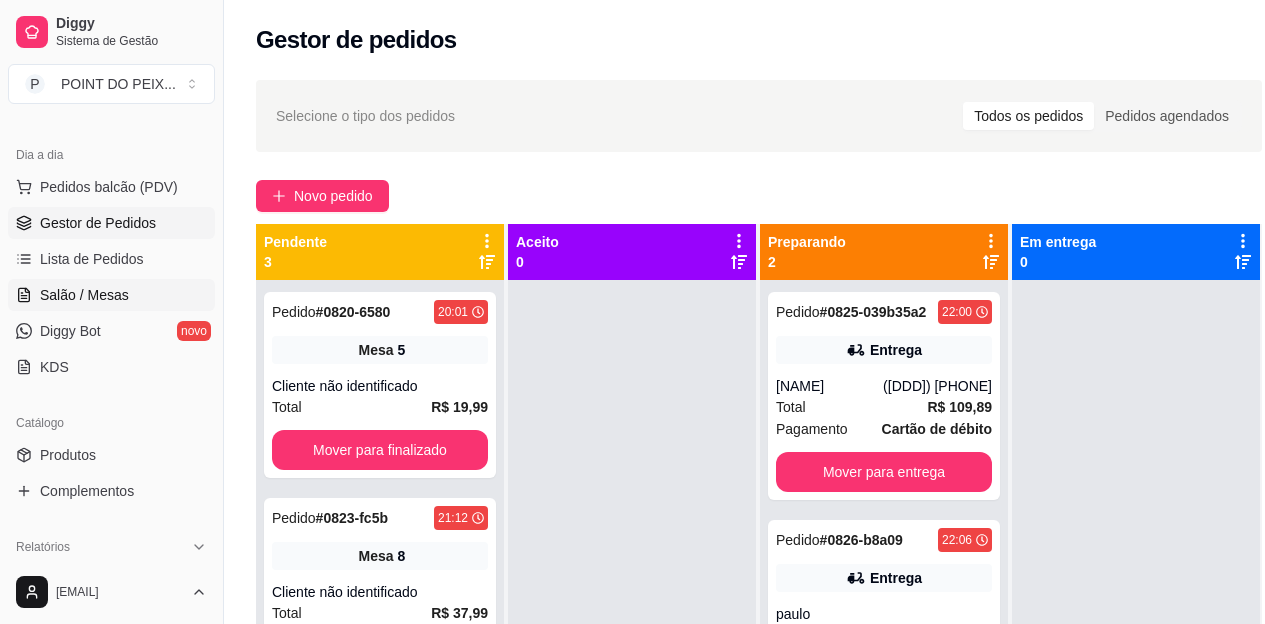 click on "Salão / Mesas" at bounding box center [84, 295] 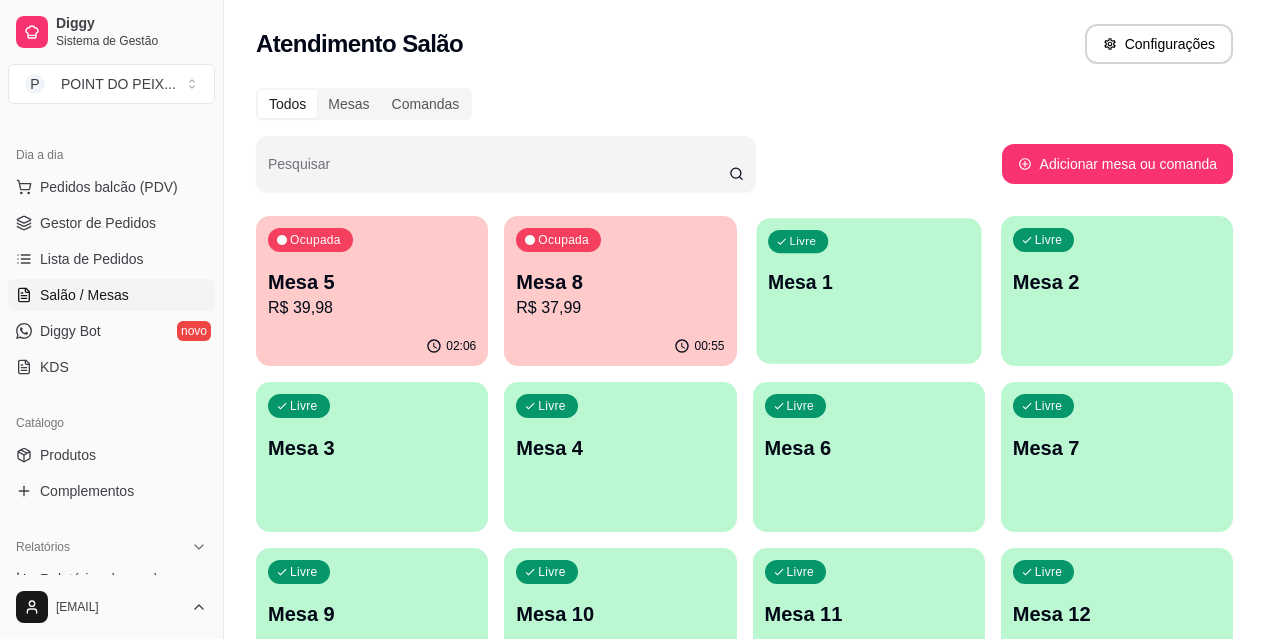click at bounding box center [868, 351] 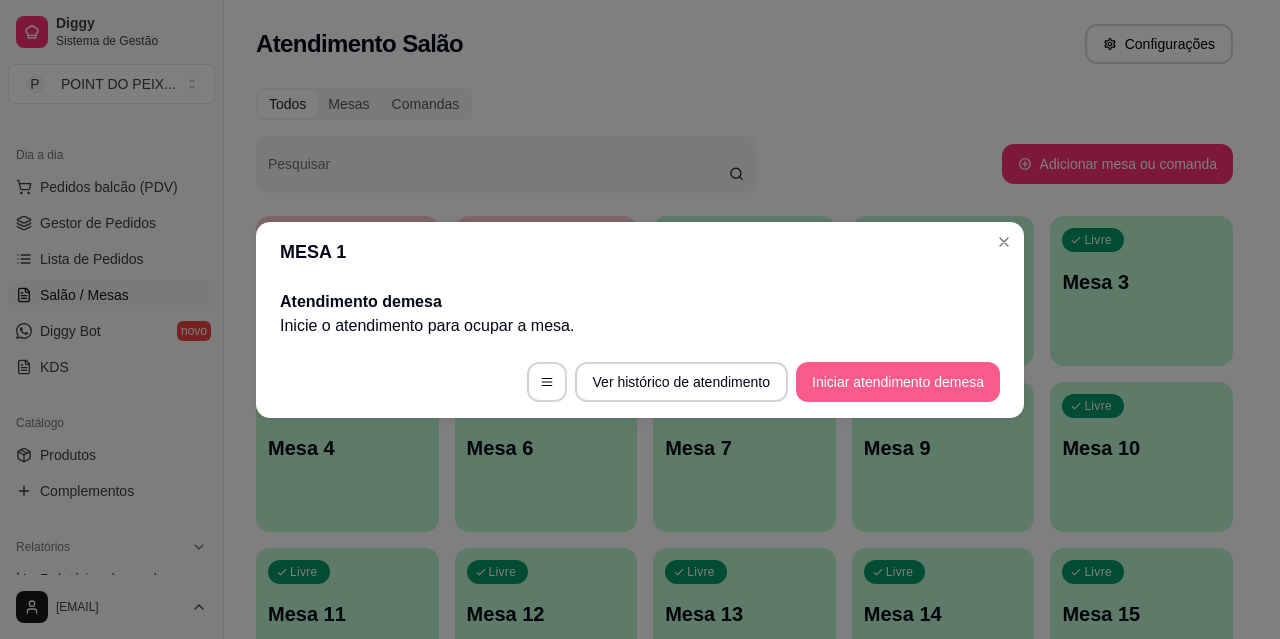 click on "Iniciar atendimento de  mesa" at bounding box center (898, 382) 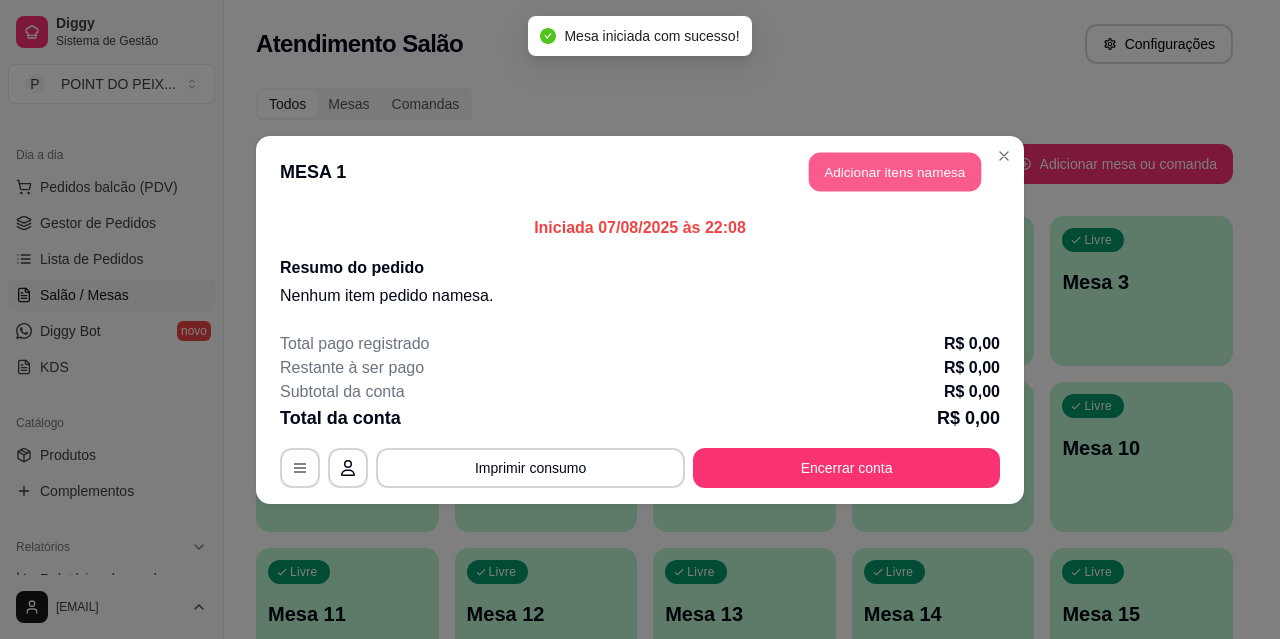 click on "Adicionar itens na  mesa" at bounding box center (895, 171) 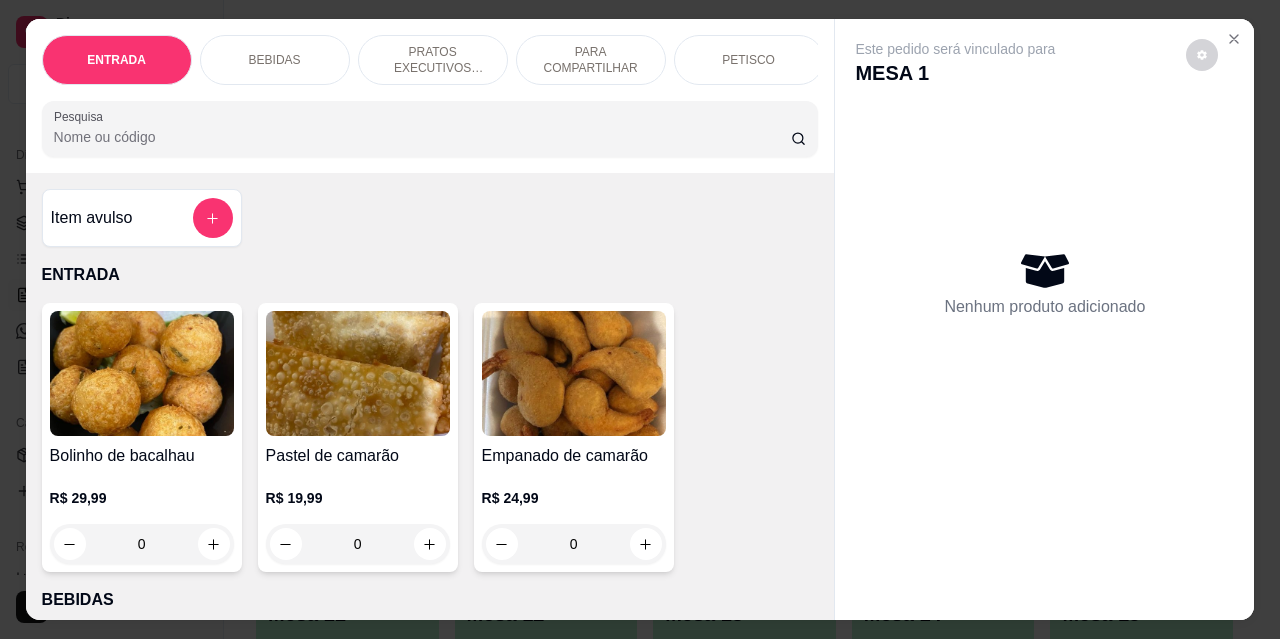 click on "BEBIDAS" at bounding box center [275, 60] 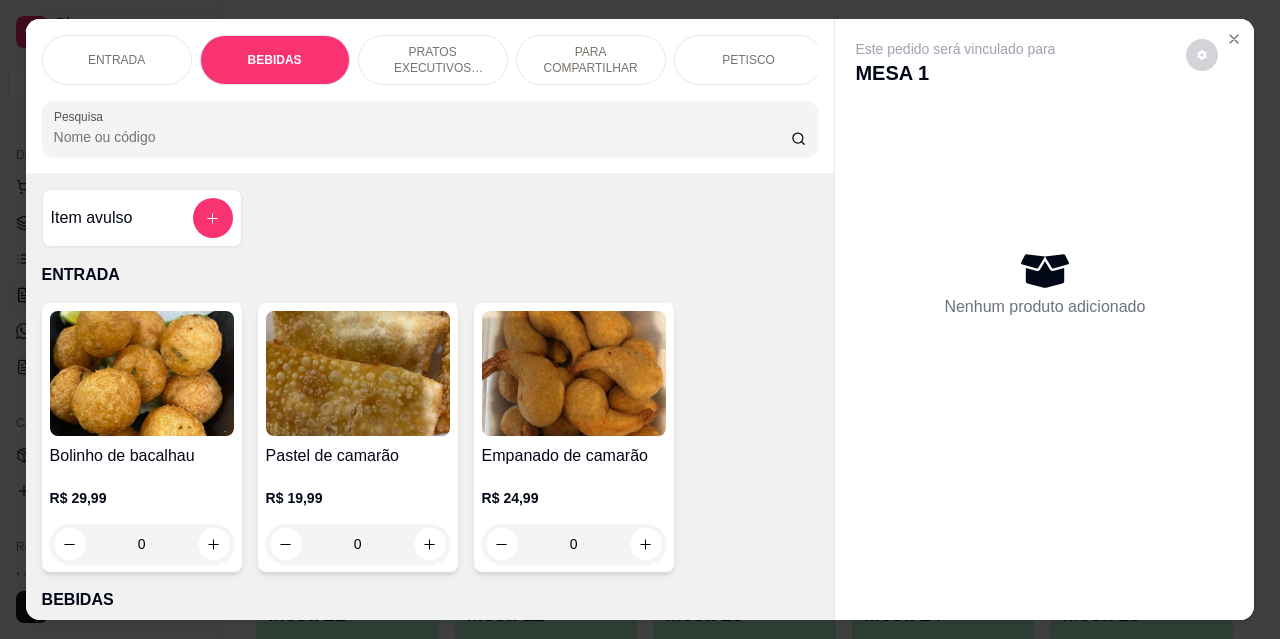 scroll, scrollTop: 415, scrollLeft: 0, axis: vertical 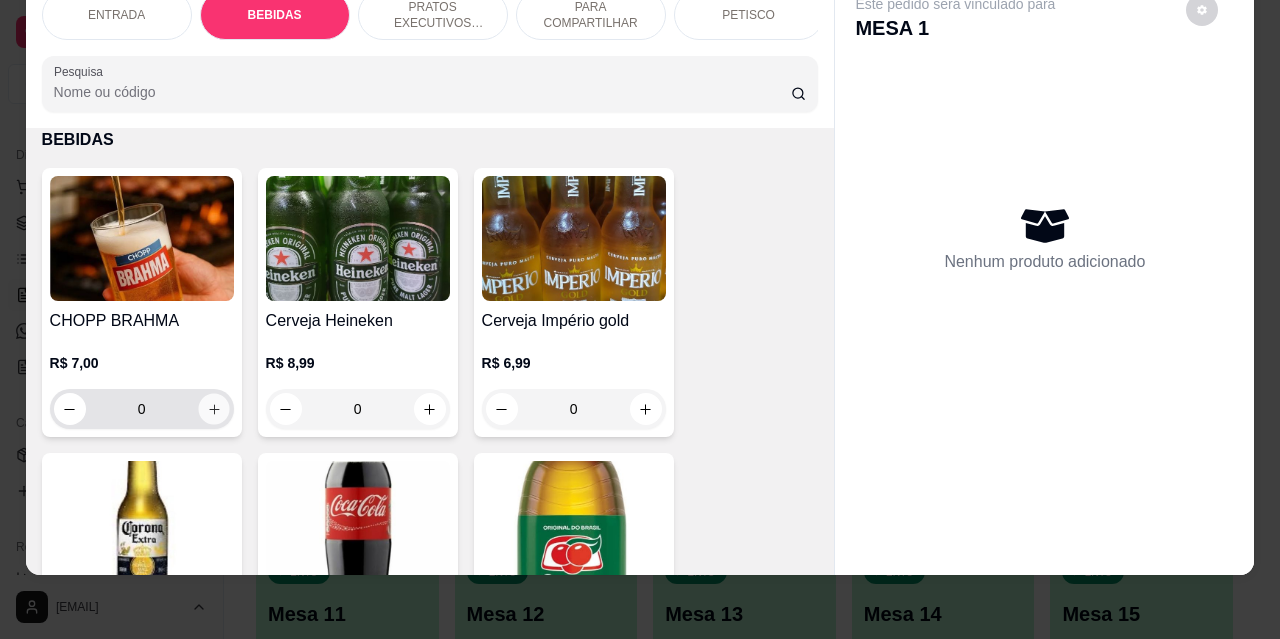 click 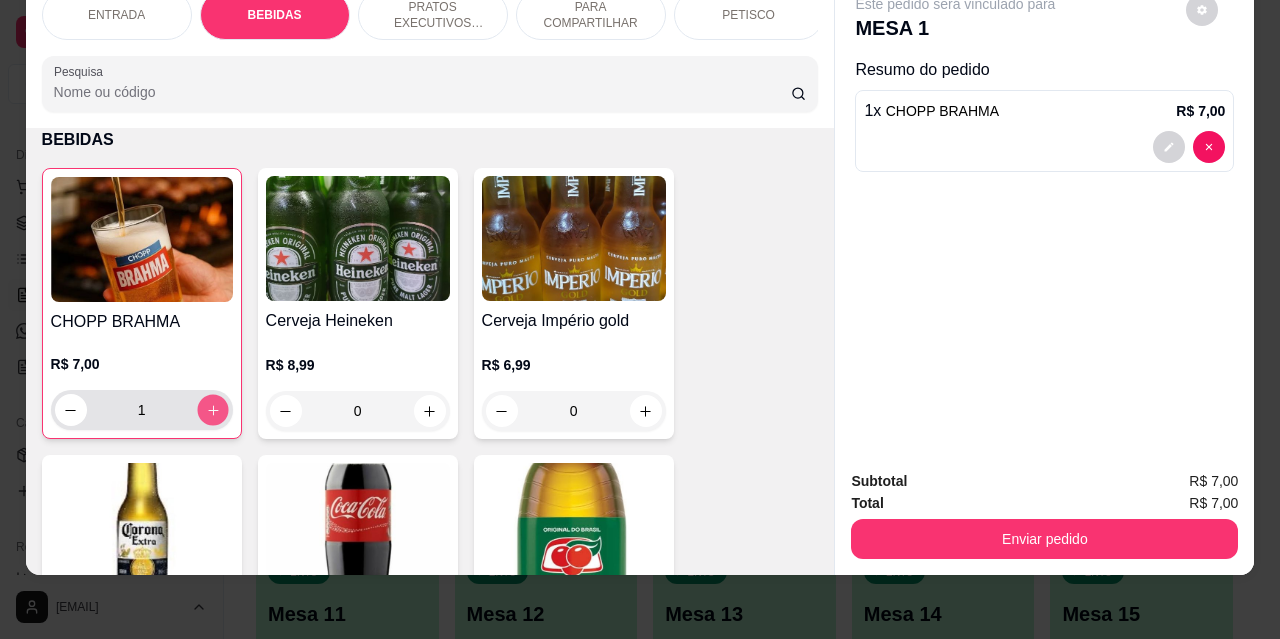 click 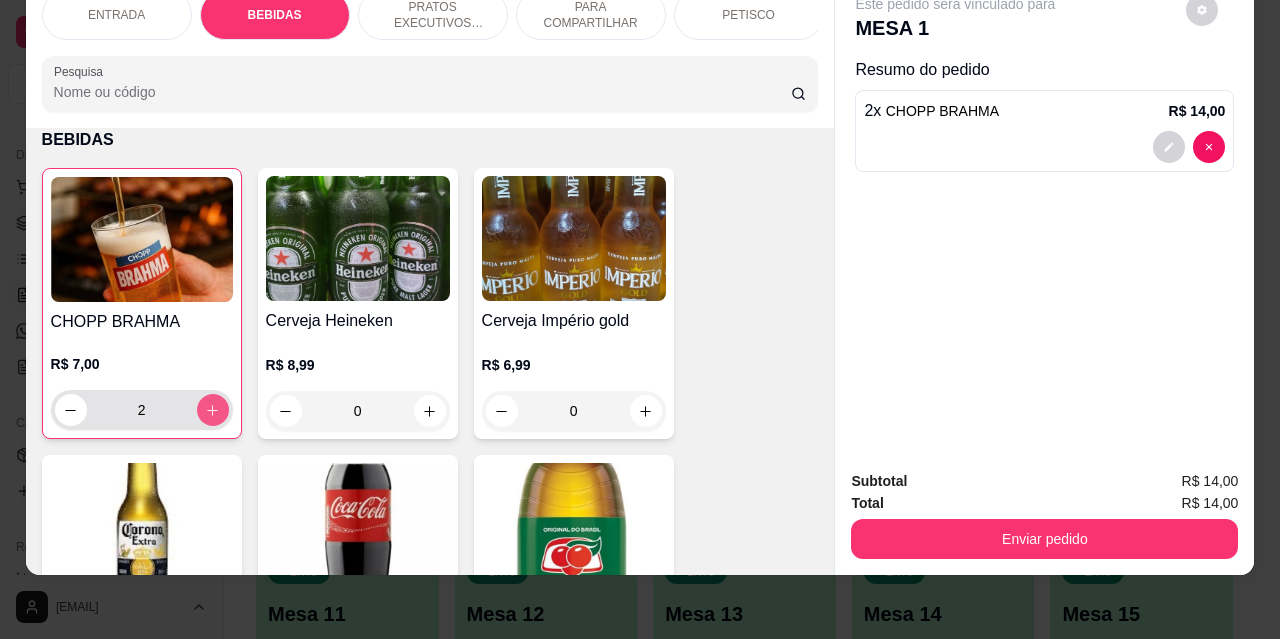 click 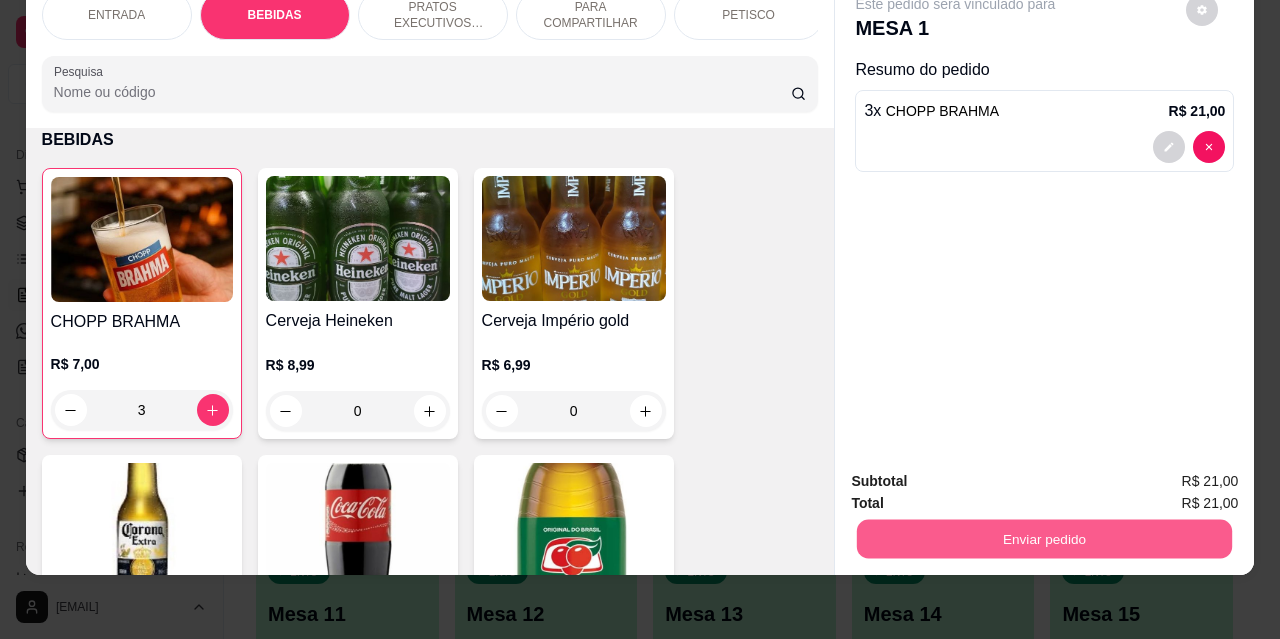 click on "Enviar pedido" at bounding box center [1044, 538] 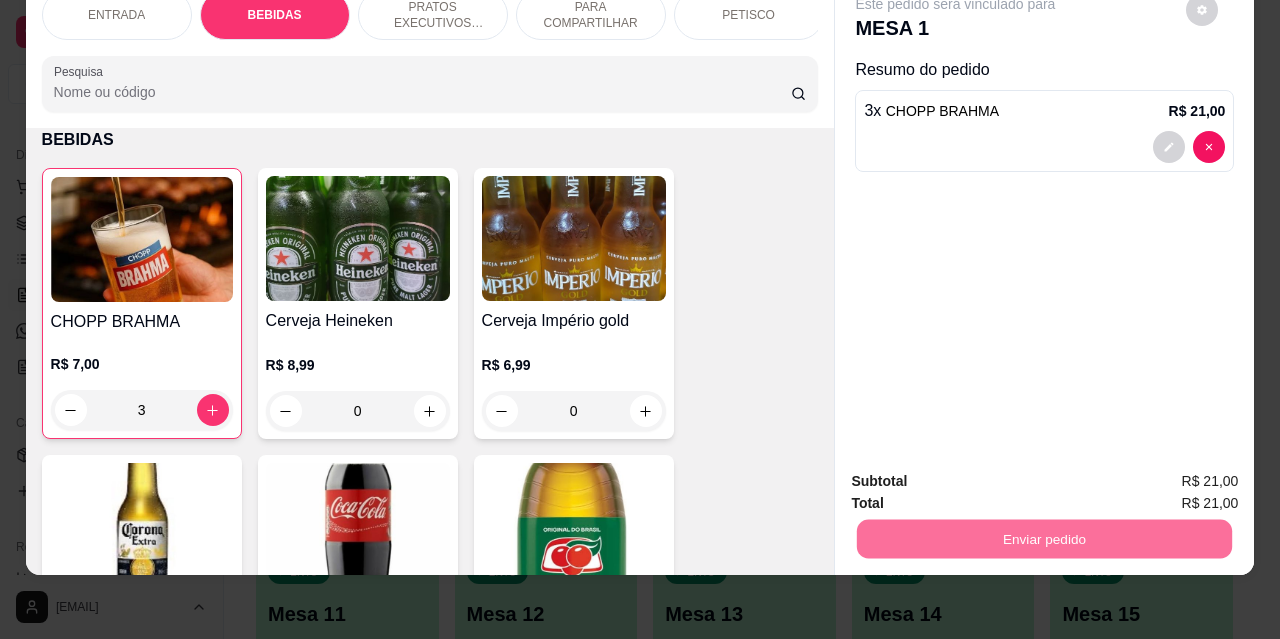 click on "Não registrar e enviar pedido" at bounding box center [979, 475] 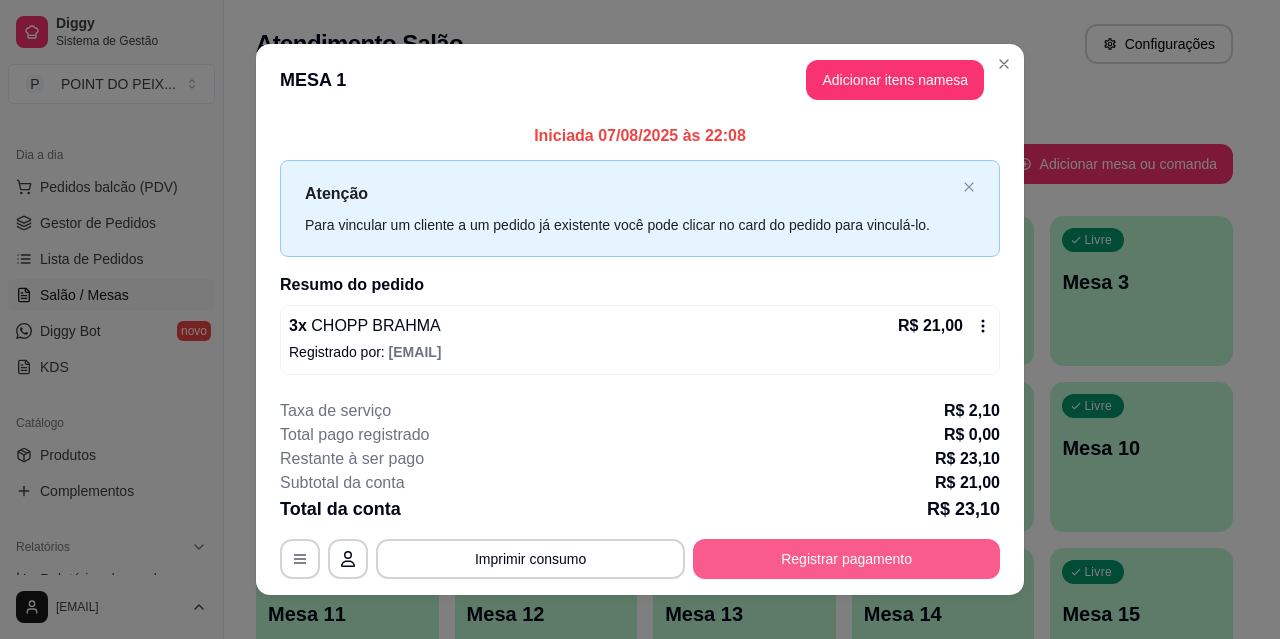click on "Registrar pagamento" at bounding box center (846, 559) 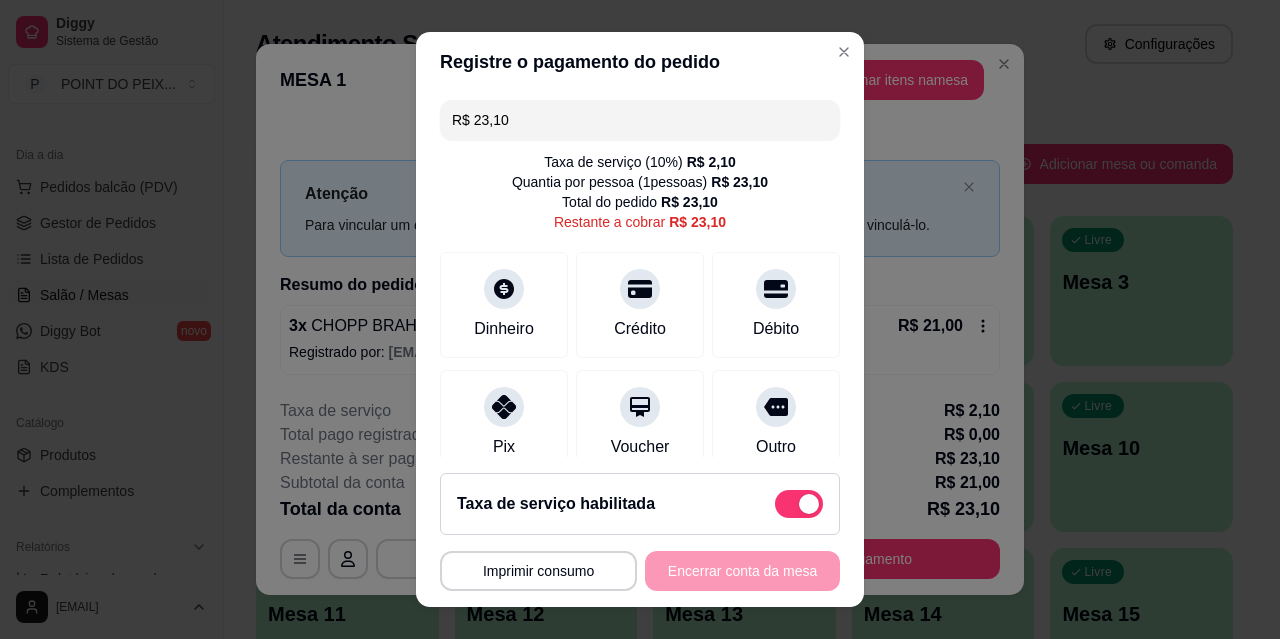 click at bounding box center [809, 504] 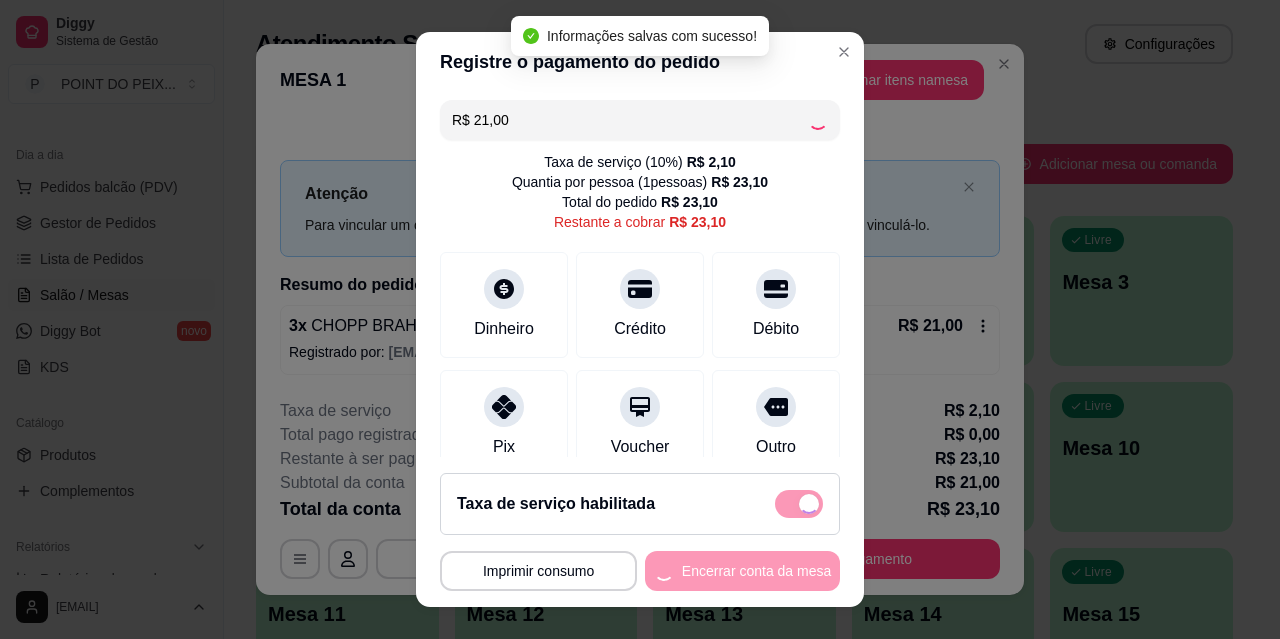checkbox on "false" 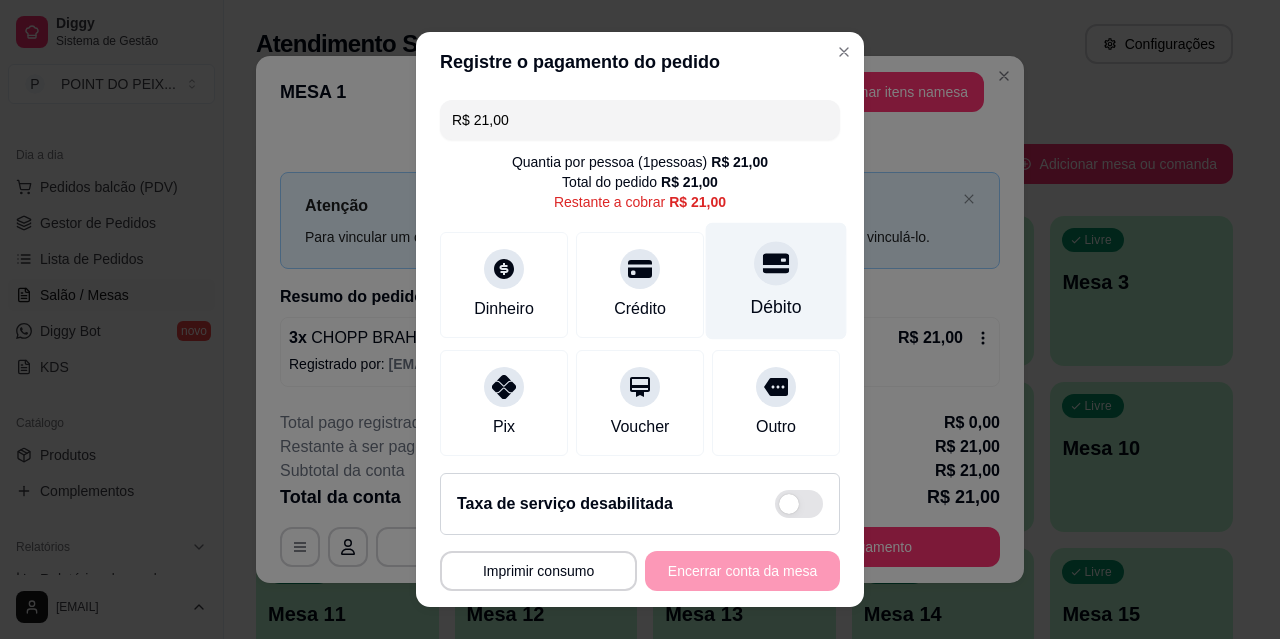 click on "Débito" at bounding box center [776, 307] 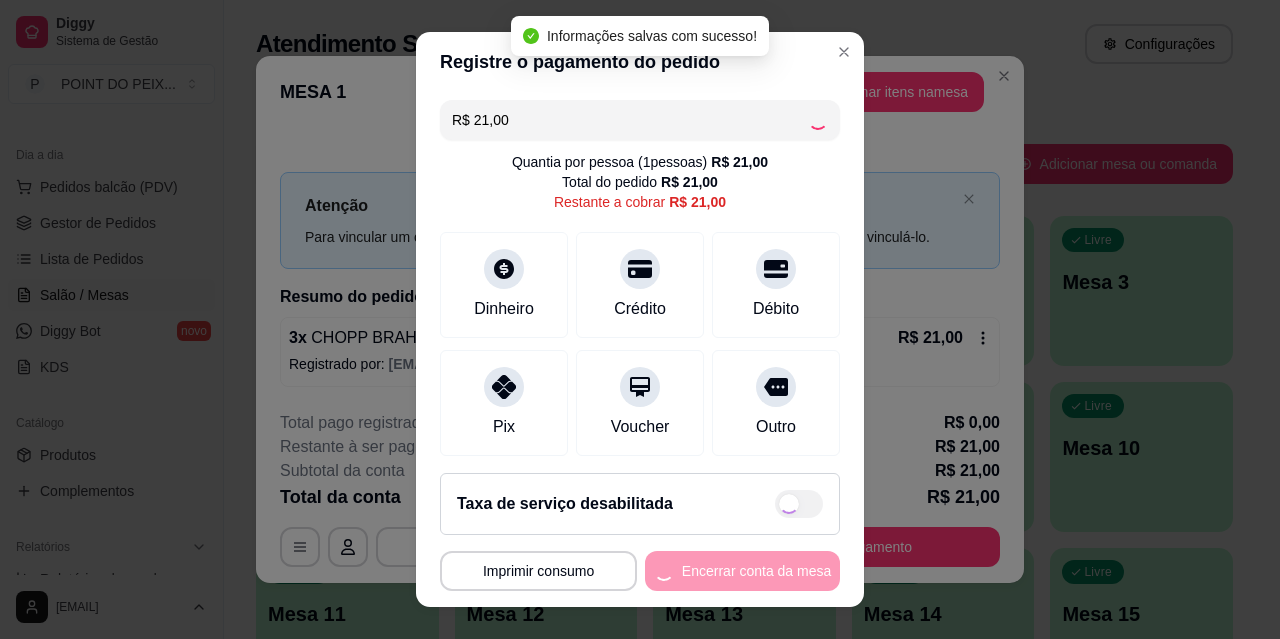 type on "R$ 0,00" 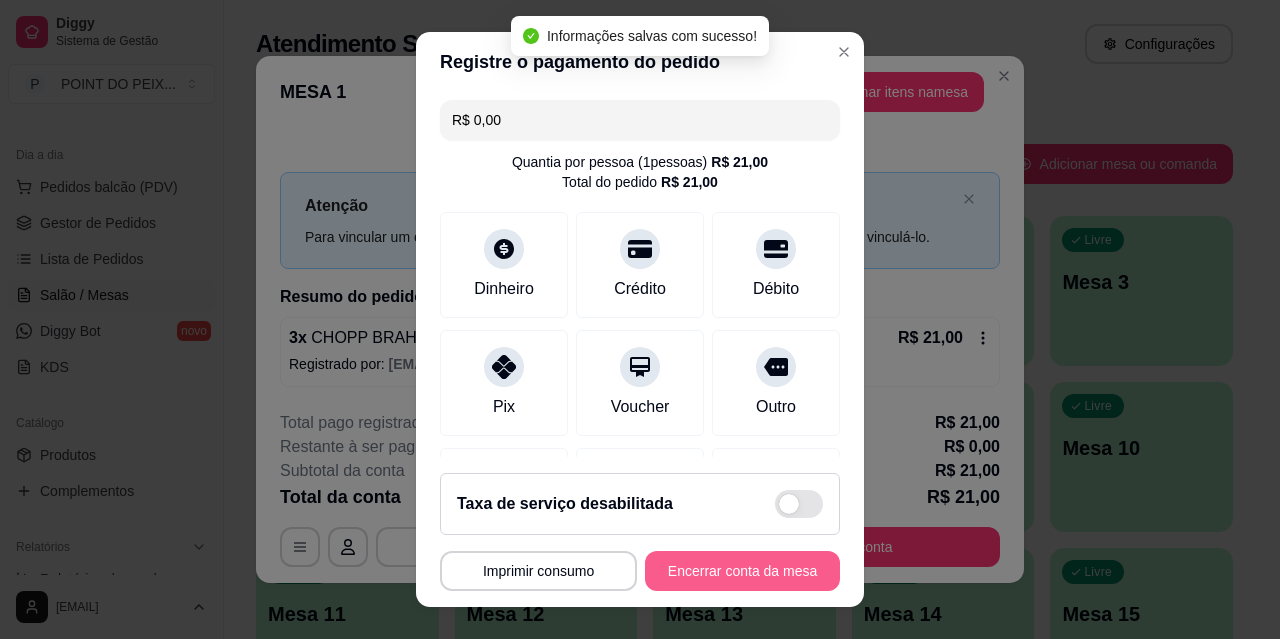 click on "Encerrar conta da mesa" at bounding box center [742, 571] 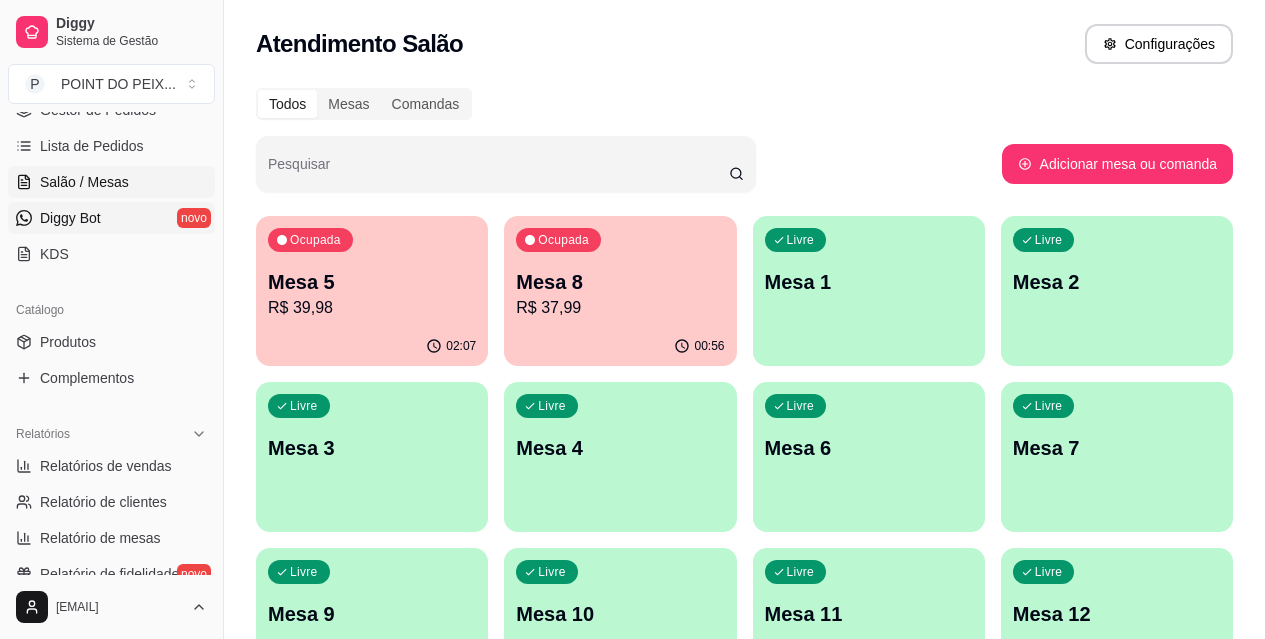 scroll, scrollTop: 400, scrollLeft: 0, axis: vertical 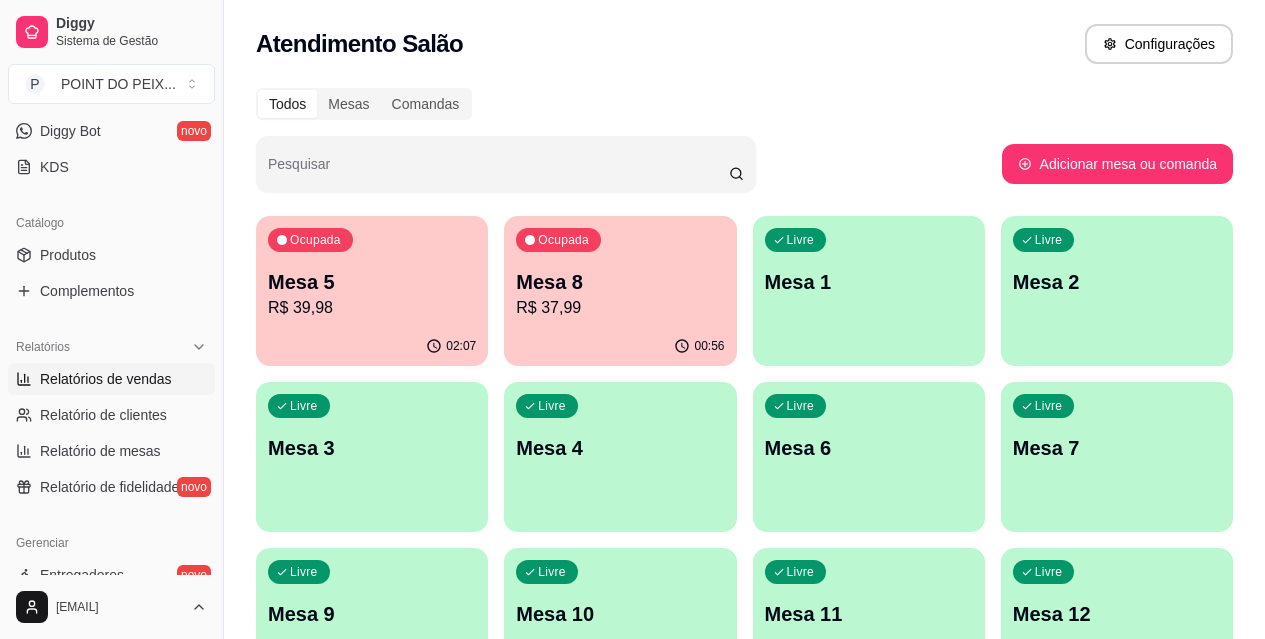 click on "Relatórios de vendas" at bounding box center (106, 379) 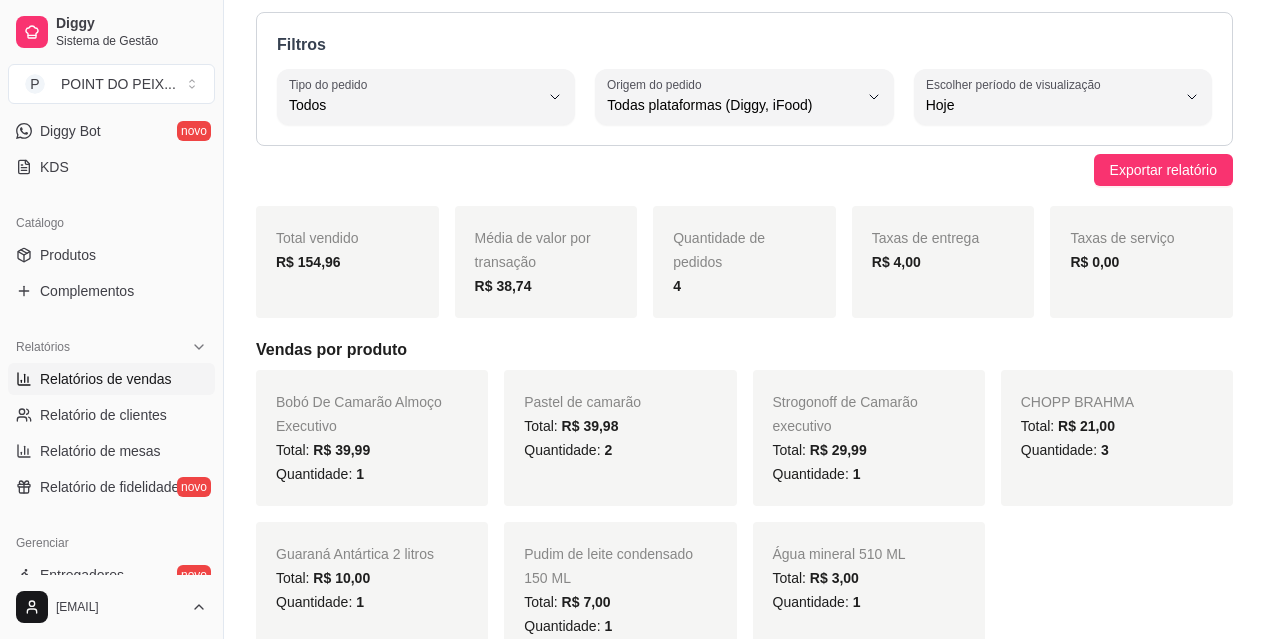 scroll, scrollTop: 0, scrollLeft: 0, axis: both 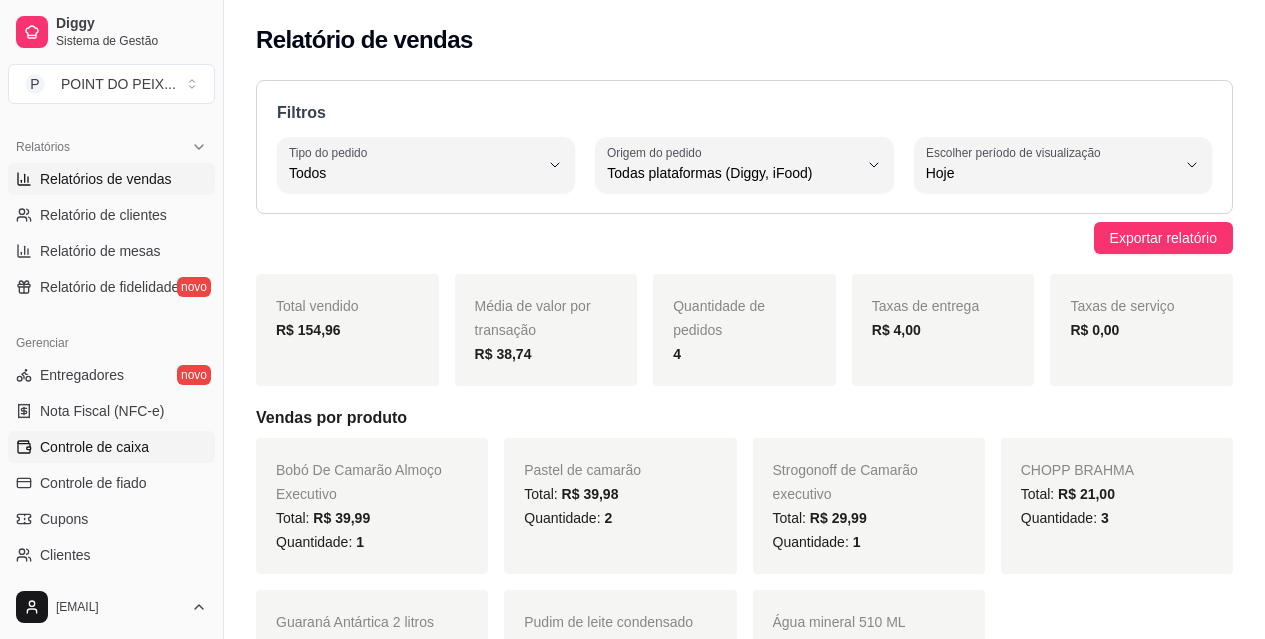 click on "Controle de caixa" at bounding box center (111, 447) 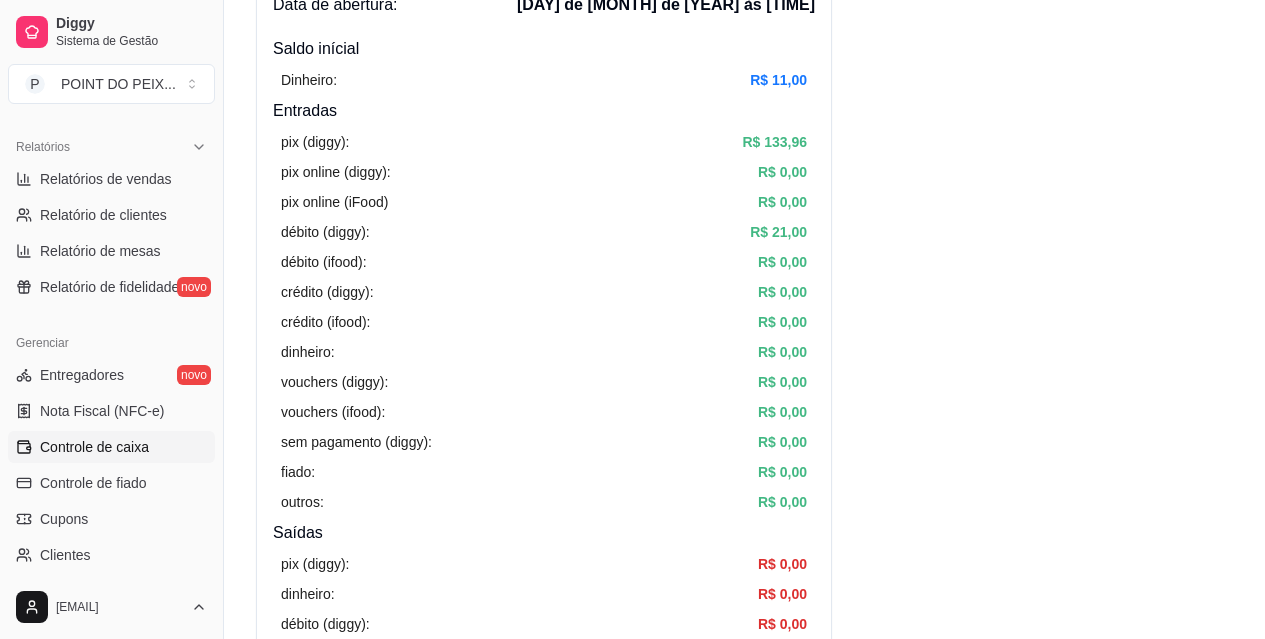 scroll, scrollTop: 0, scrollLeft: 0, axis: both 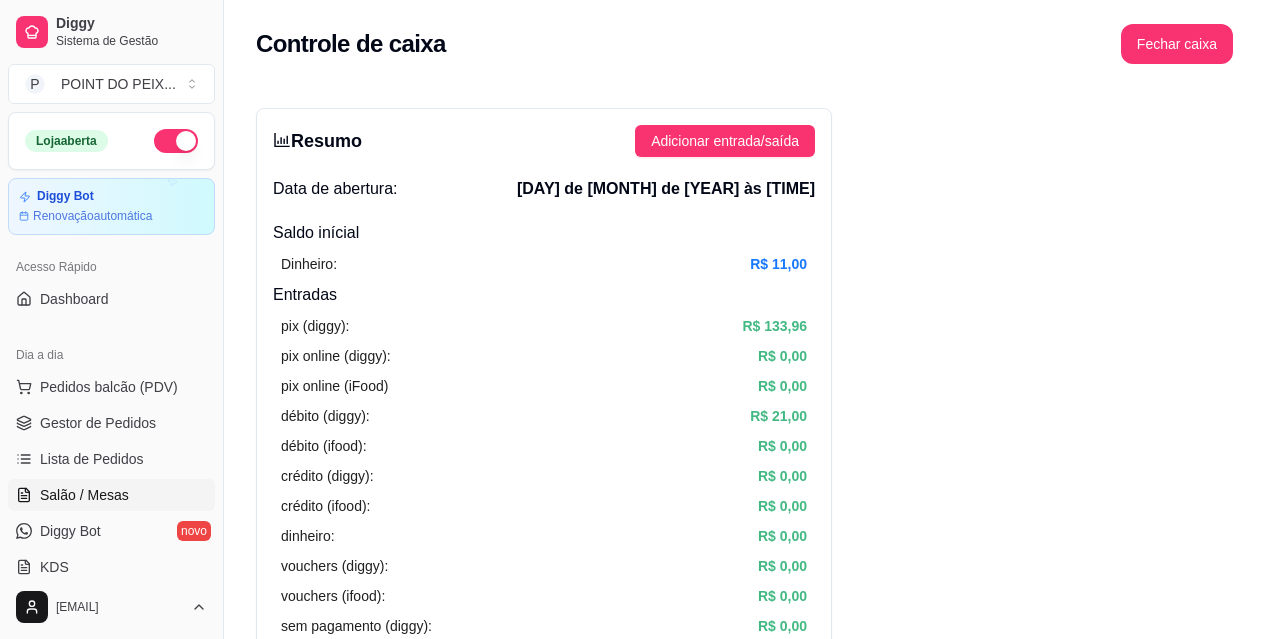 click on "Salão / Mesas" at bounding box center (84, 495) 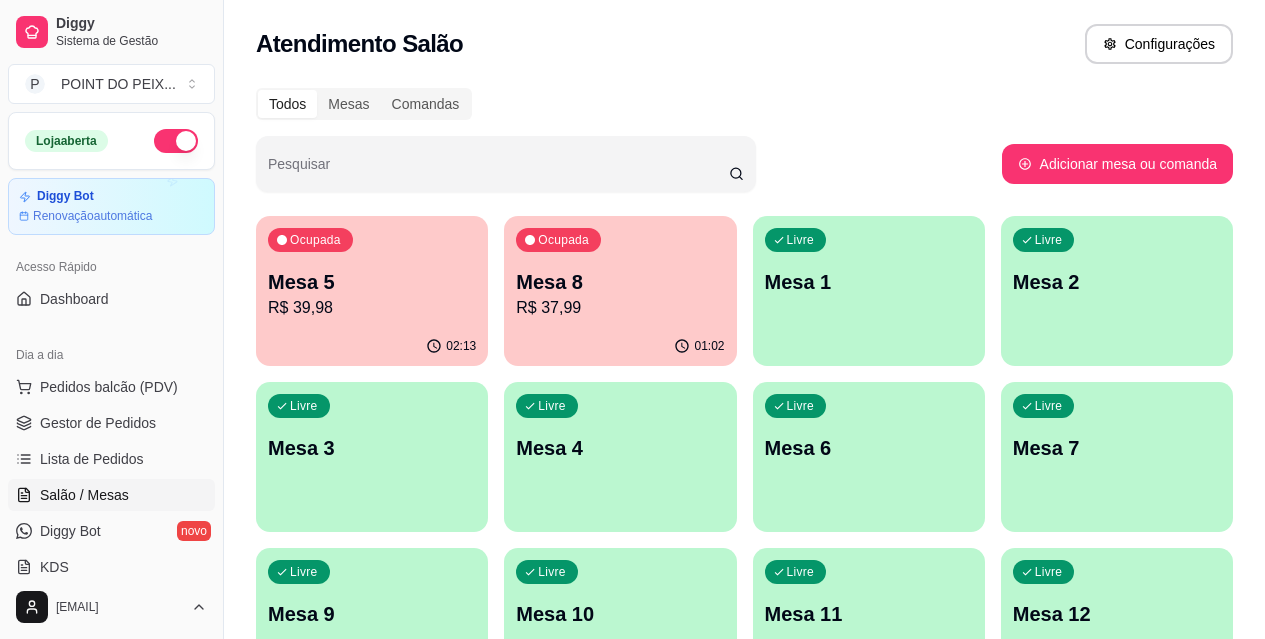 click at bounding box center (176, 141) 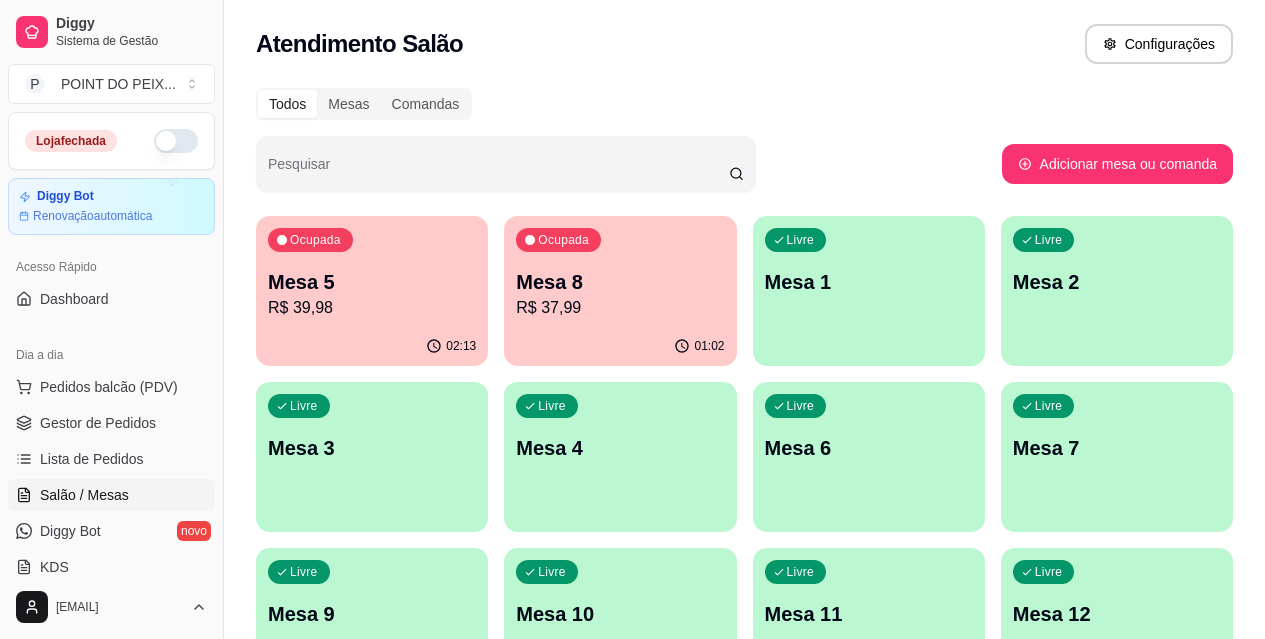 click on "Mesa 5" at bounding box center [372, 282] 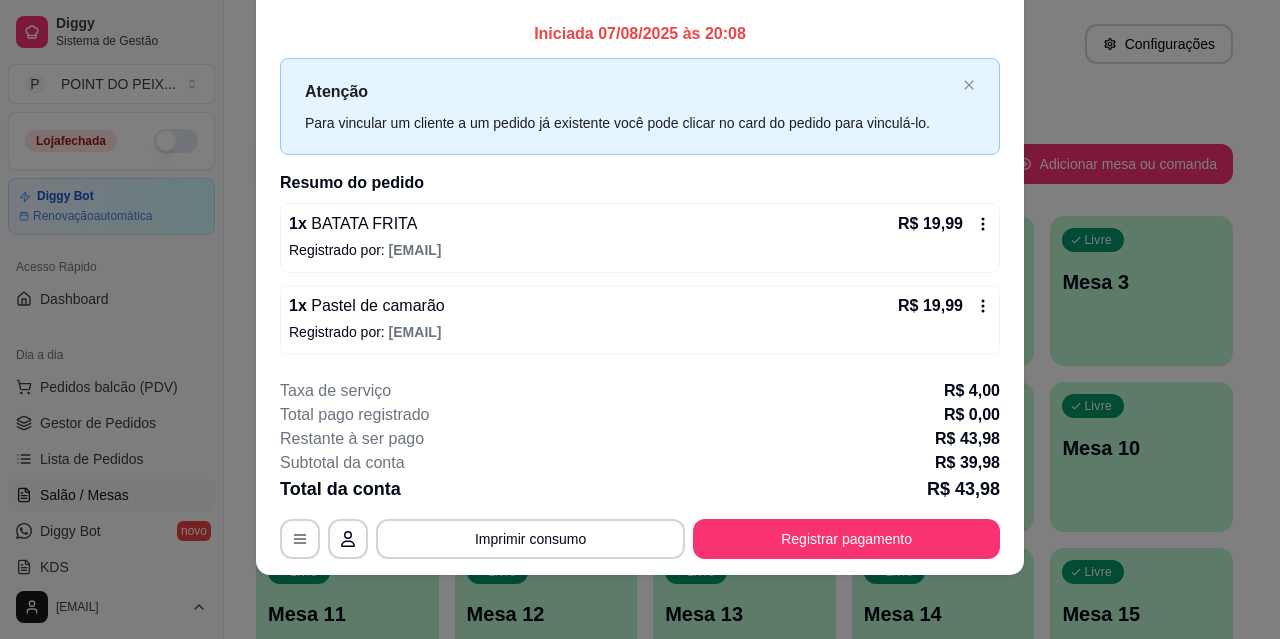 scroll, scrollTop: 0, scrollLeft: 0, axis: both 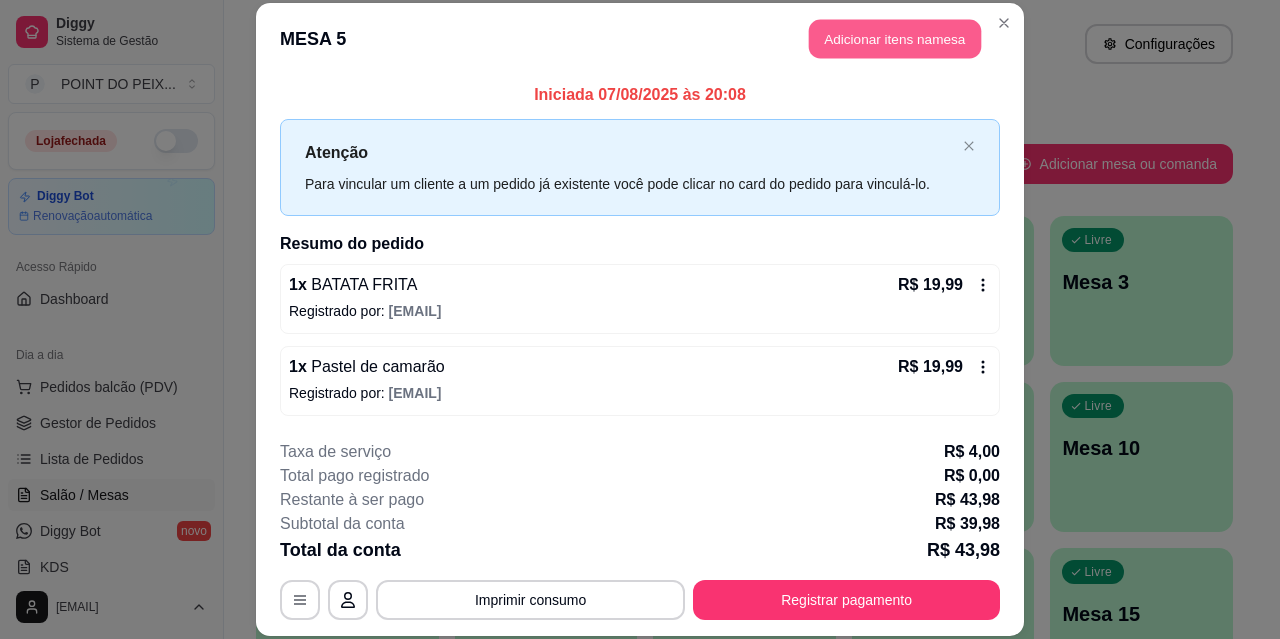 click on "Adicionar itens na  mesa" at bounding box center [895, 39] 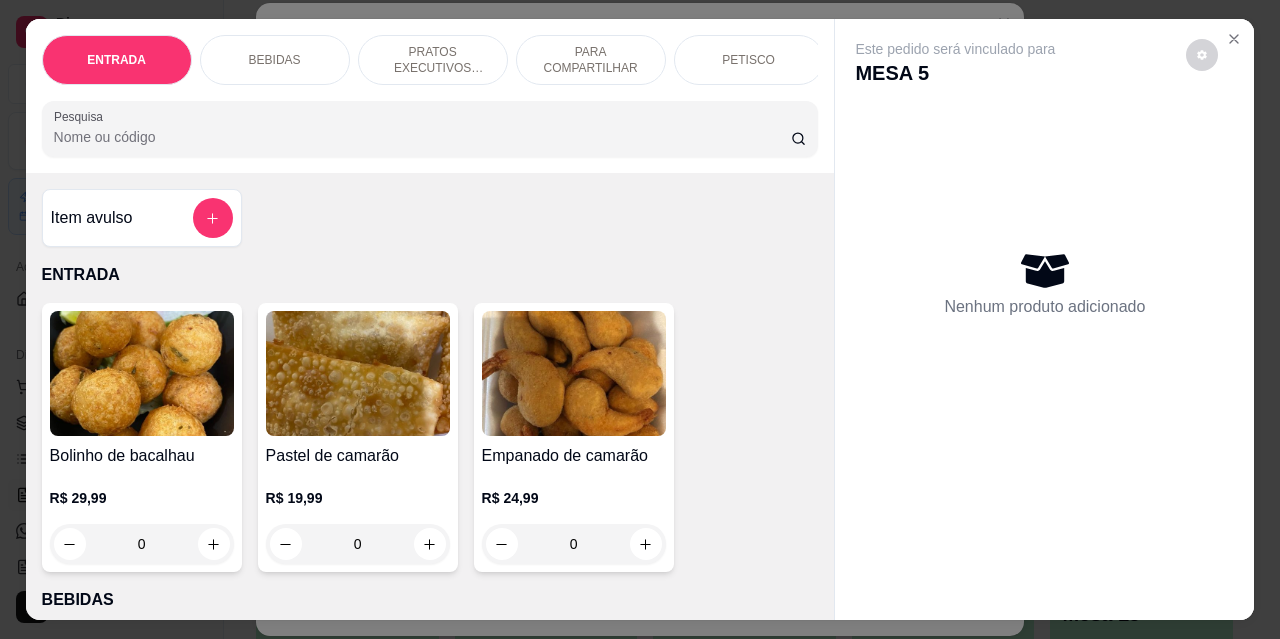 click on "BEBIDAS" at bounding box center [275, 60] 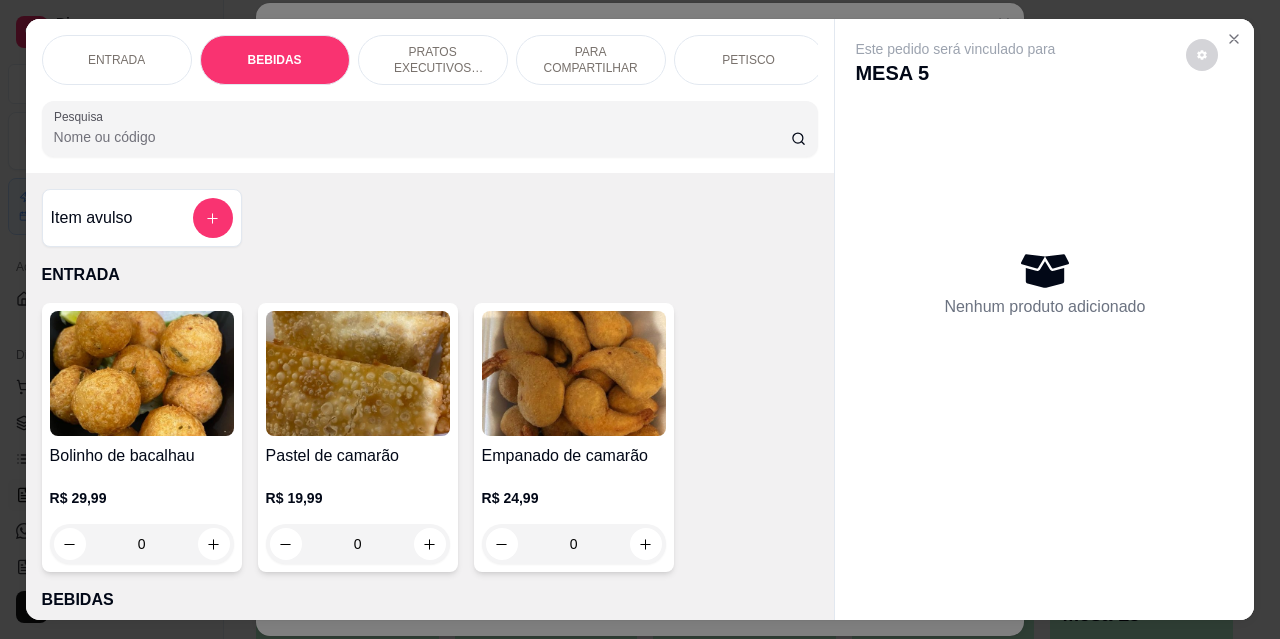 scroll, scrollTop: 415, scrollLeft: 0, axis: vertical 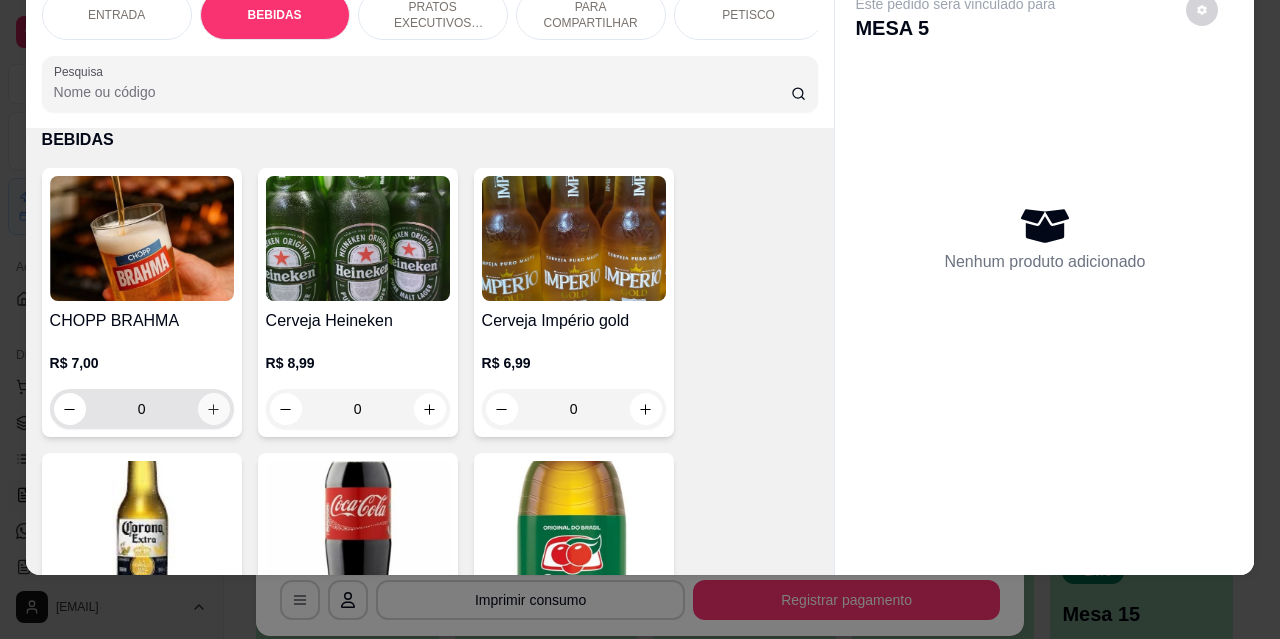 click at bounding box center [214, 409] 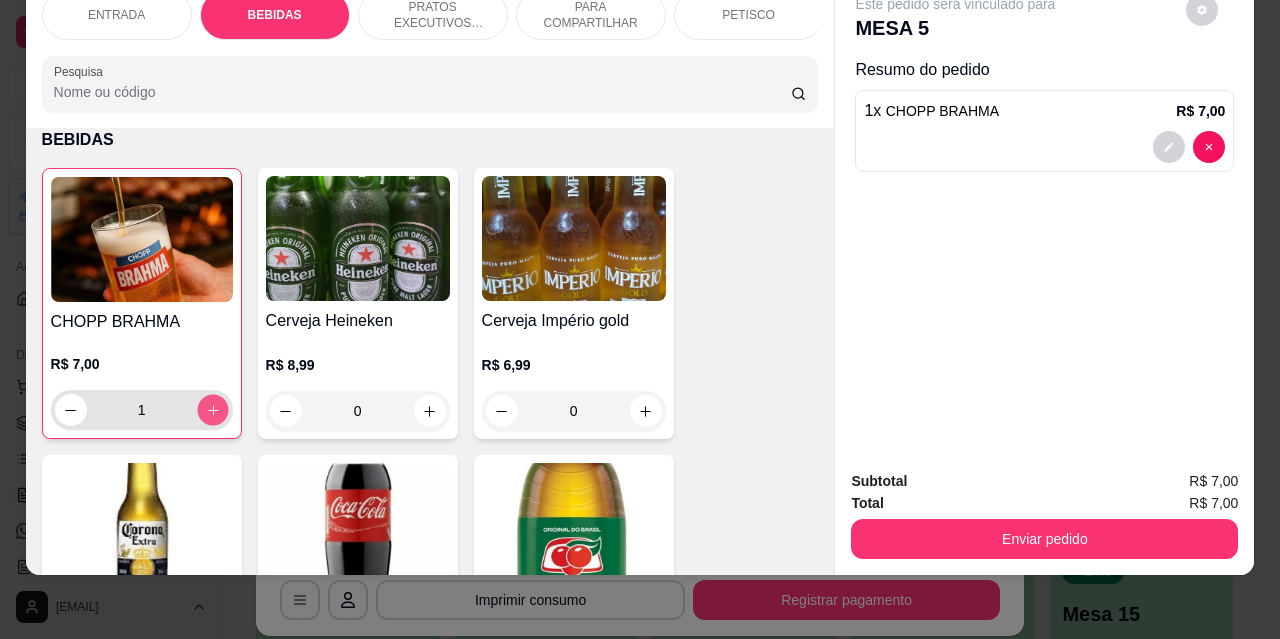 click 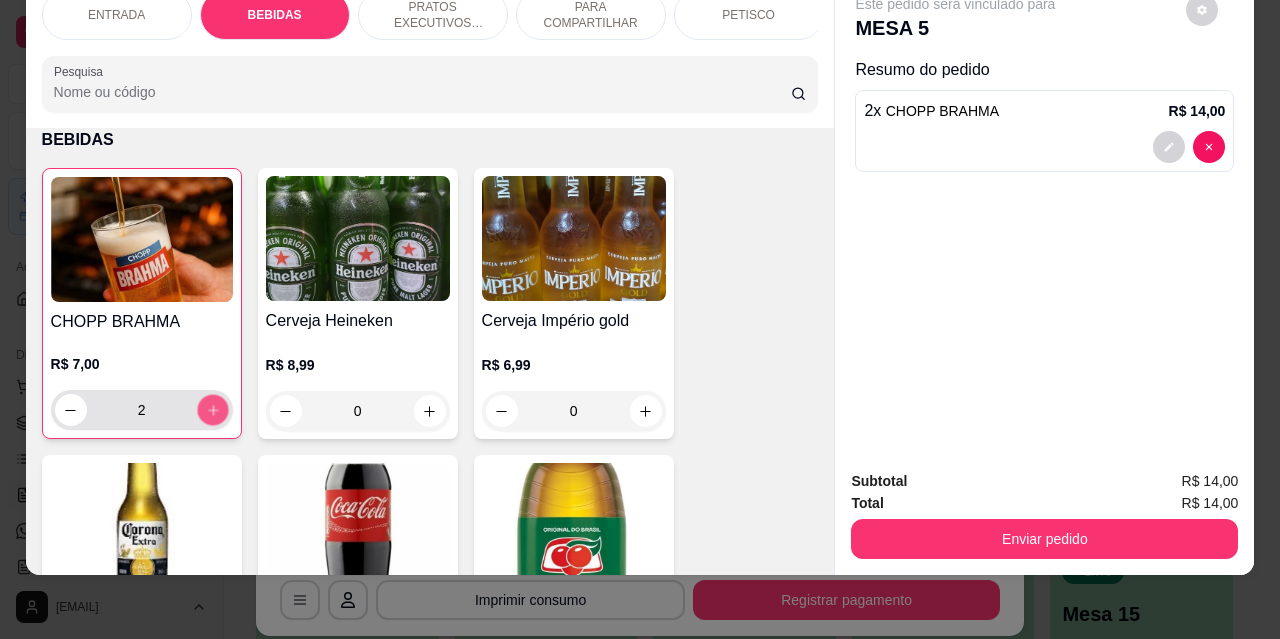 click 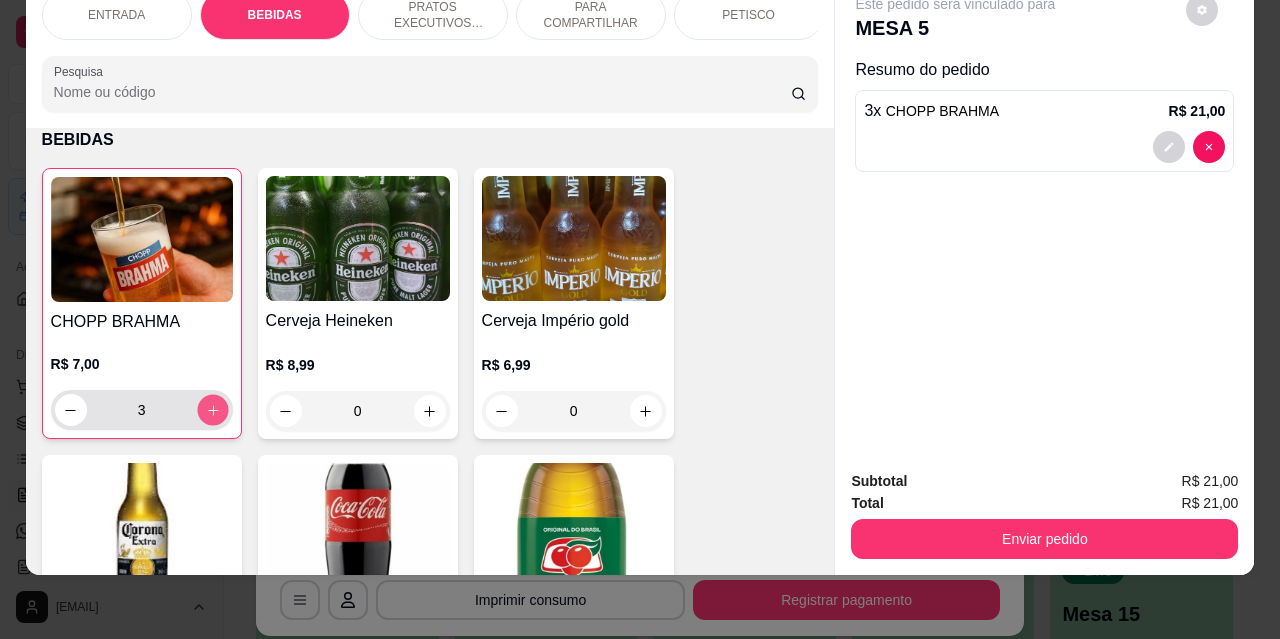 click 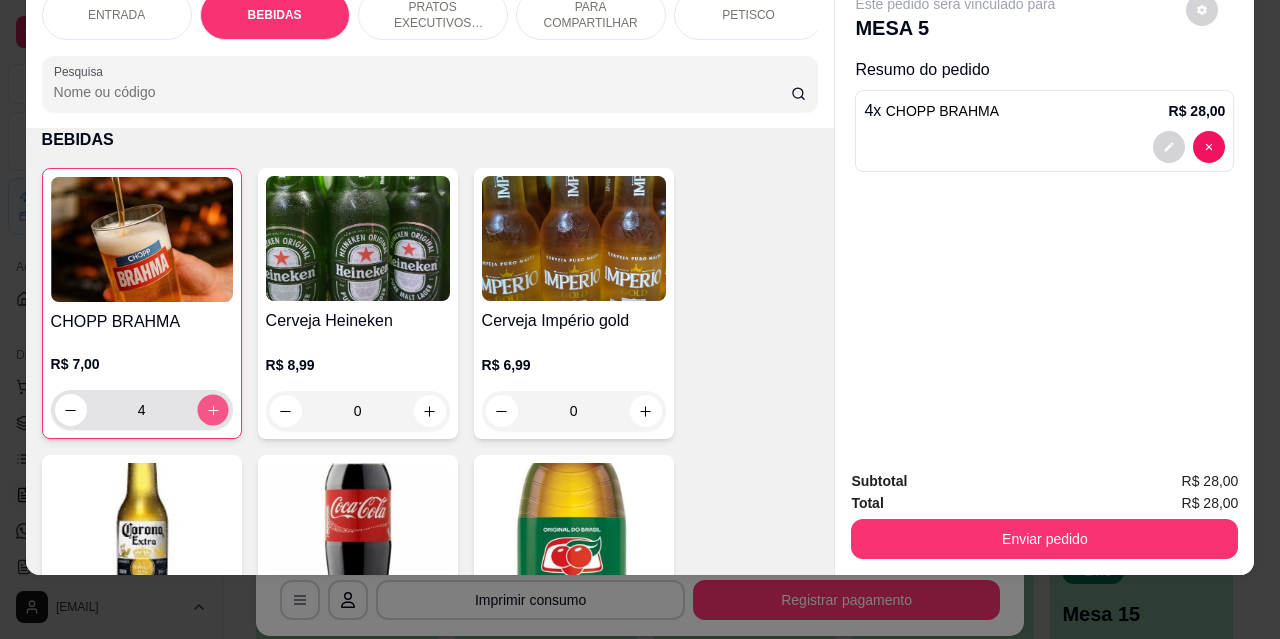 click 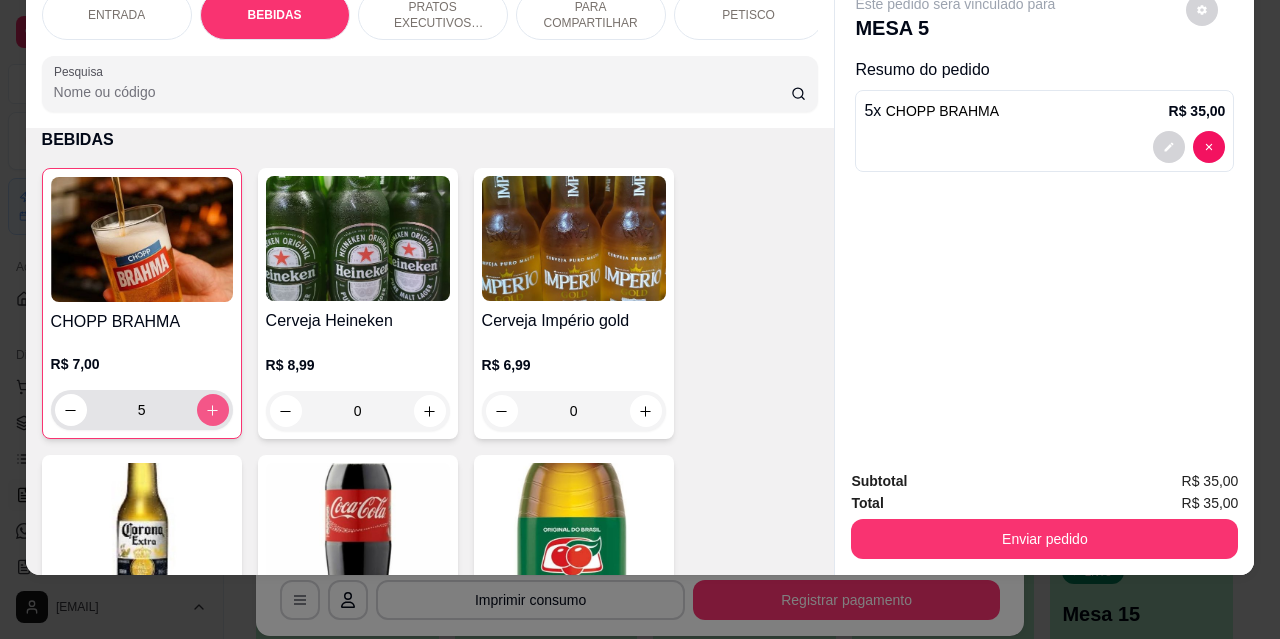 click 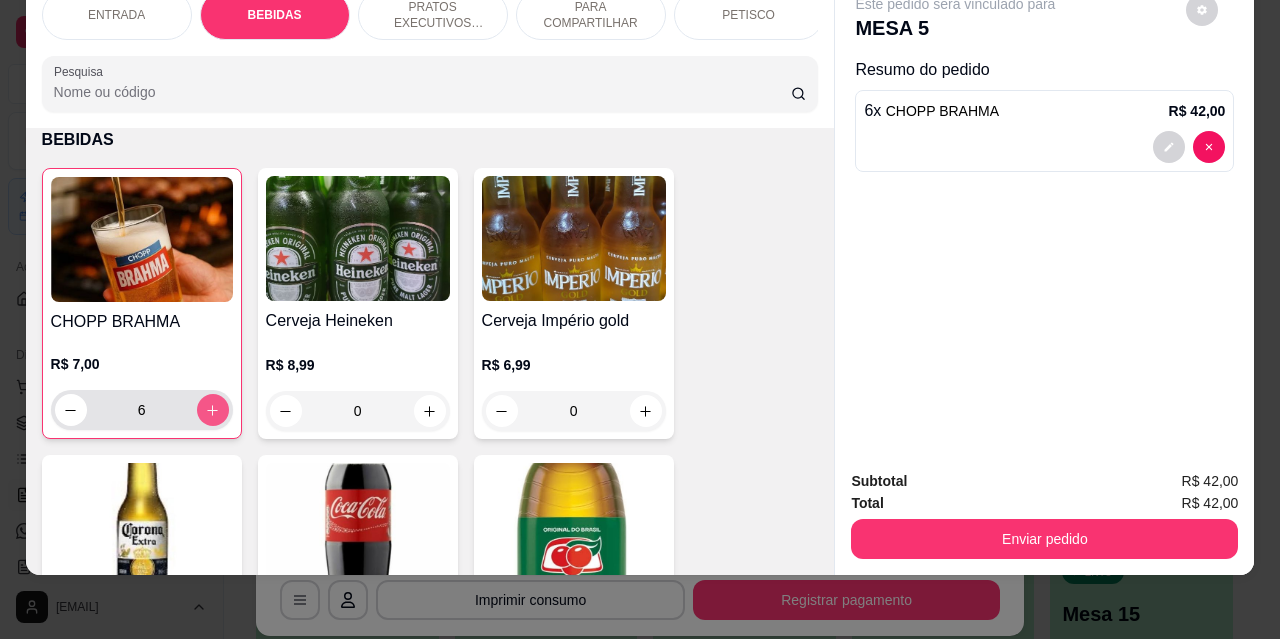 click 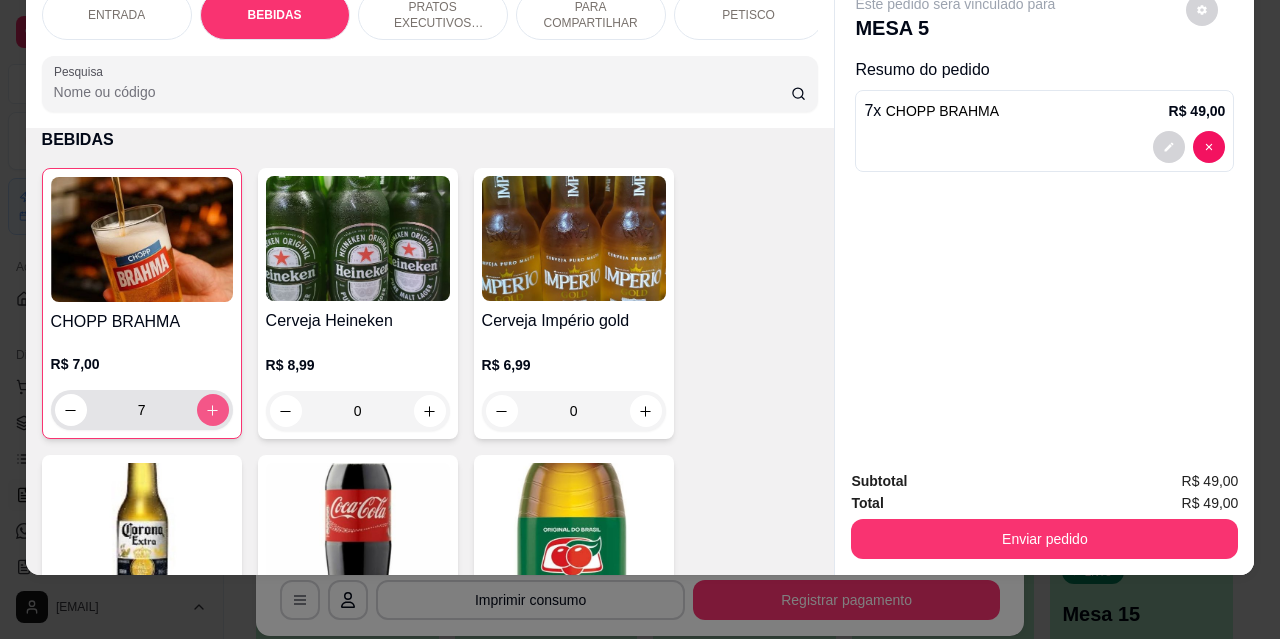 click 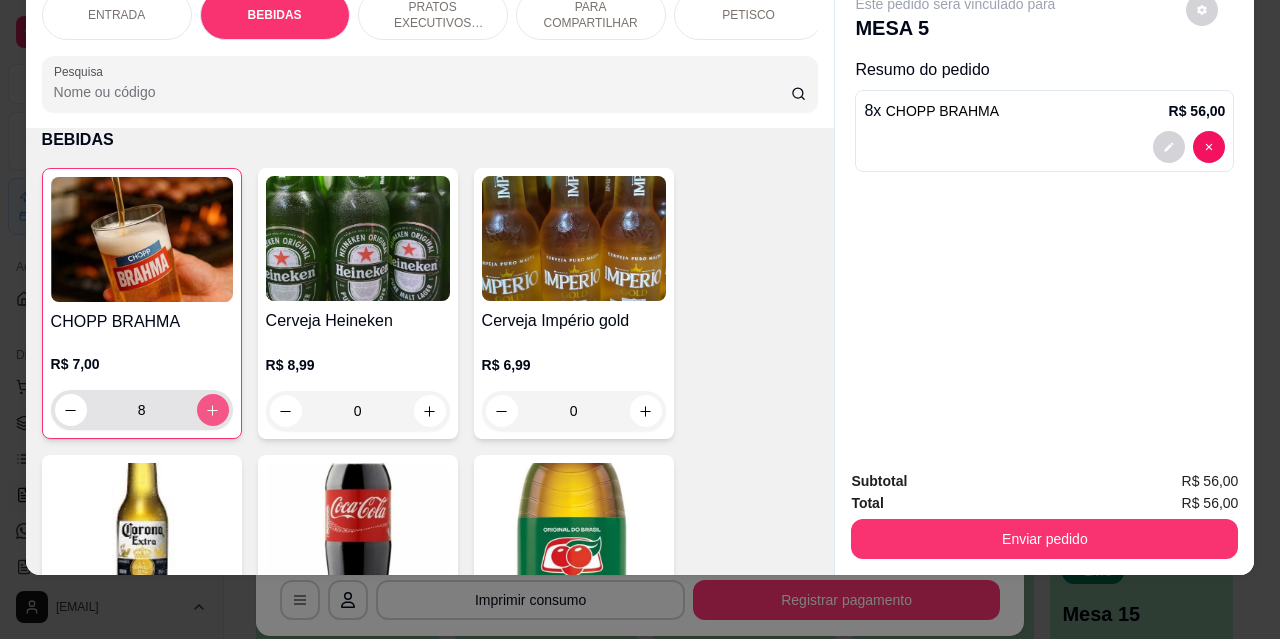 click 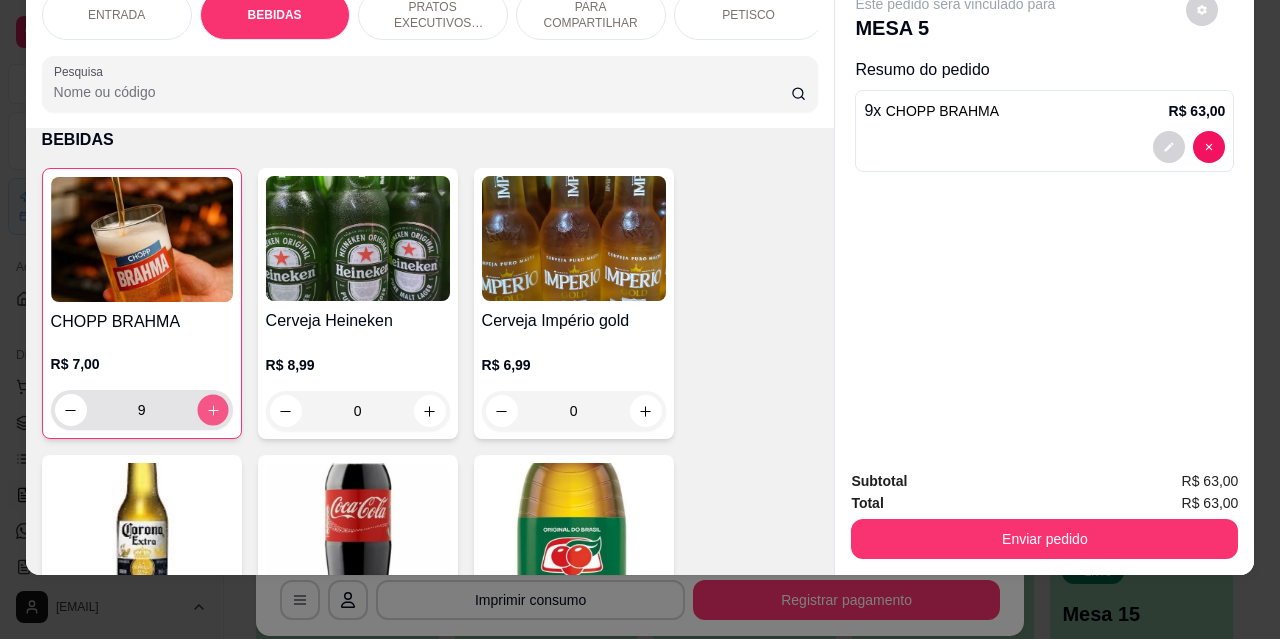click 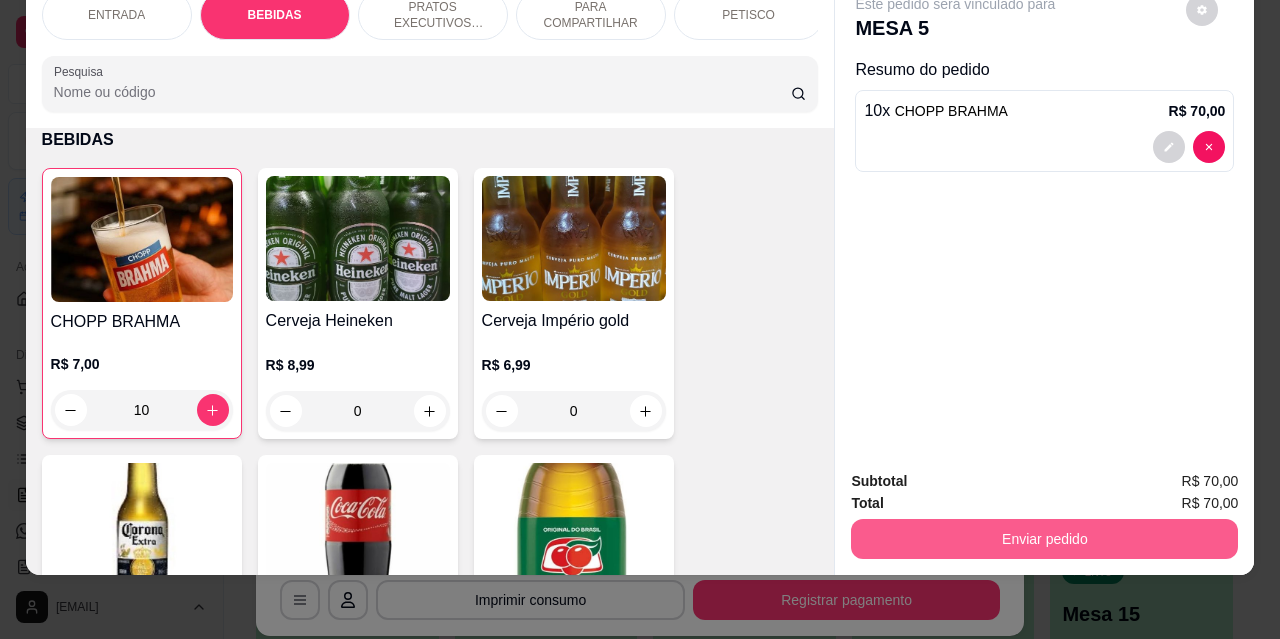 click on "Enviar pedido" at bounding box center [1044, 539] 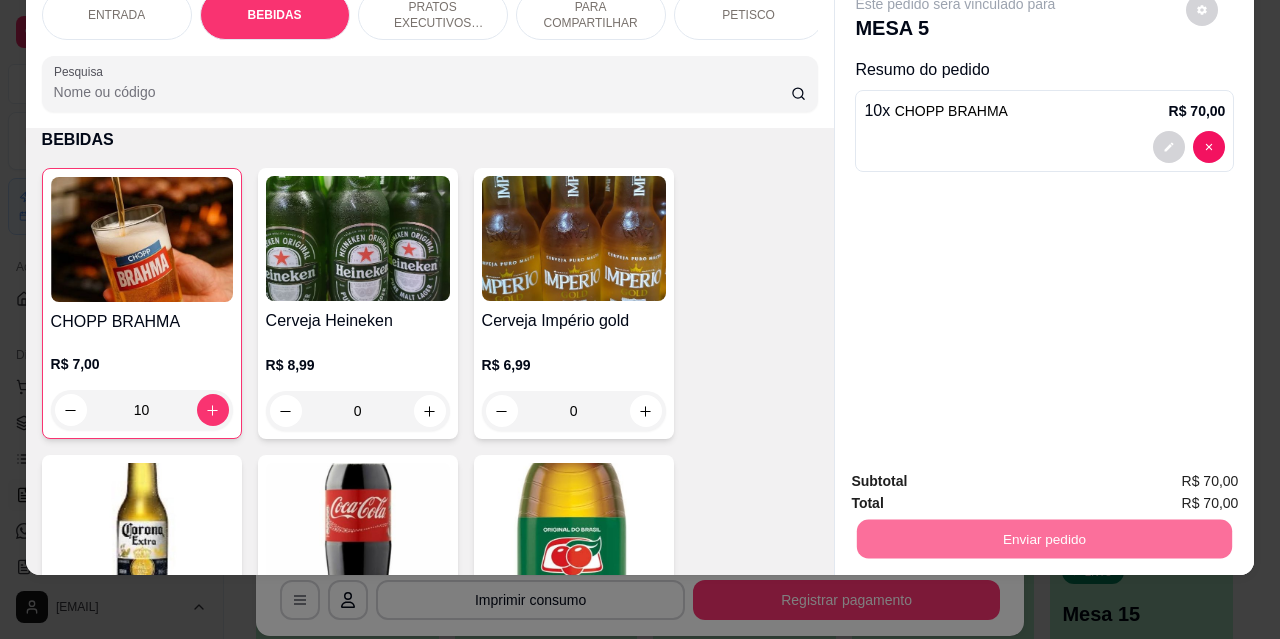 click on "Não registrar e enviar pedido" at bounding box center [979, 474] 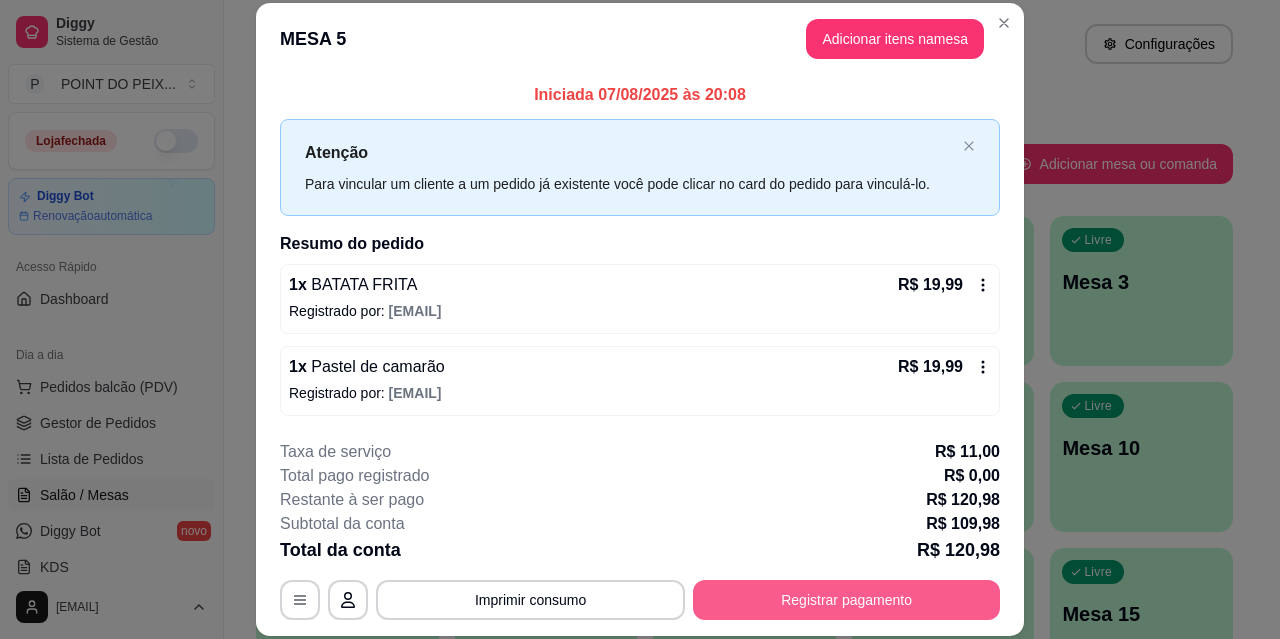 click on "Registrar pagamento" at bounding box center (846, 600) 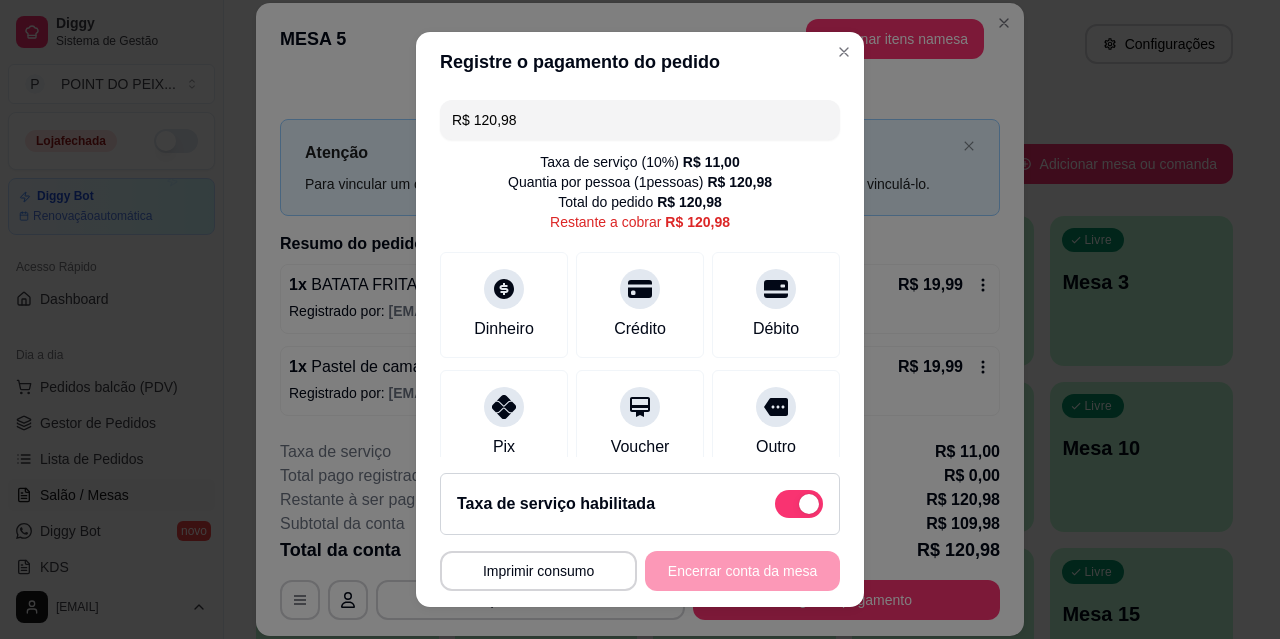 click at bounding box center [809, 504] 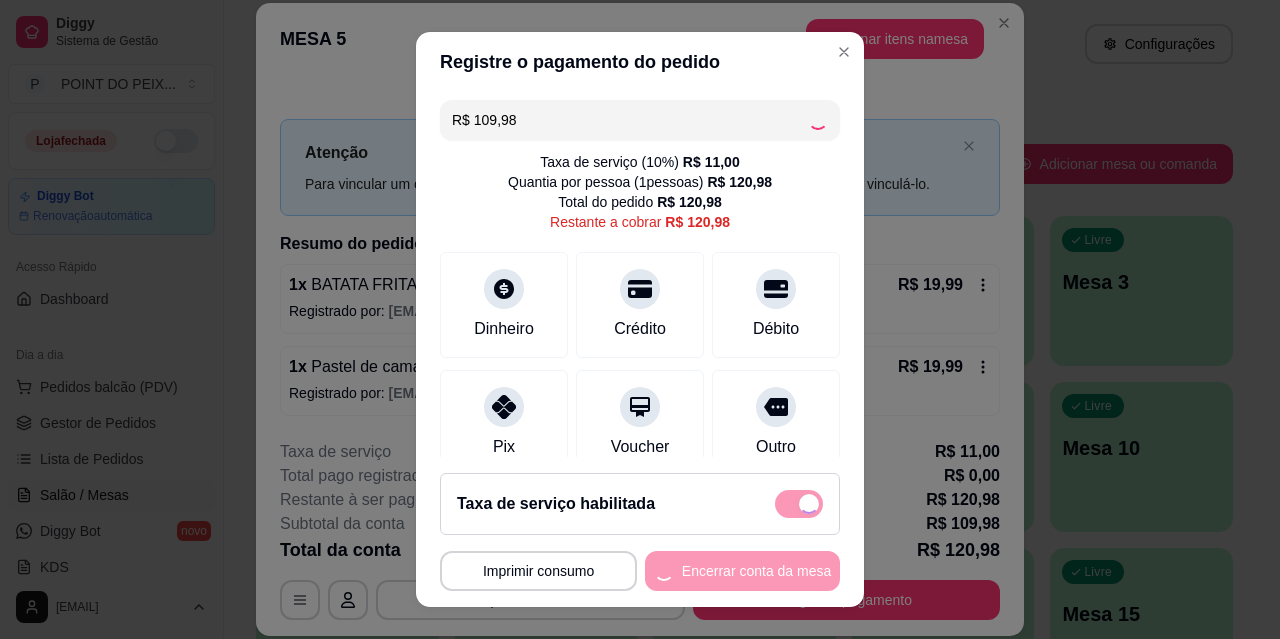 checkbox on "false" 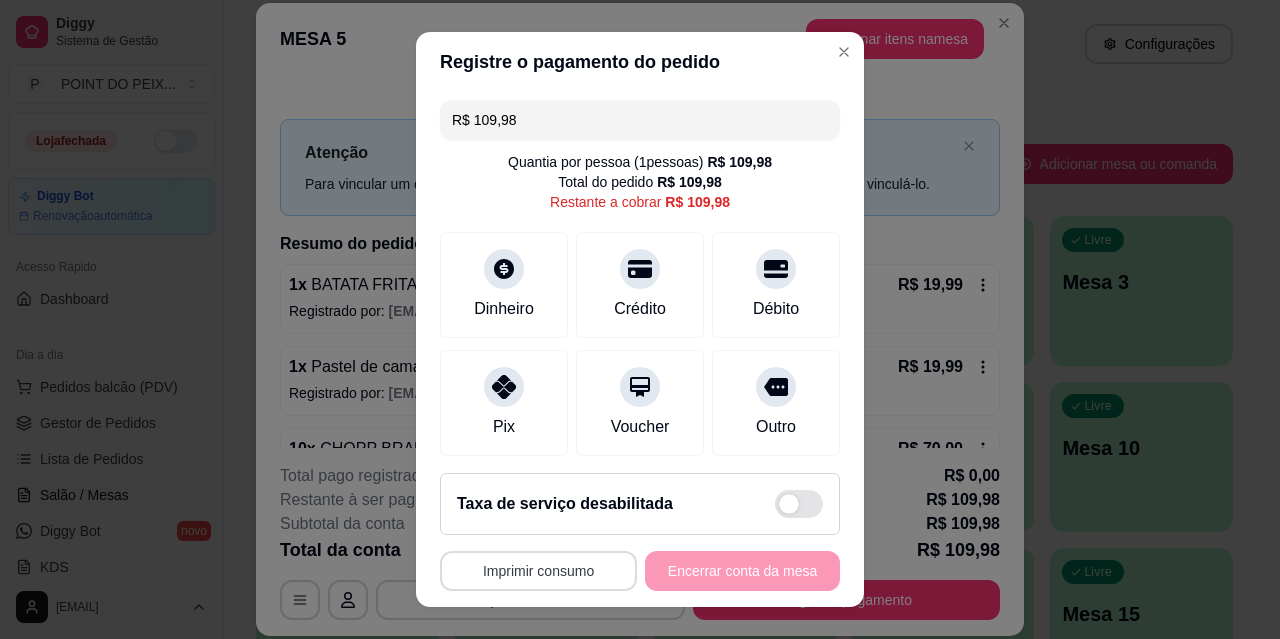 click on "Imprimir consumo" at bounding box center [538, 571] 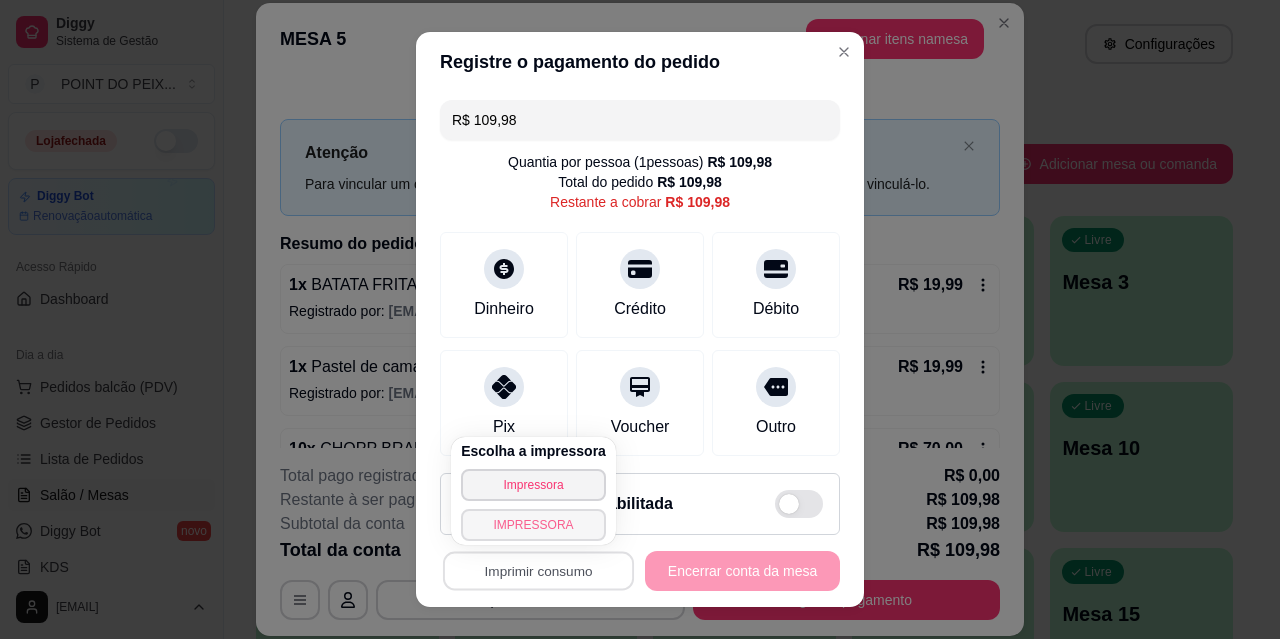 click on "IMPRESSORA" at bounding box center (533, 525) 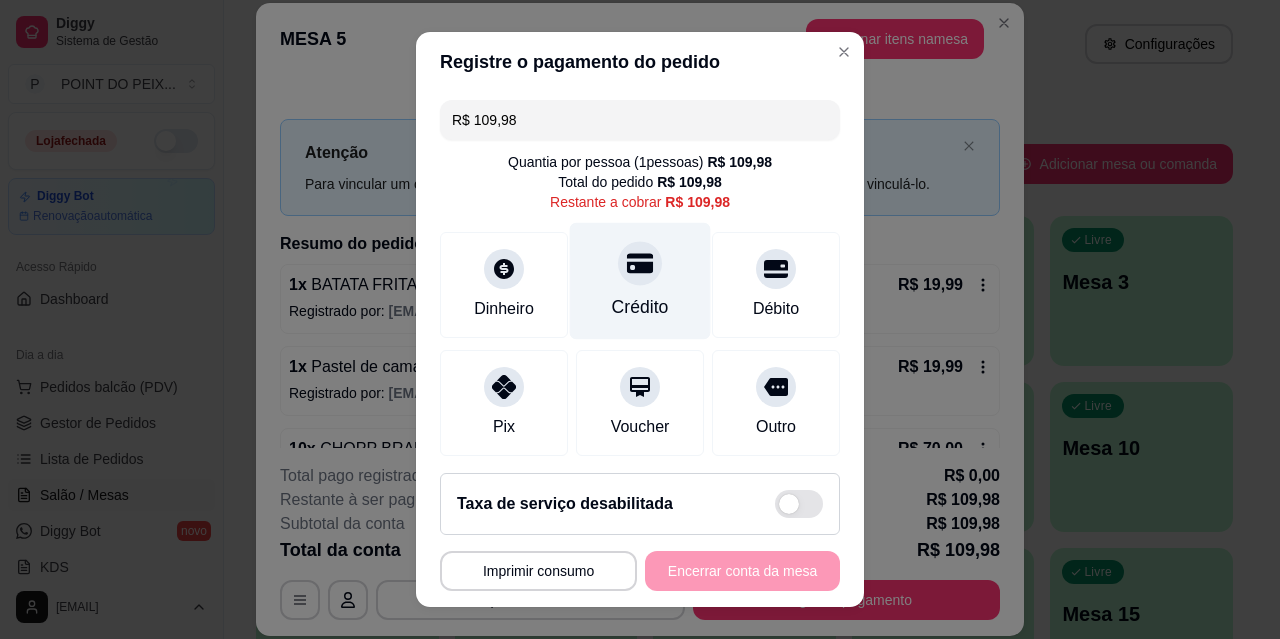 click on "Crédito" at bounding box center [640, 307] 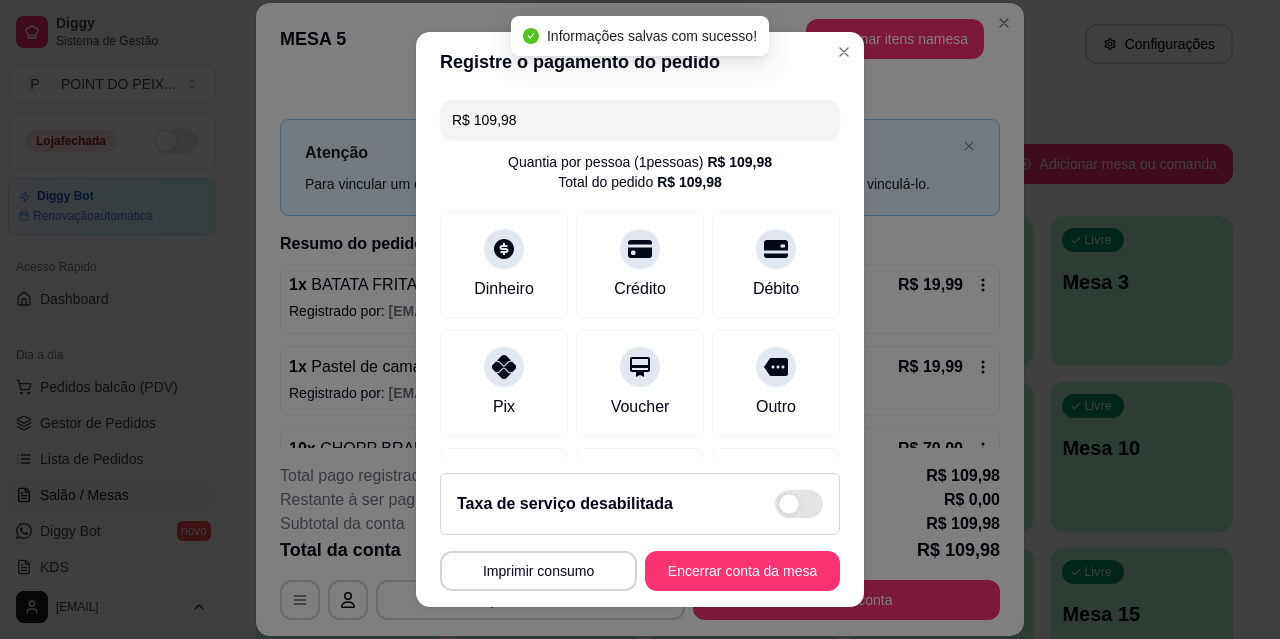 type on "R$ 0,00" 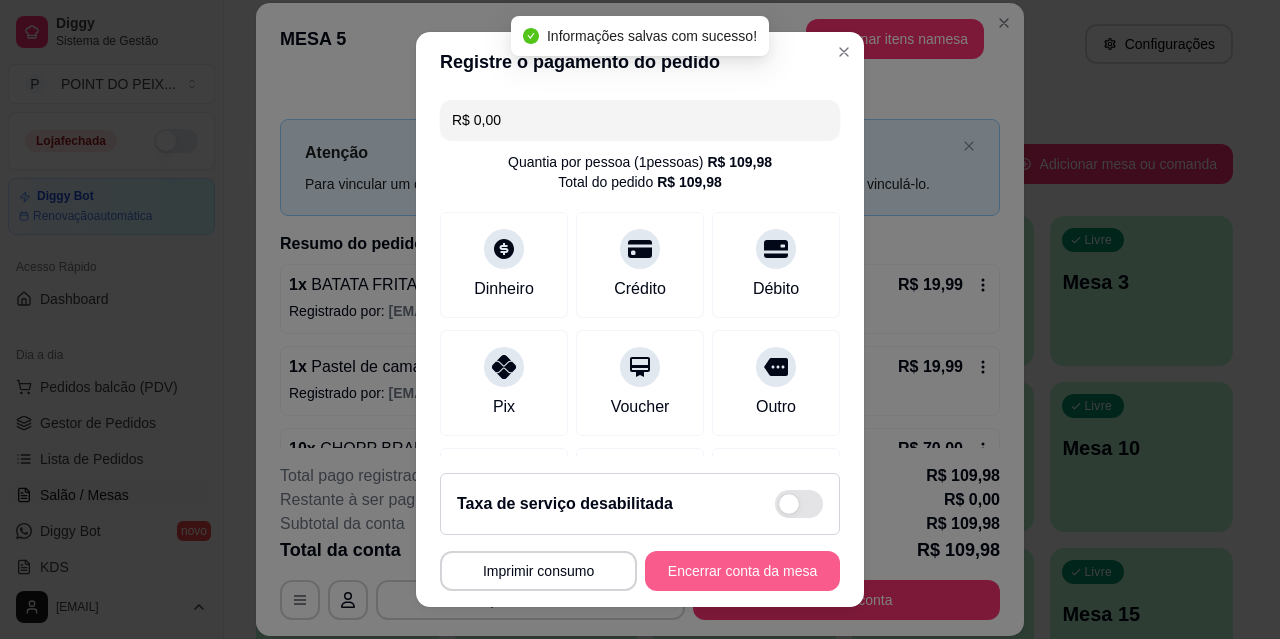 click on "Encerrar conta da mesa" at bounding box center [742, 571] 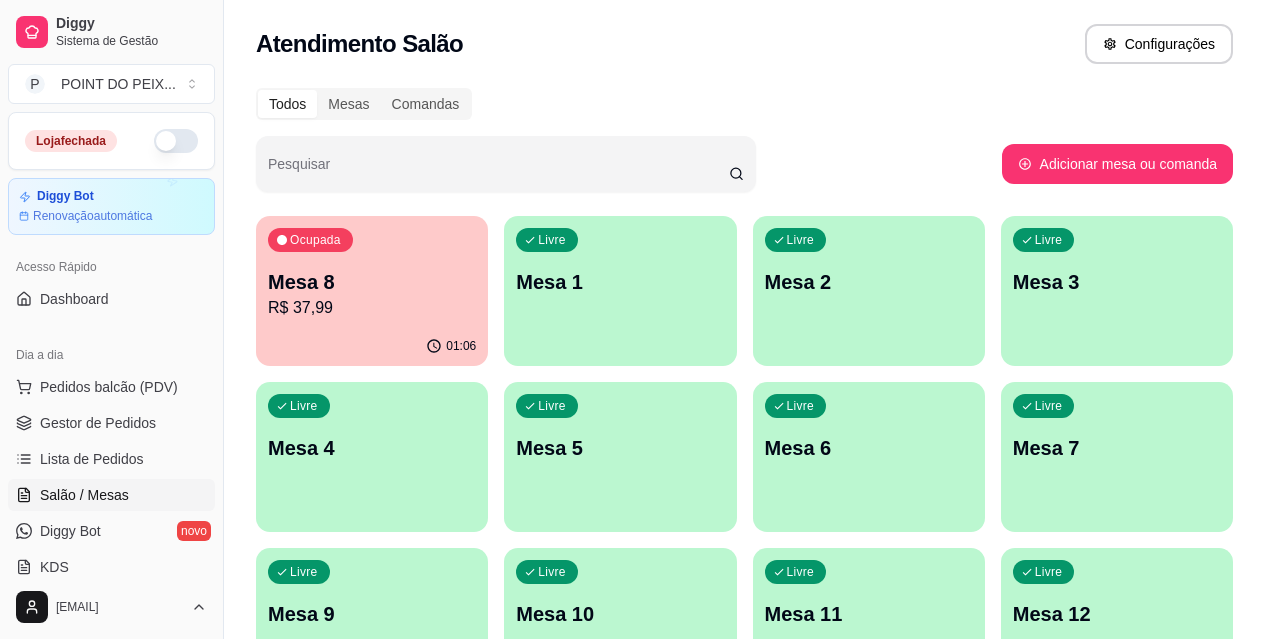 click at bounding box center [176, 141] 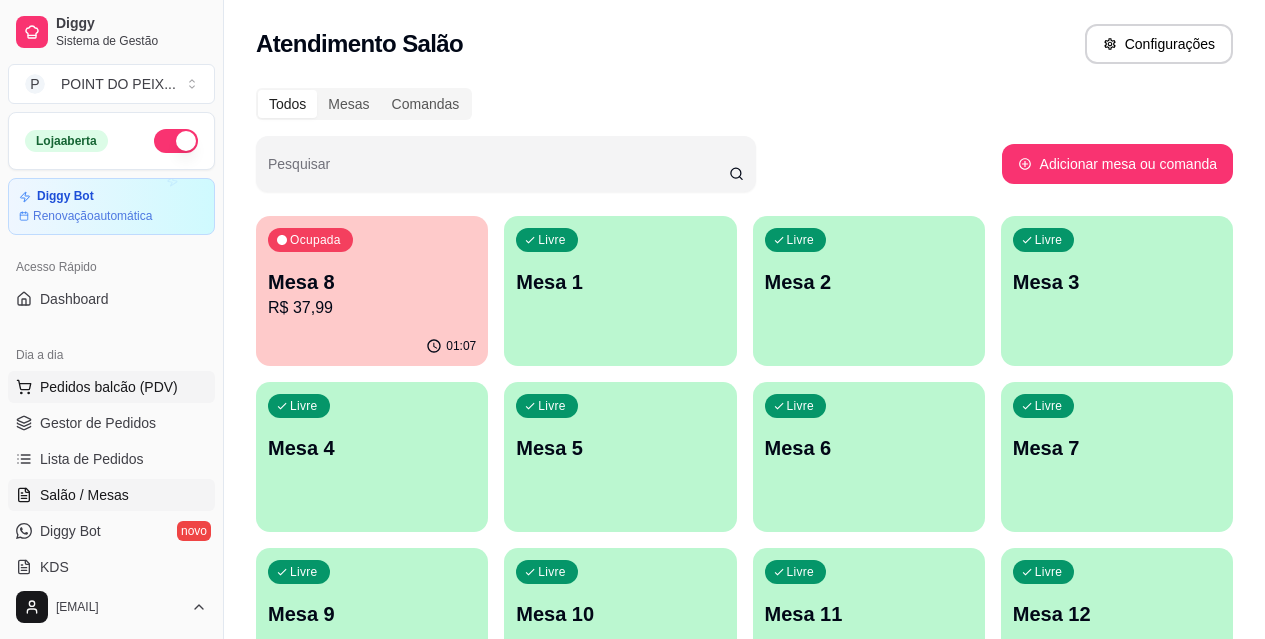 click on "Pedidos balcão (PDV)" at bounding box center (109, 387) 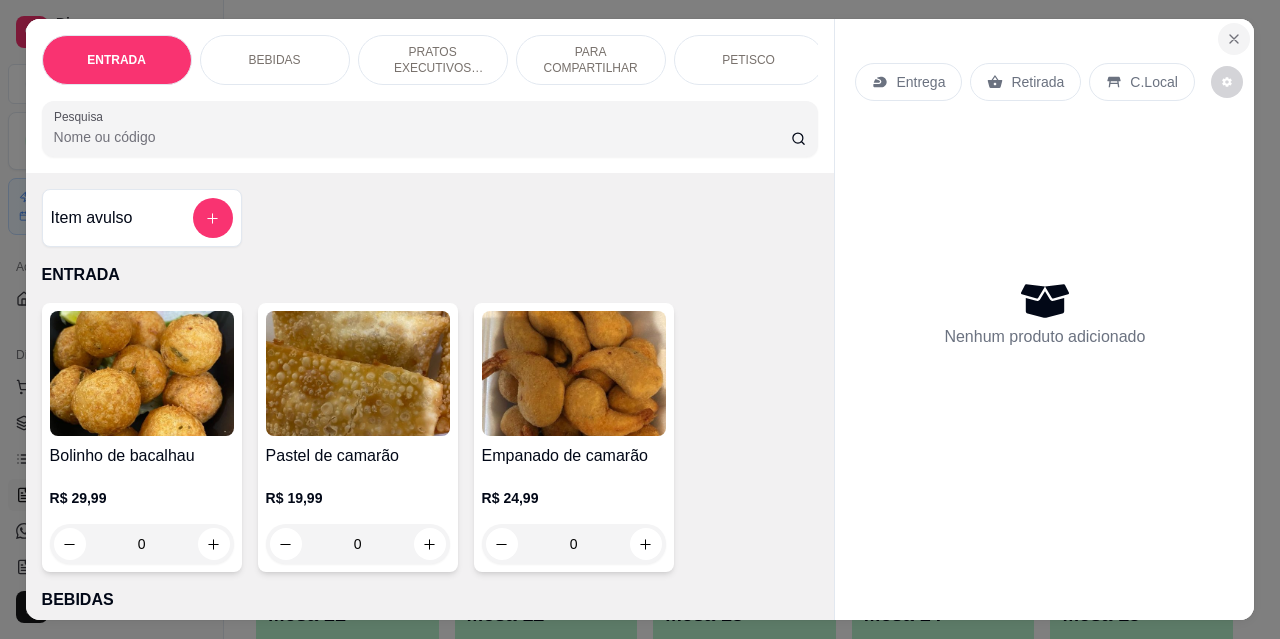 click 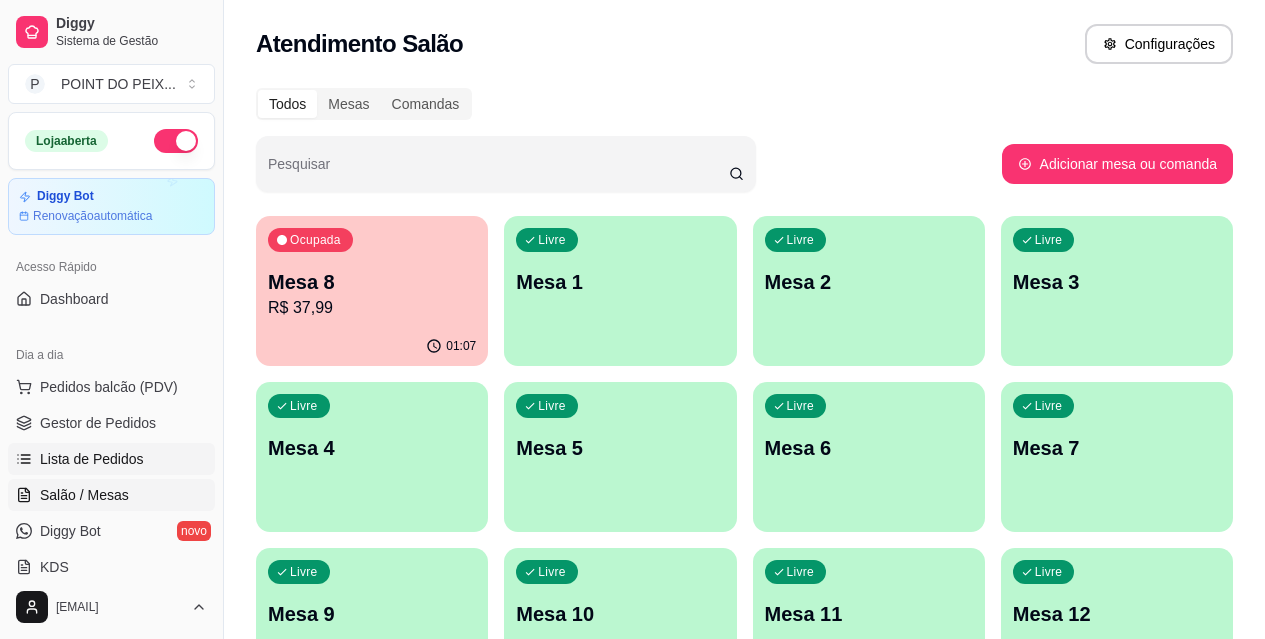 click on "Lista de Pedidos" at bounding box center (92, 459) 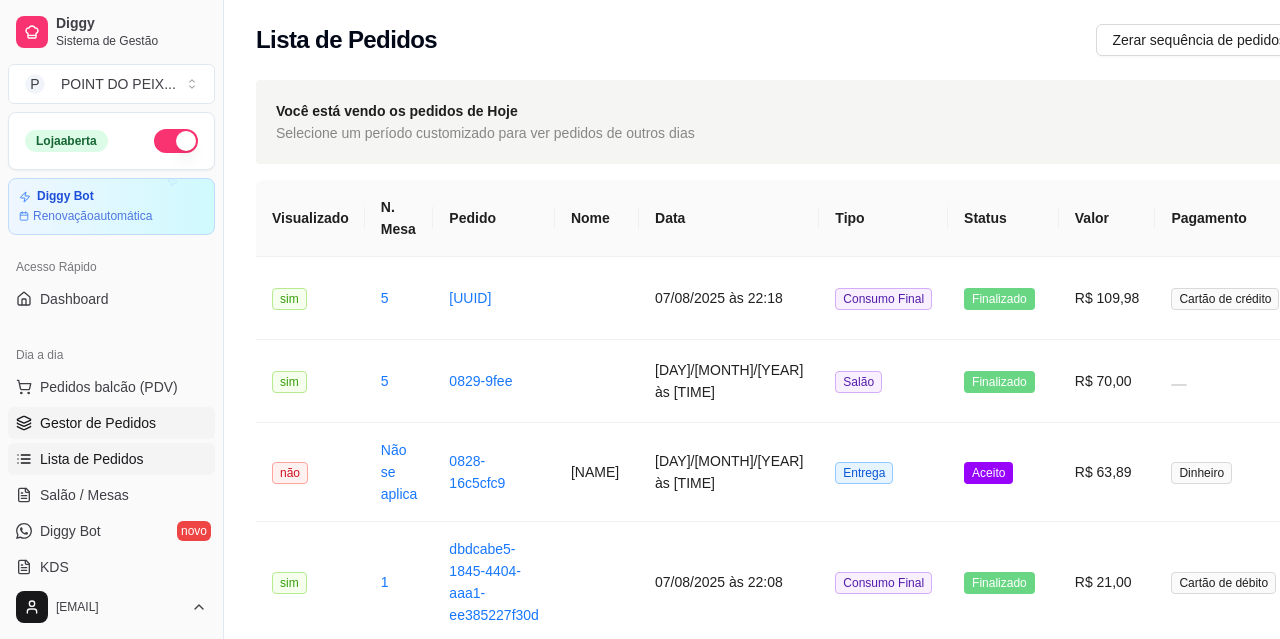 click on "Gestor de Pedidos" at bounding box center (98, 423) 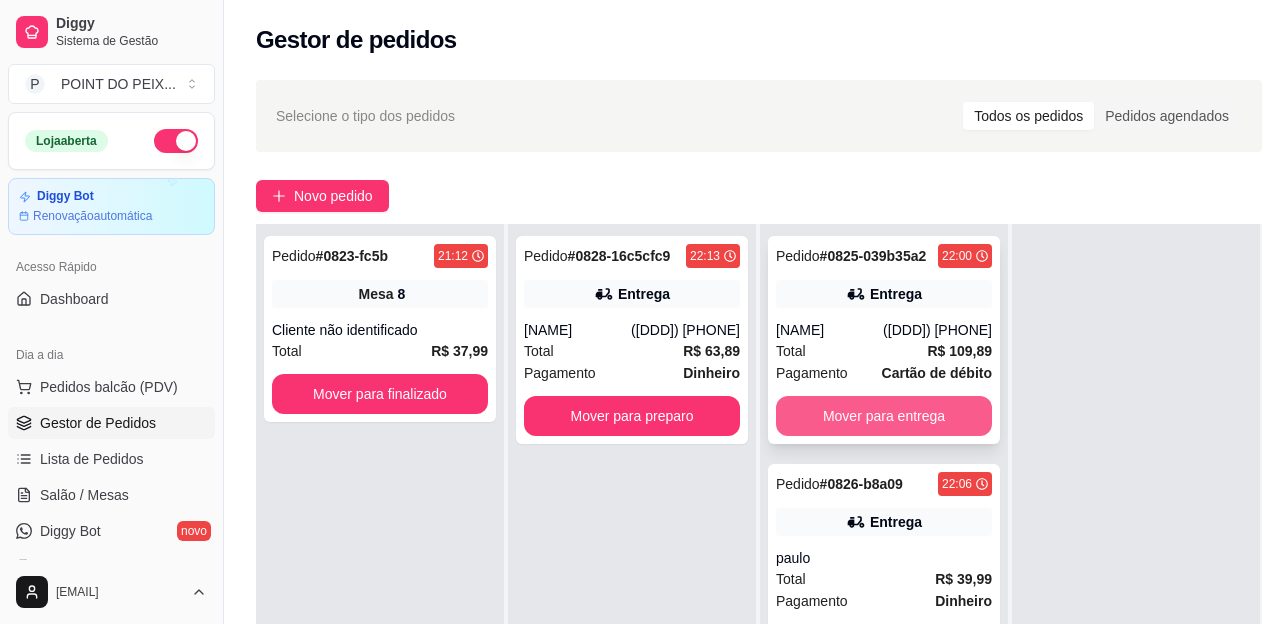scroll, scrollTop: 71, scrollLeft: 0, axis: vertical 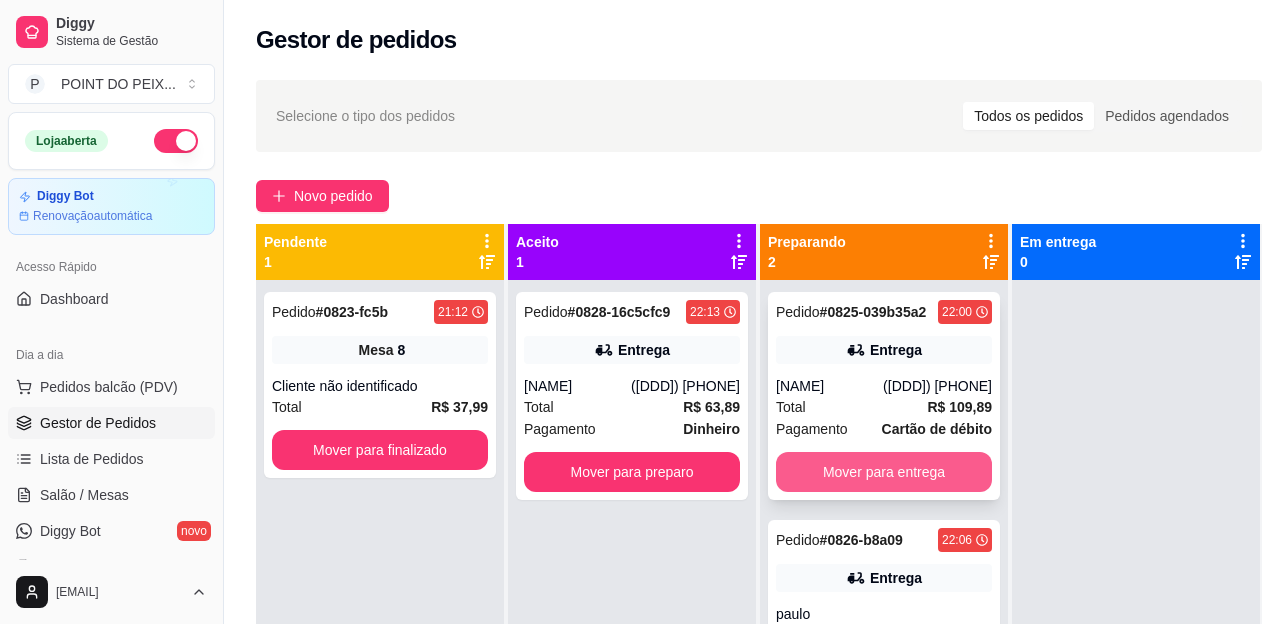click on "Mover para entrega" at bounding box center [884, 472] 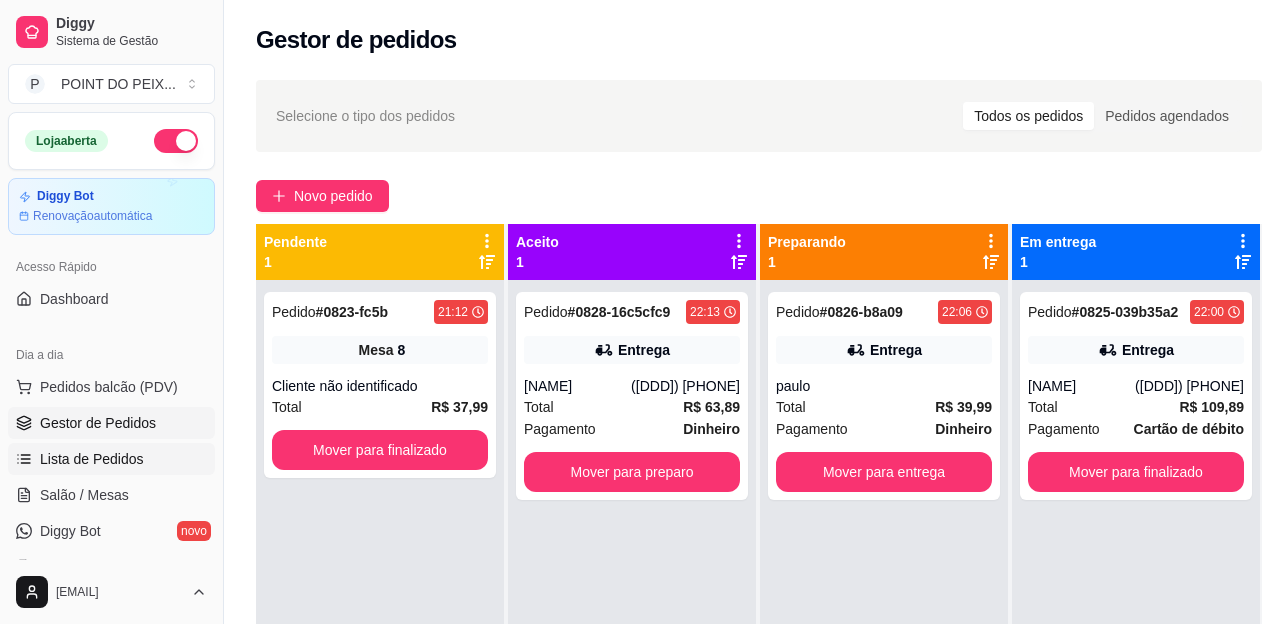 click on "Lista de Pedidos" at bounding box center (92, 459) 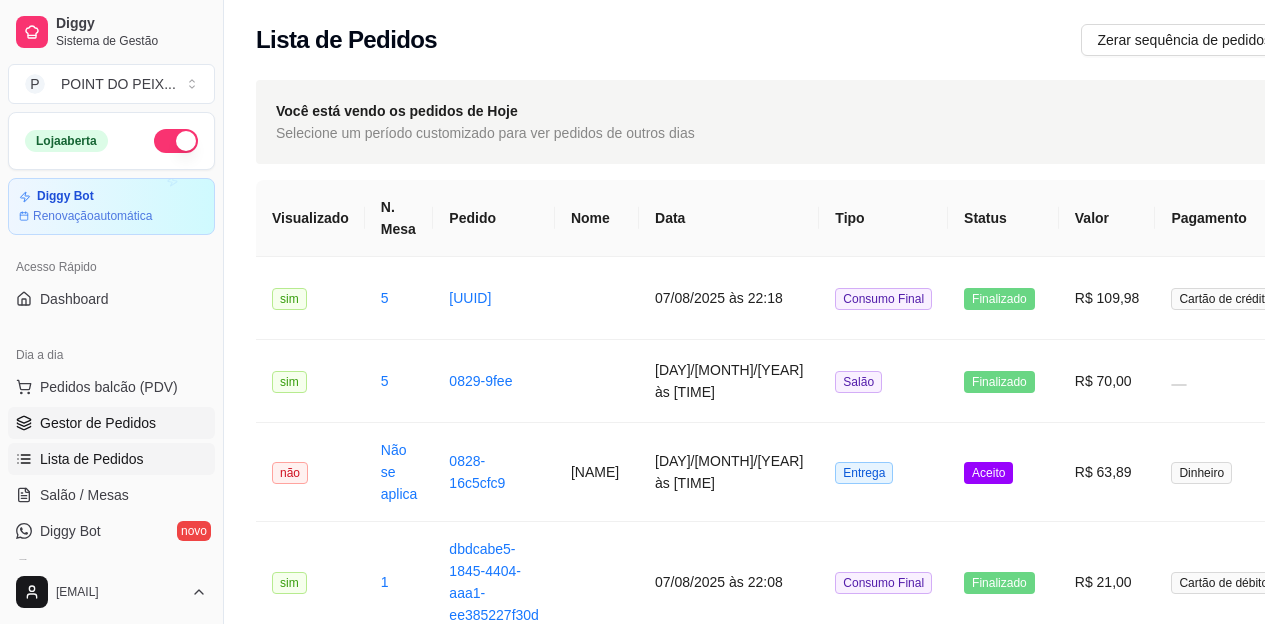 click on "Gestor de Pedidos" at bounding box center [98, 423] 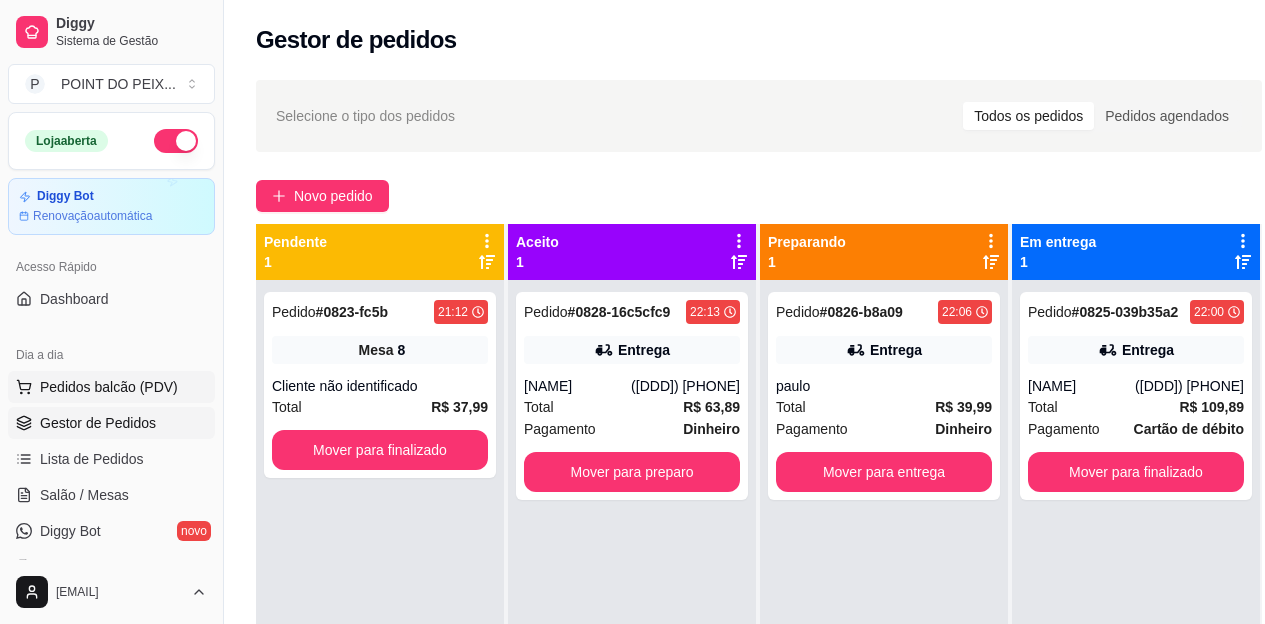 click on "Pedidos balcão (PDV)" at bounding box center [109, 387] 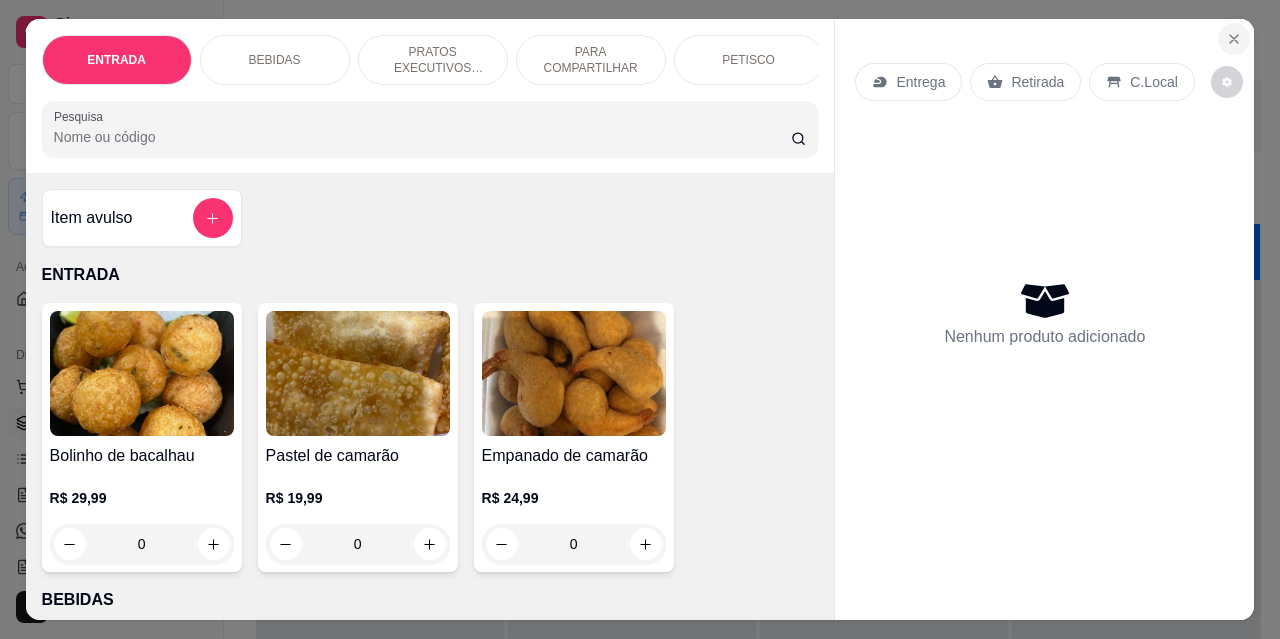 click 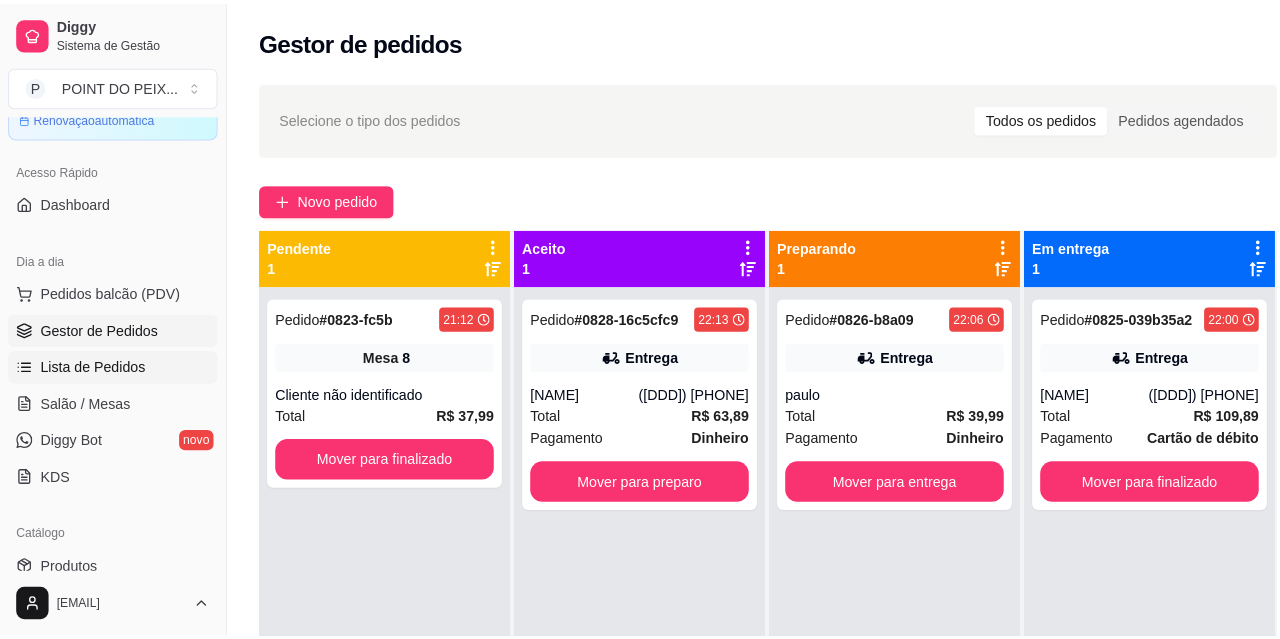 scroll, scrollTop: 0, scrollLeft: 0, axis: both 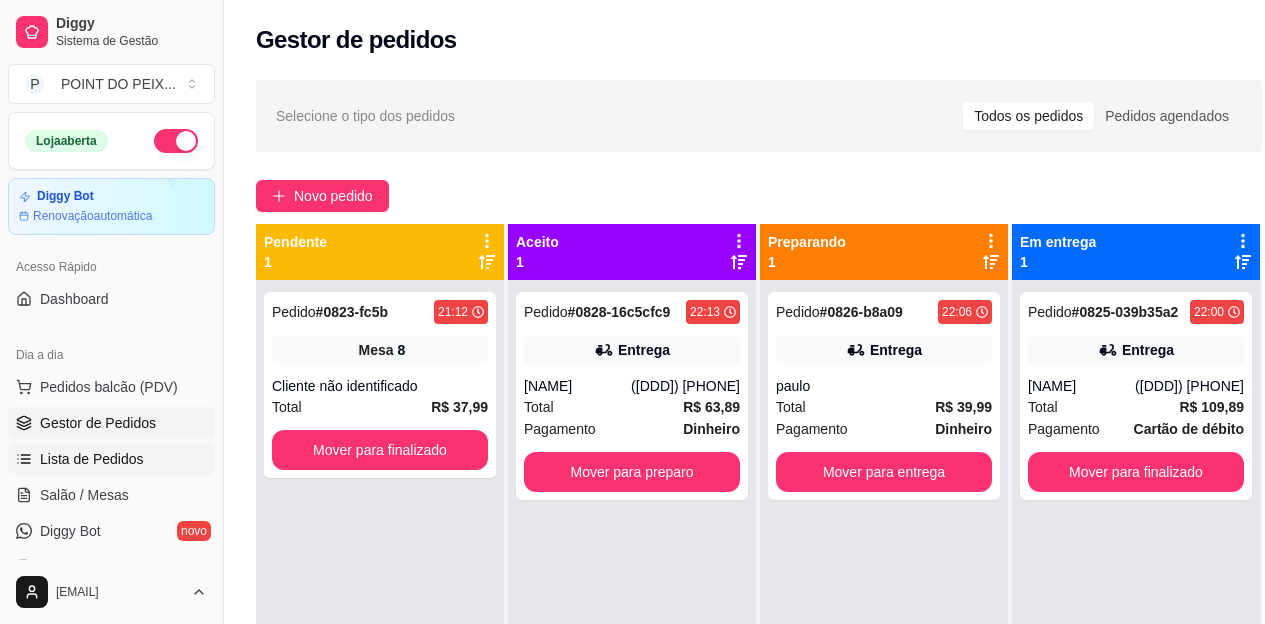 click on "Lista de Pedidos" at bounding box center [92, 459] 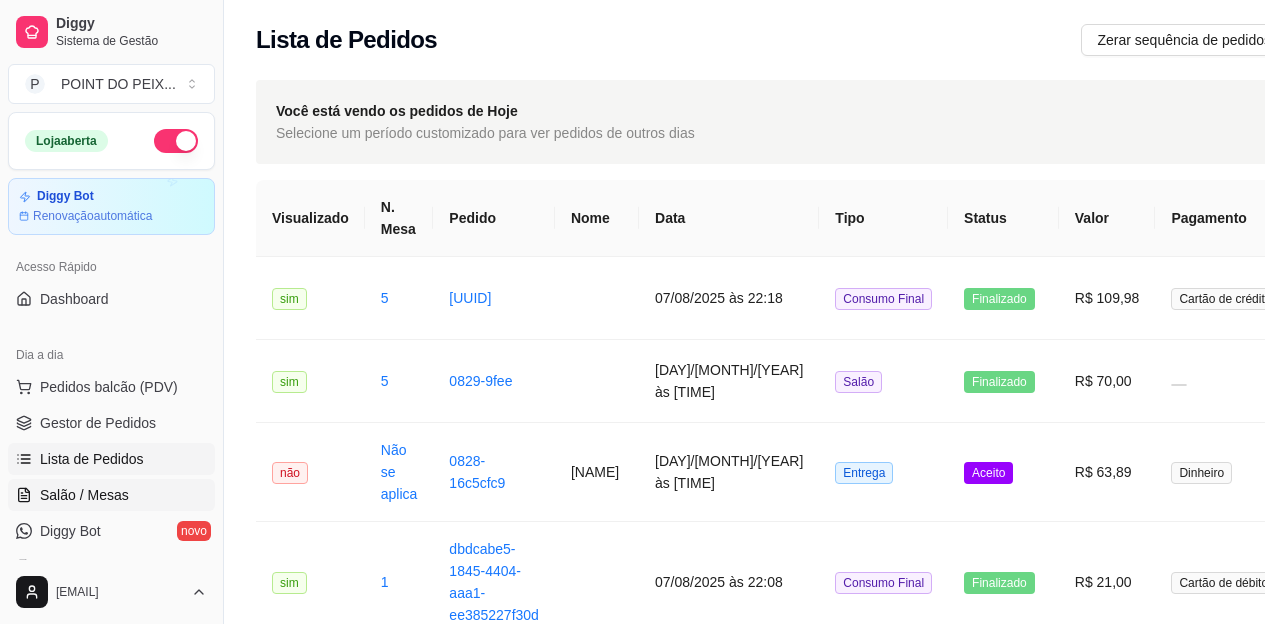 click on "Salão / Mesas" at bounding box center [84, 495] 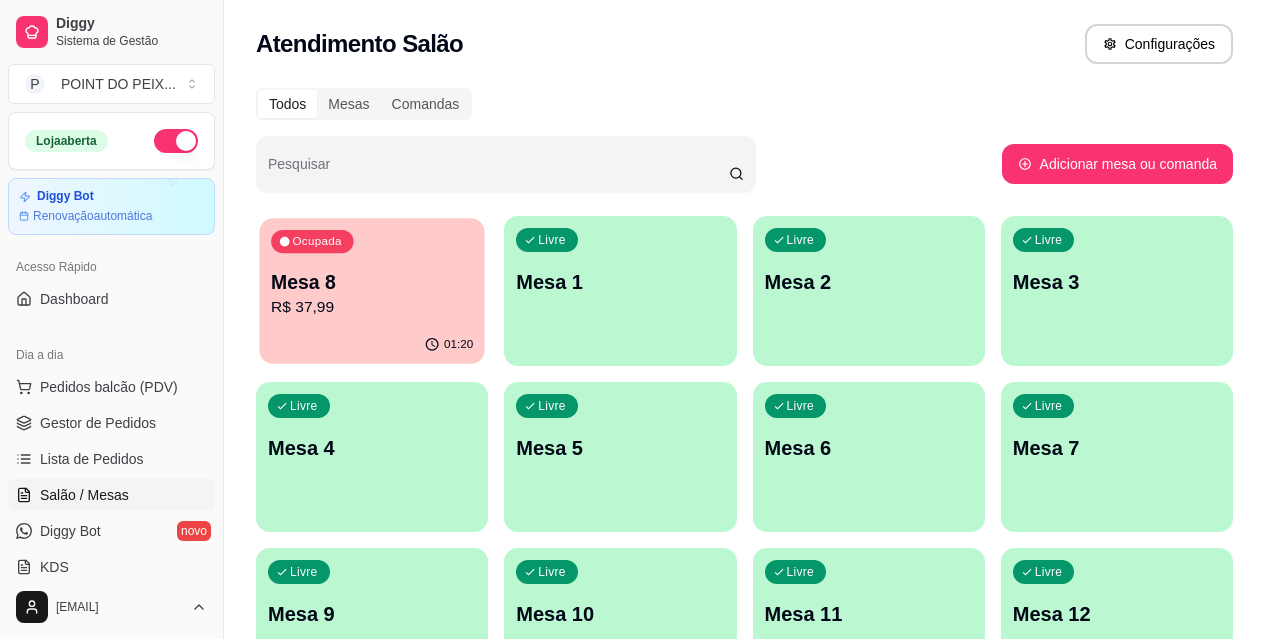 click on "R$ 37,99" at bounding box center [372, 307] 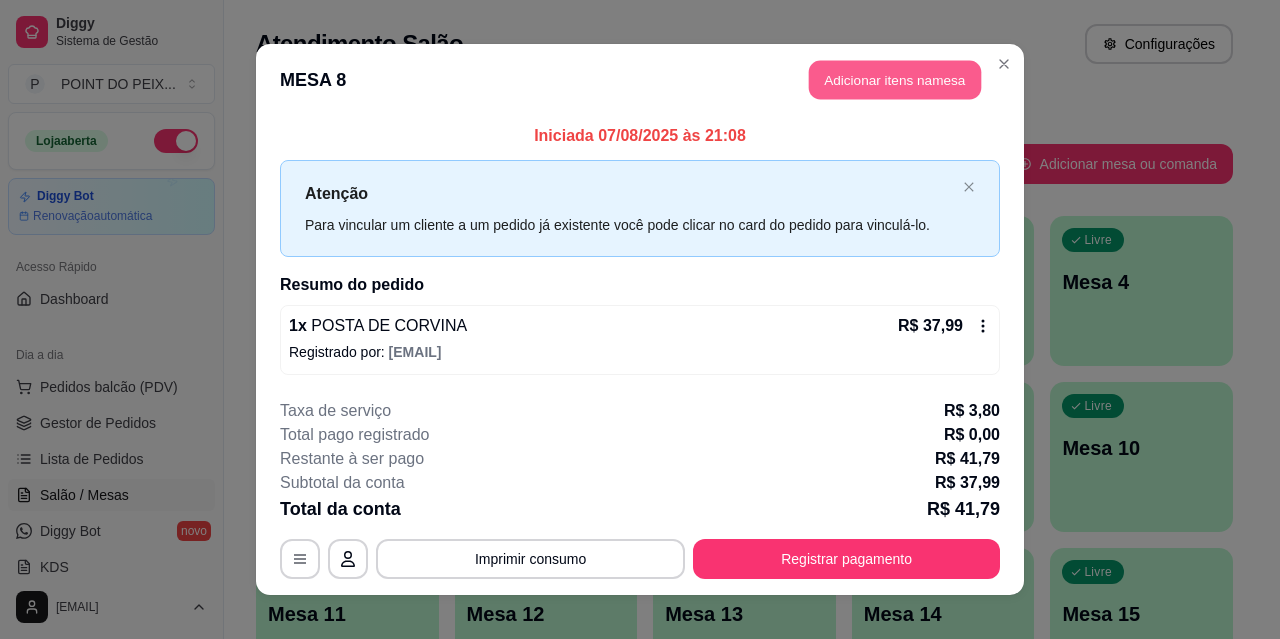 click on "Adicionar itens na  mesa" at bounding box center (895, 80) 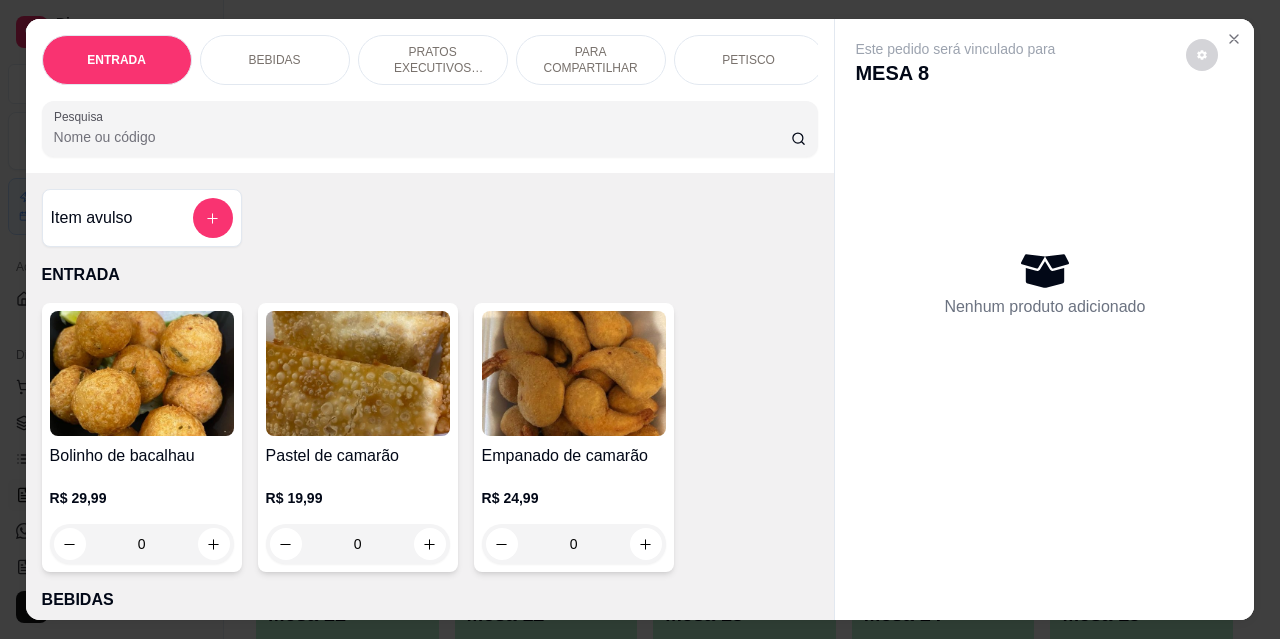 click on "BEBIDAS" at bounding box center [275, 60] 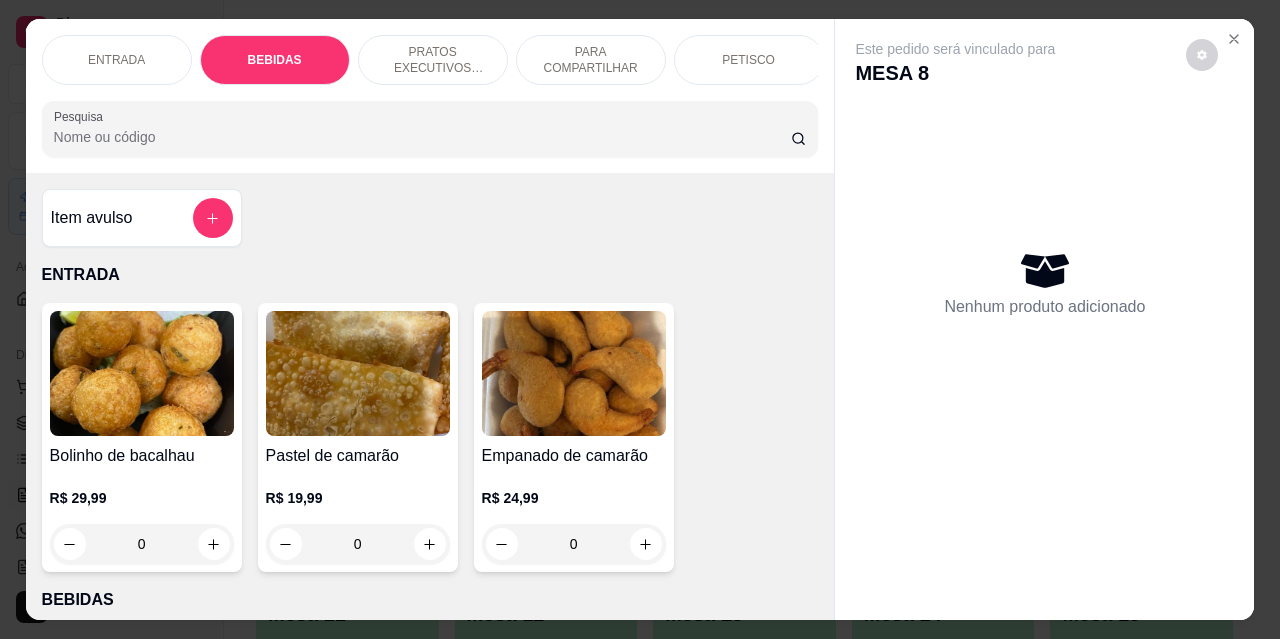 scroll, scrollTop: 415, scrollLeft: 0, axis: vertical 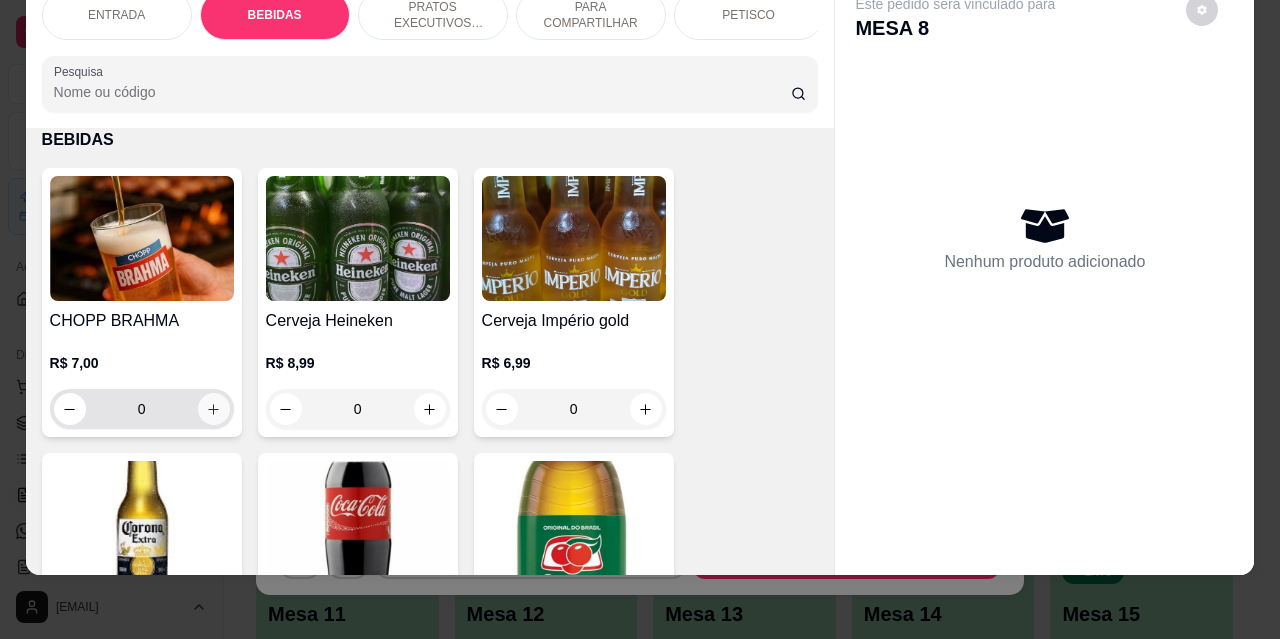 click 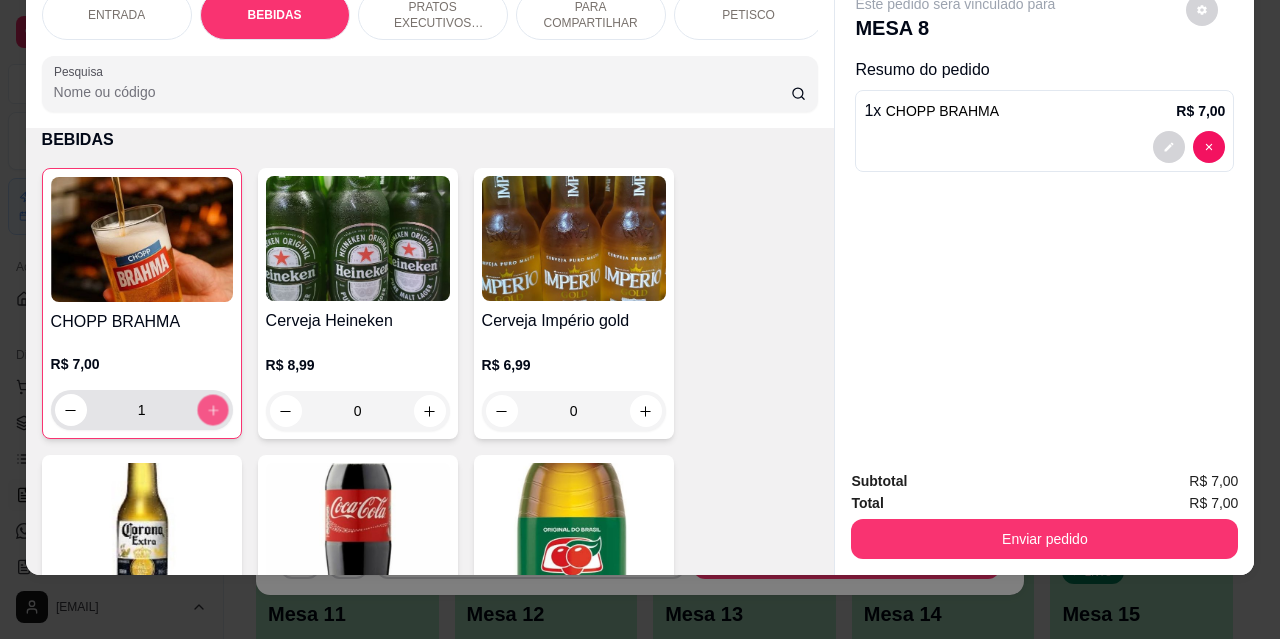 click 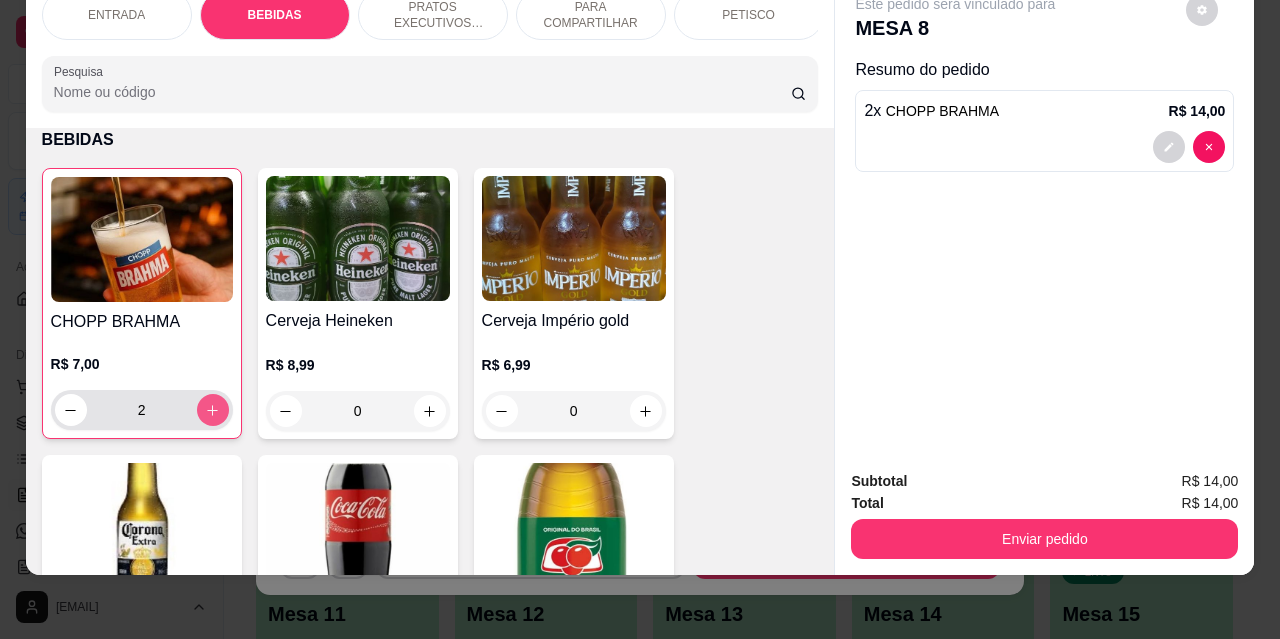 click 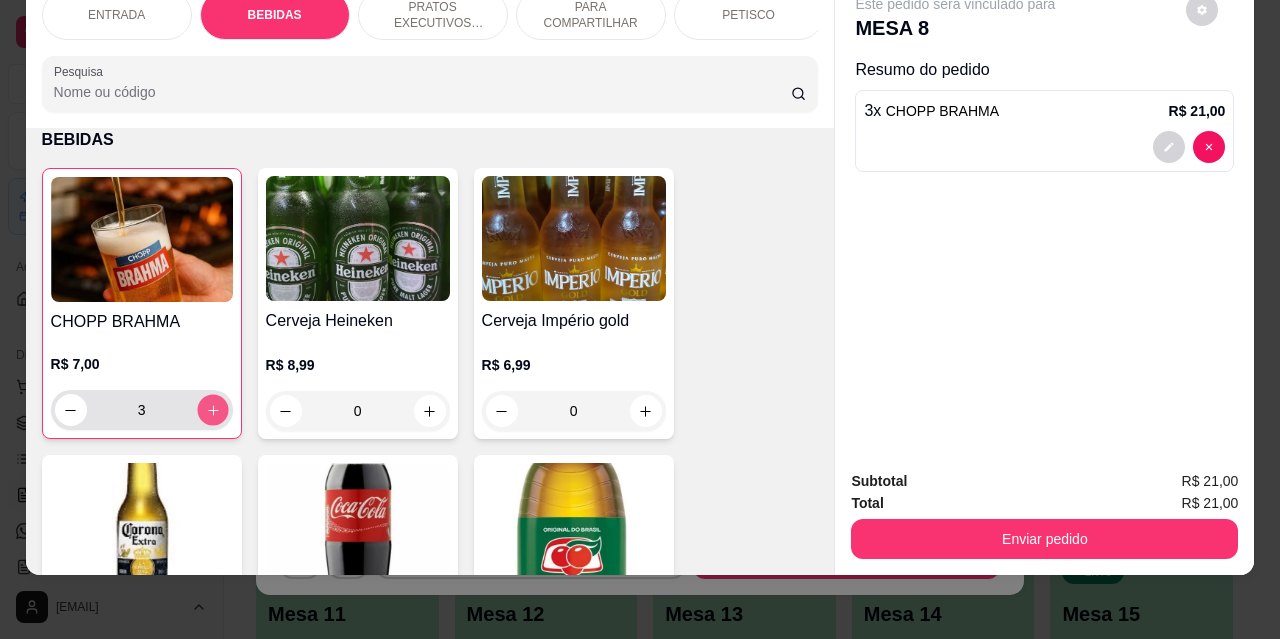 click 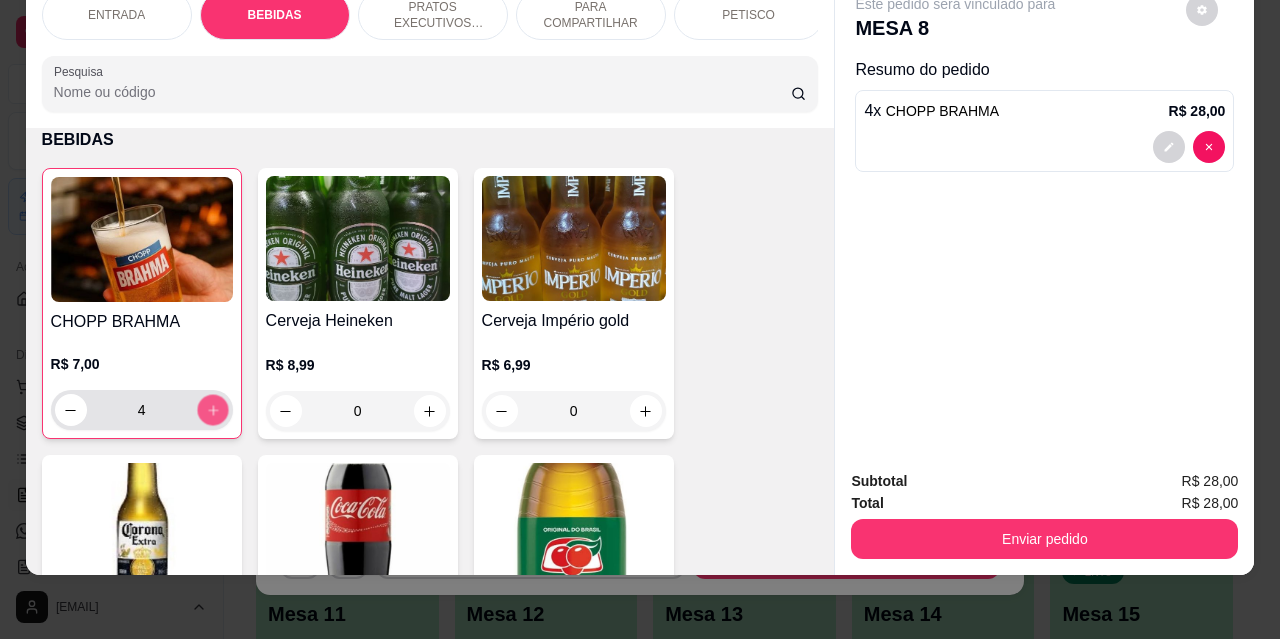 click 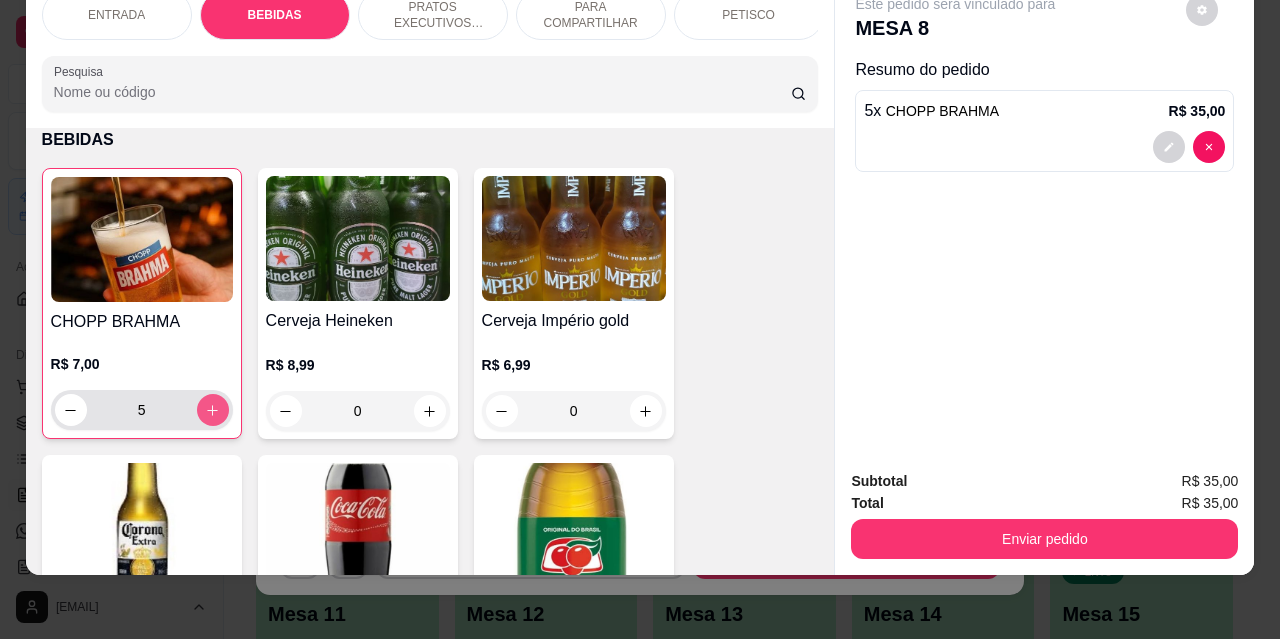 click 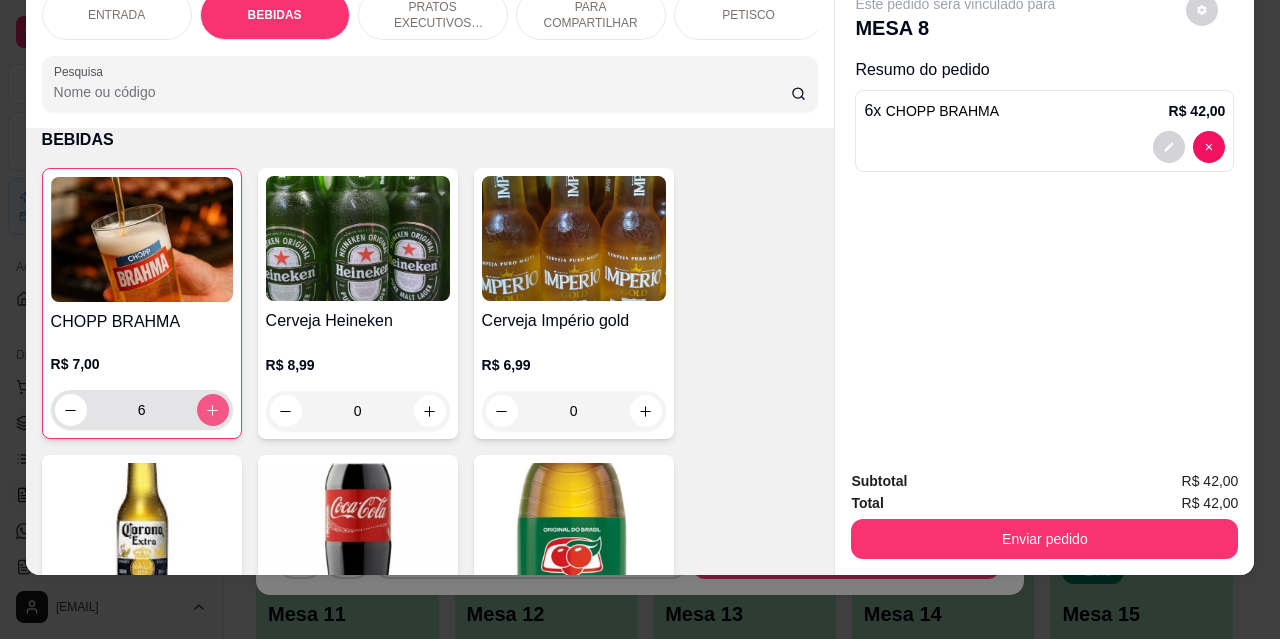 click at bounding box center [213, 410] 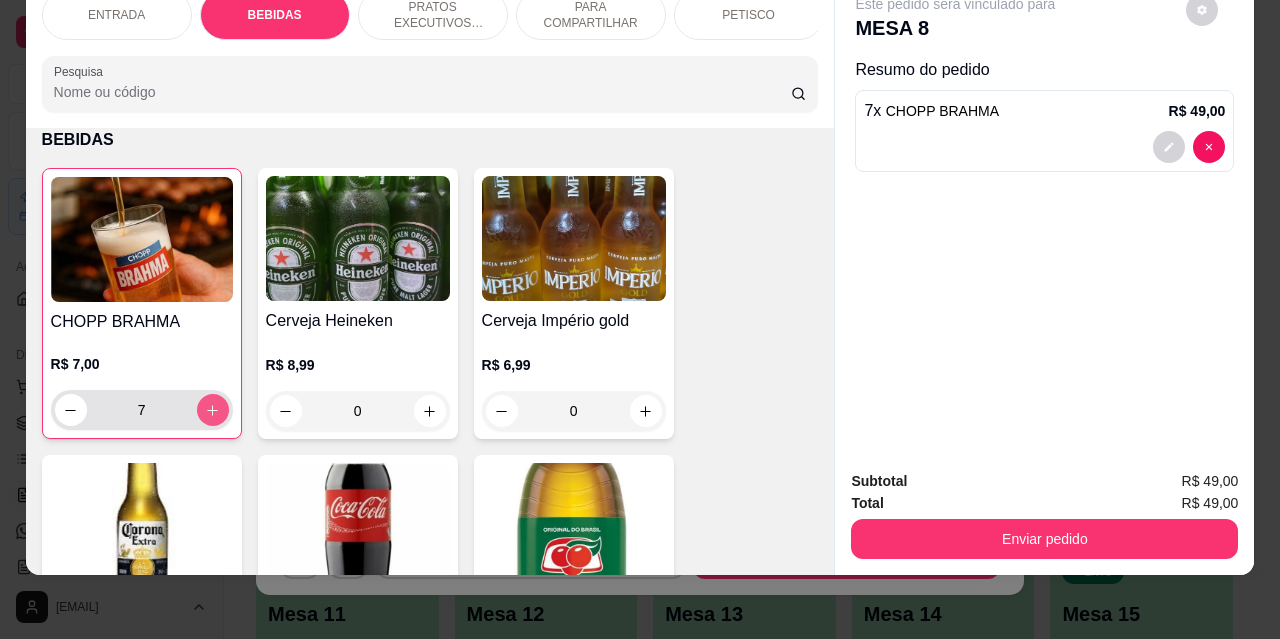 click at bounding box center [213, 410] 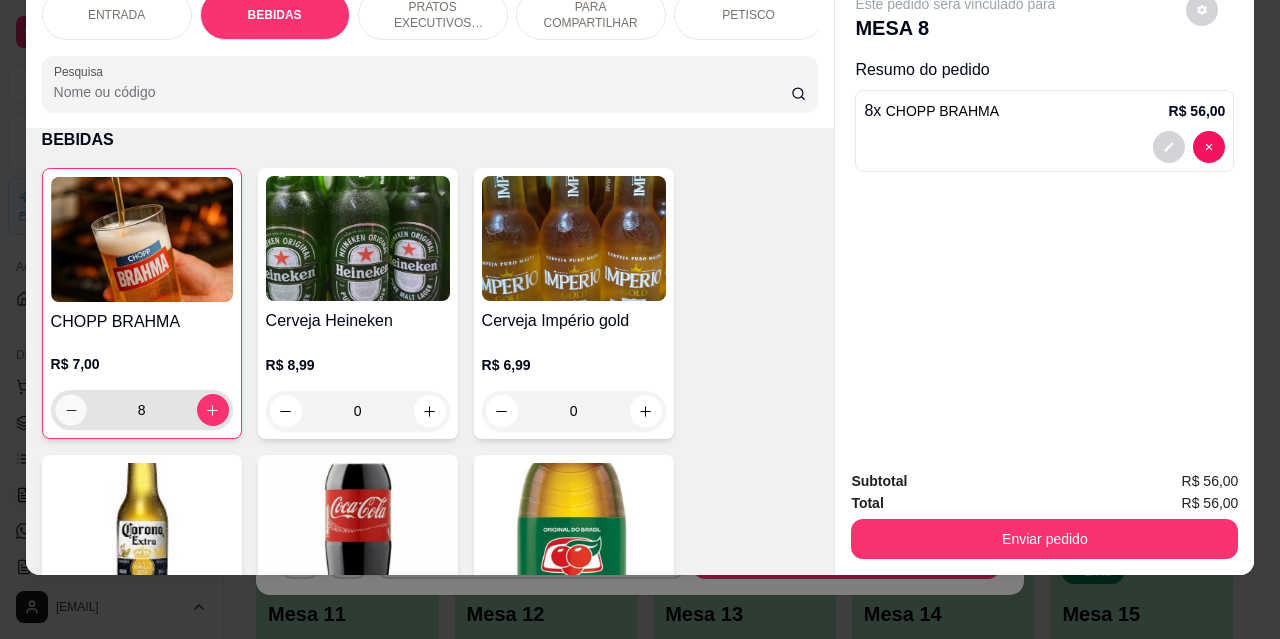 click 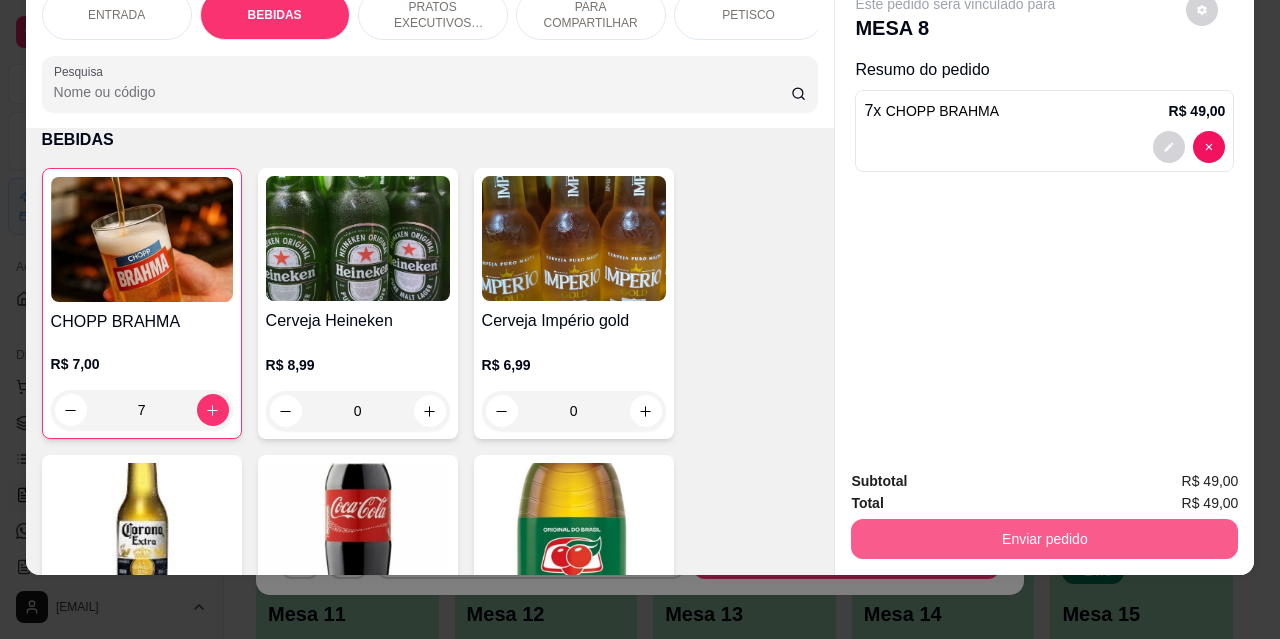 click on "Enviar pedido" at bounding box center [1044, 539] 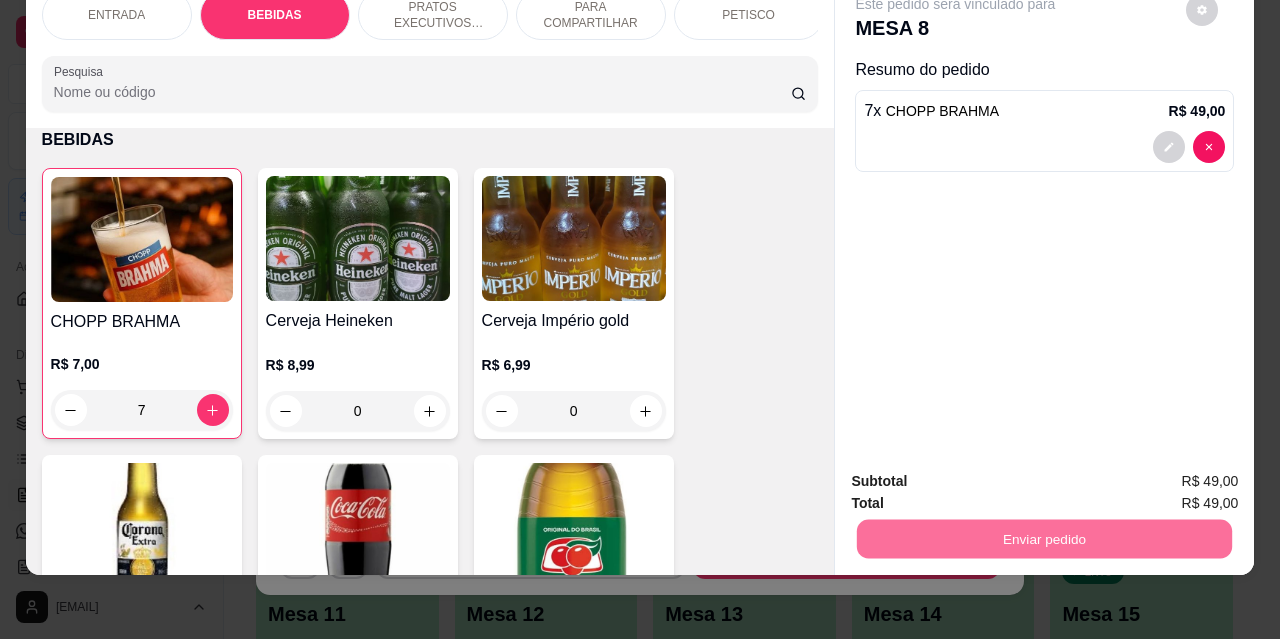 click on "Não registrar e enviar pedido" at bounding box center [979, 474] 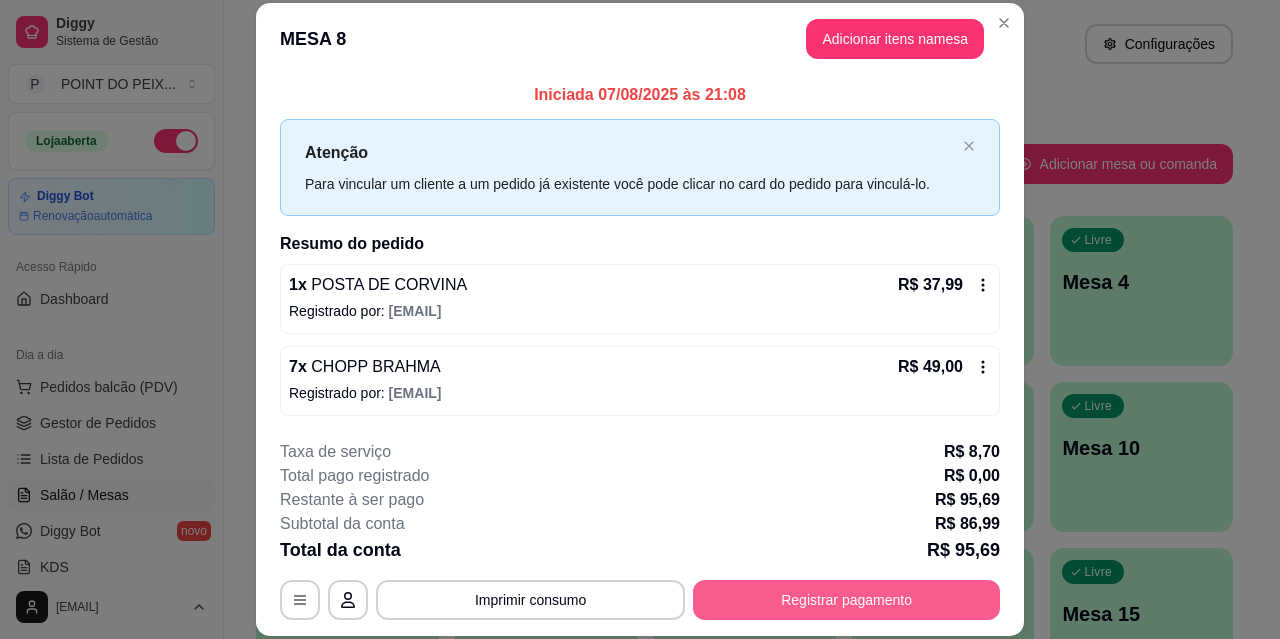 click on "Registrar pagamento" at bounding box center (846, 600) 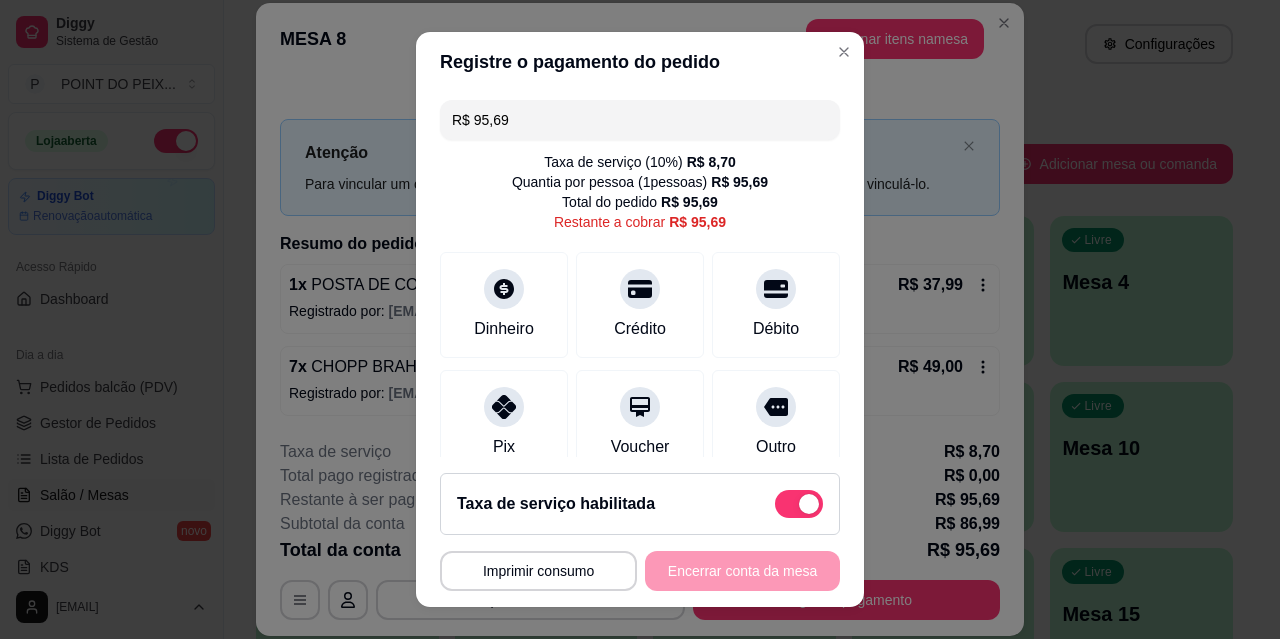 click at bounding box center (799, 504) 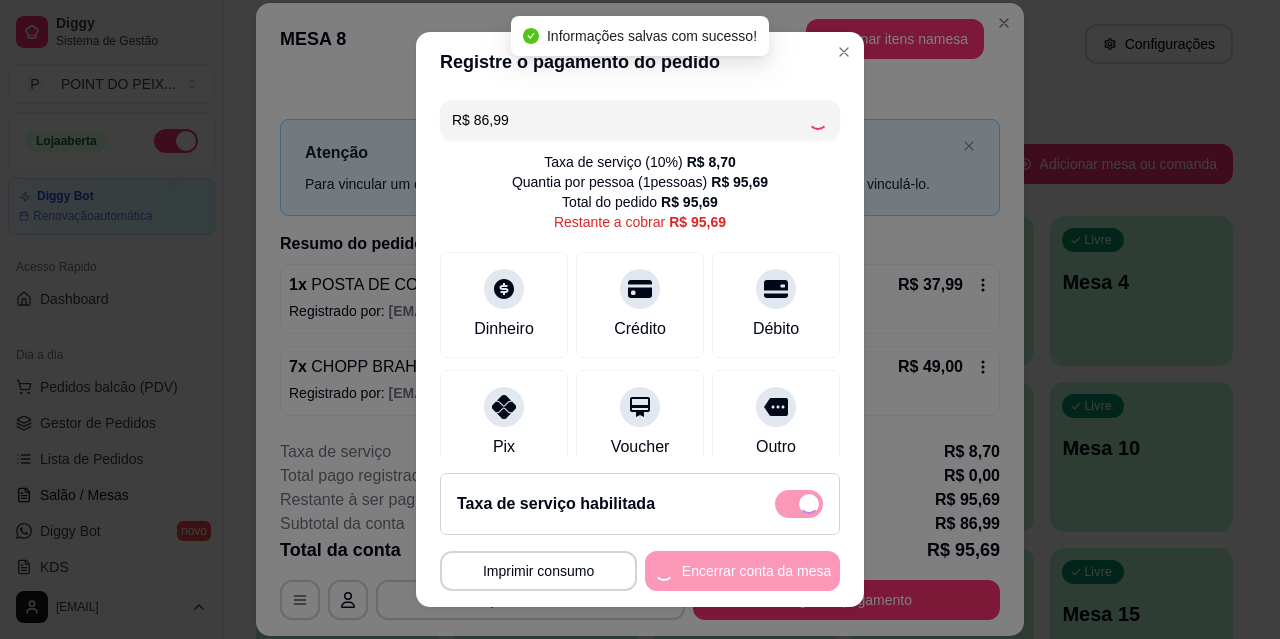 checkbox on "false" 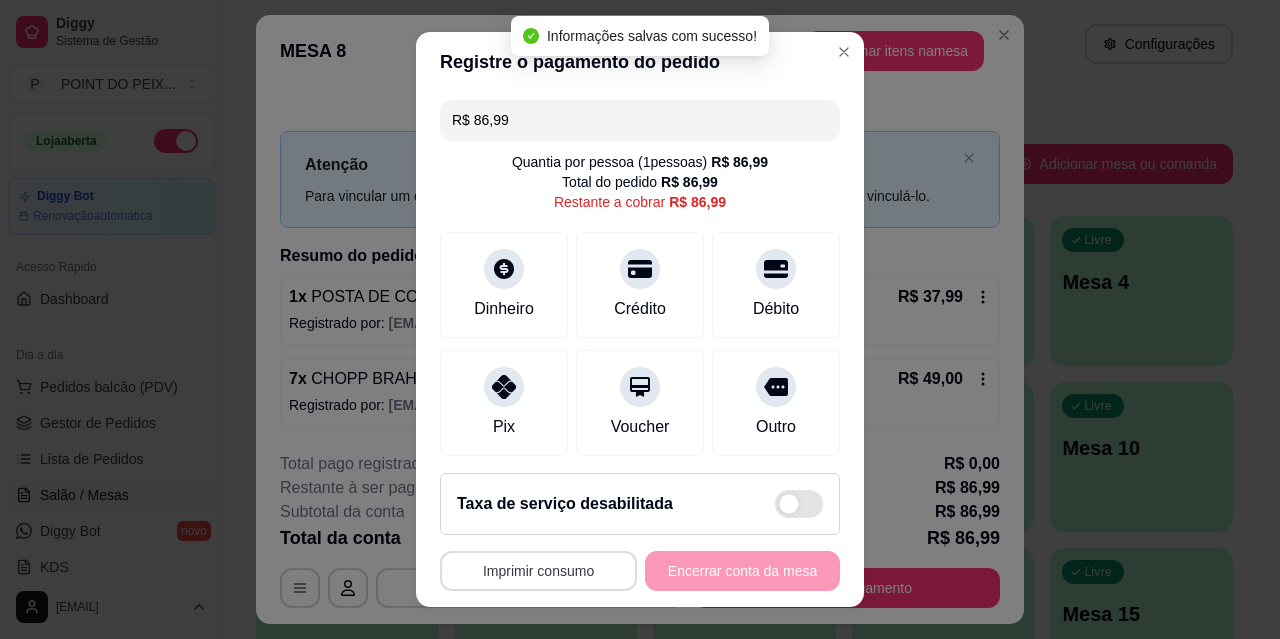 click on "Imprimir consumo" at bounding box center [538, 571] 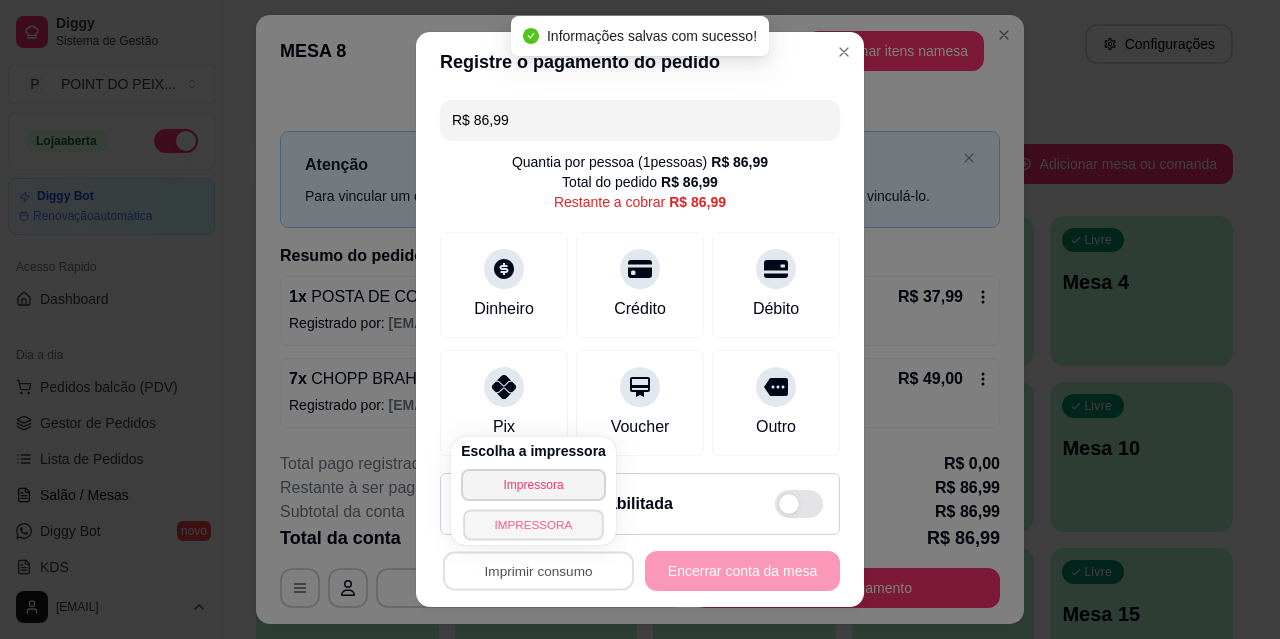 click on "IMPRESSORA" at bounding box center (533, 524) 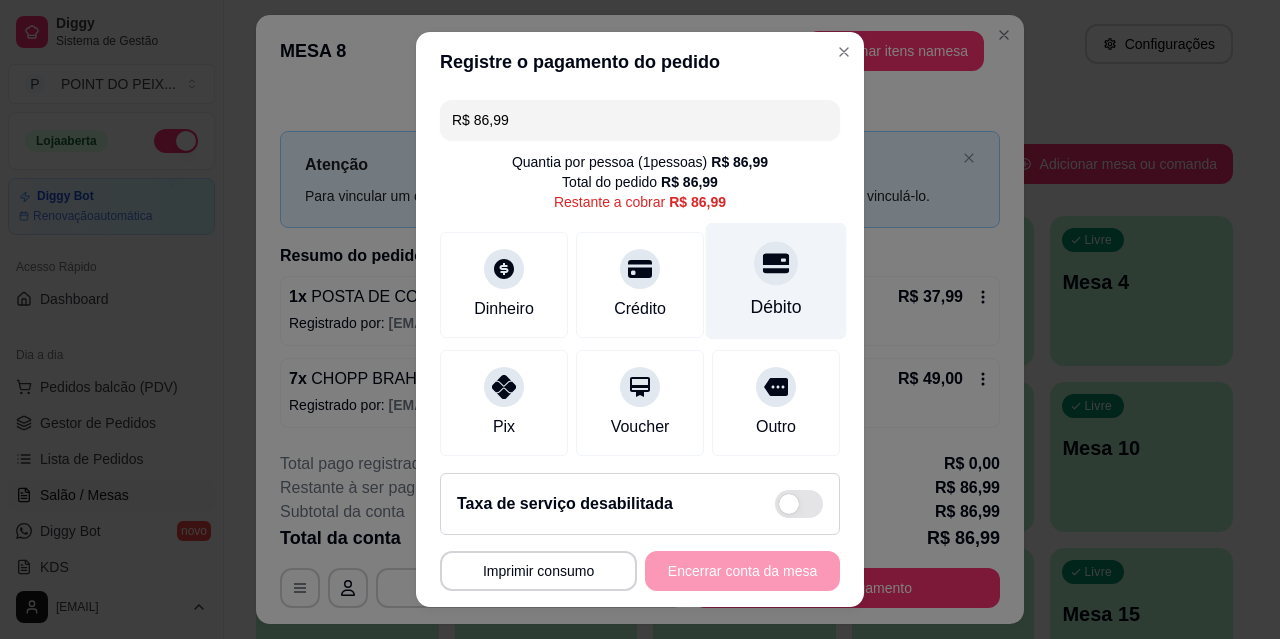 click at bounding box center [776, 263] 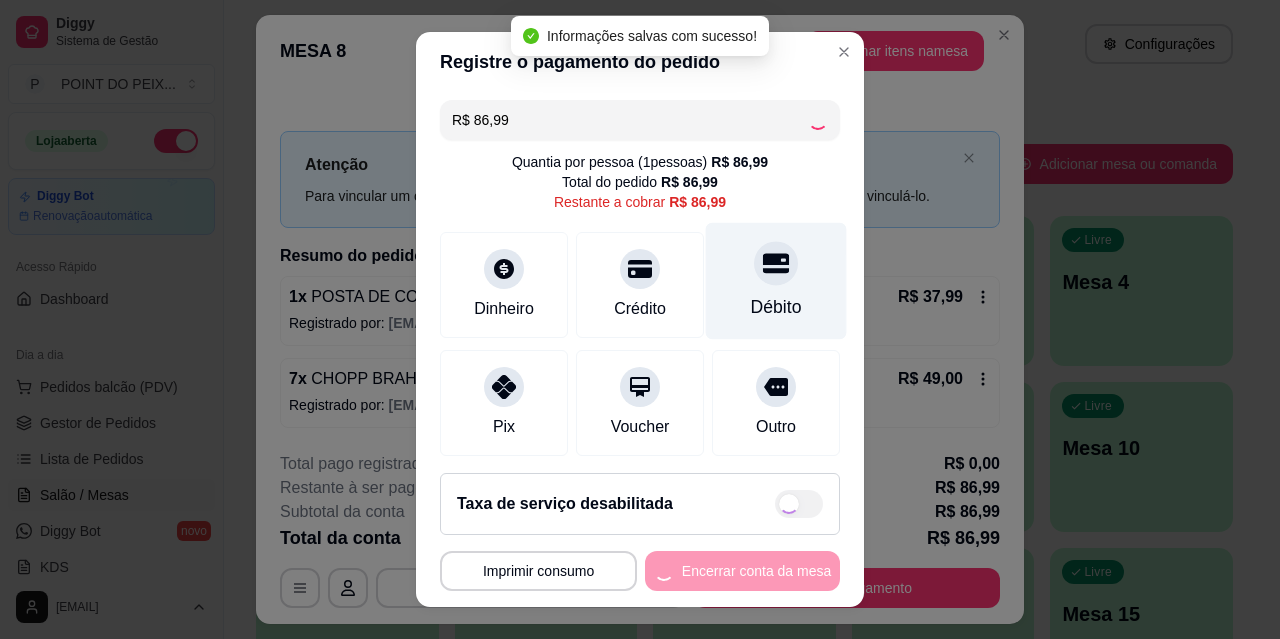 type on "R$ 0,00" 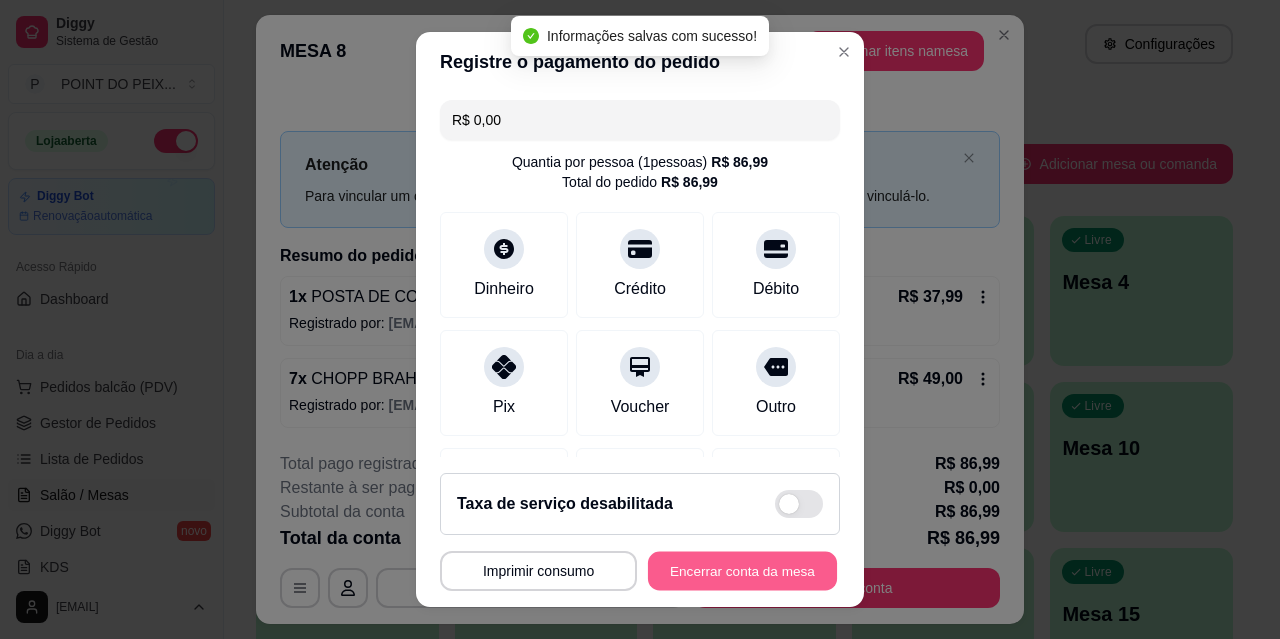 click on "Encerrar conta da mesa" at bounding box center (742, 571) 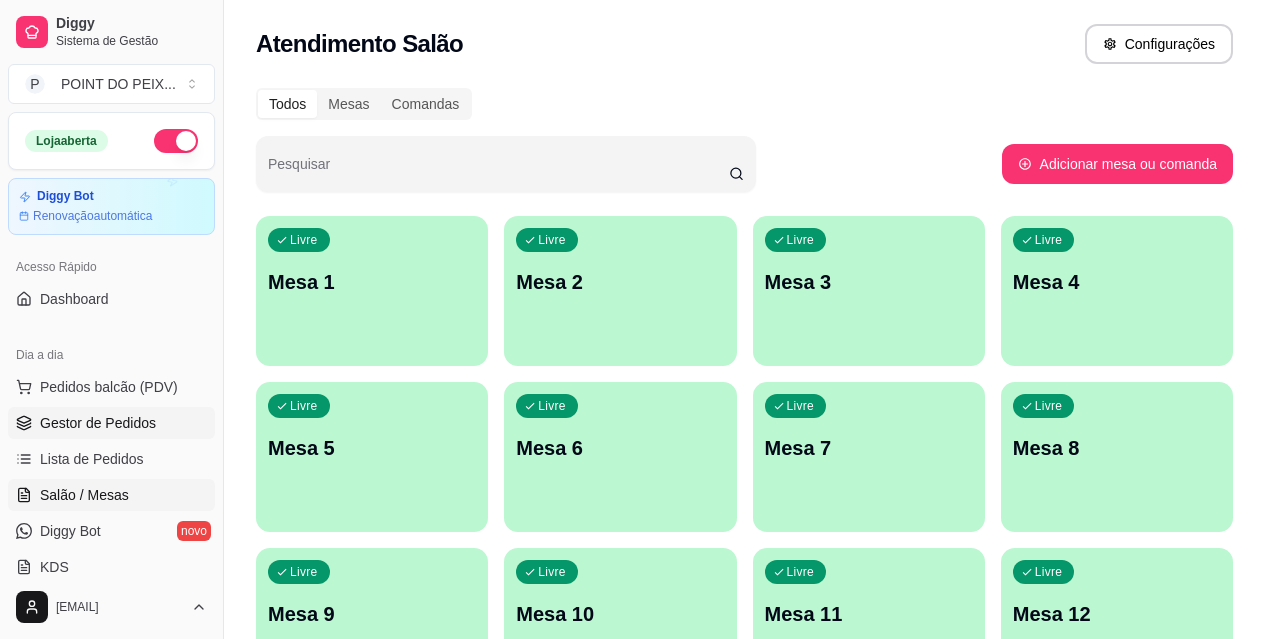 click on "Gestor de Pedidos" at bounding box center [98, 423] 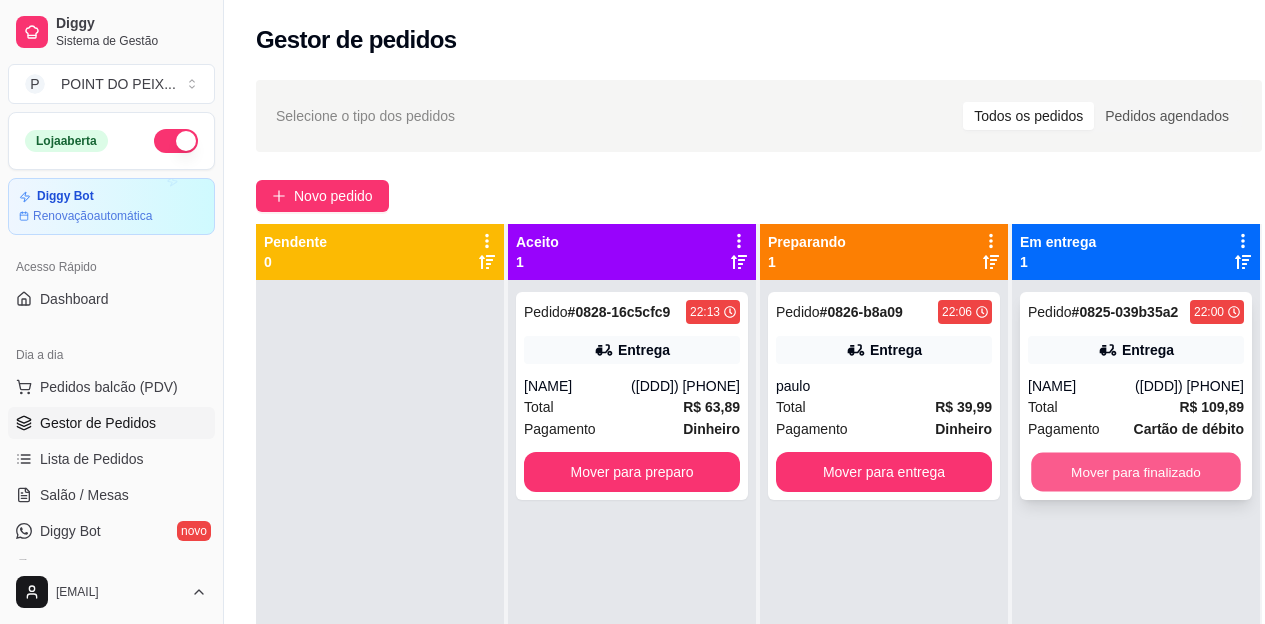 click on "Mover para finalizado" at bounding box center [1136, 472] 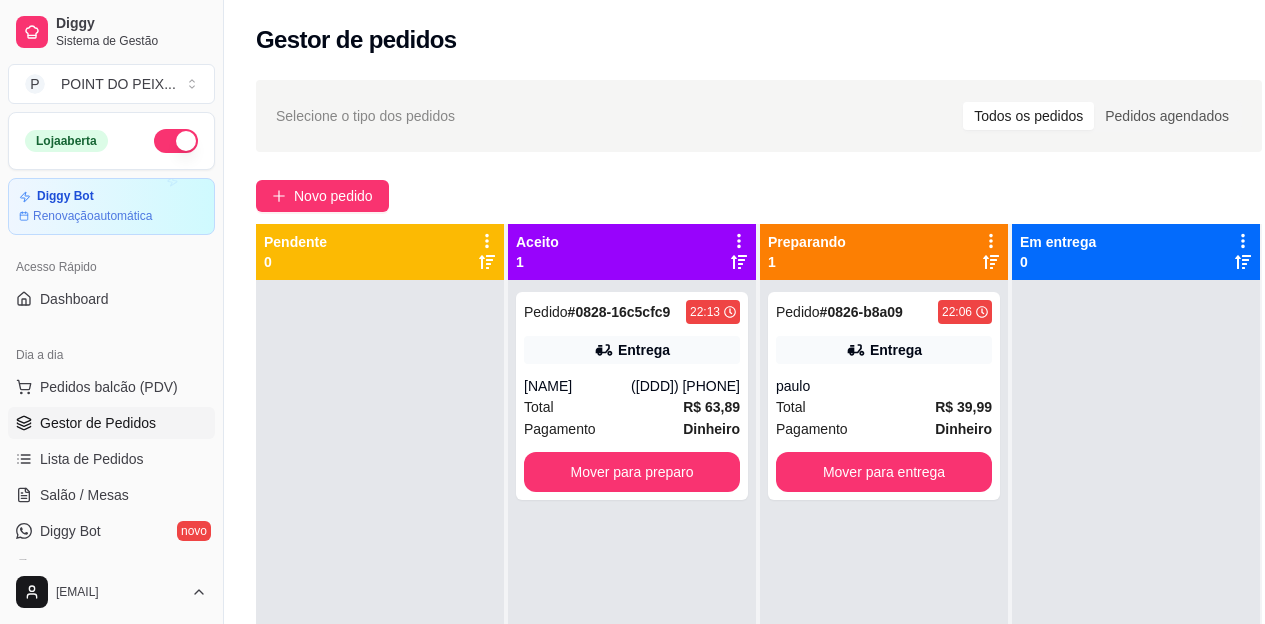 click on "Selecione o tipo dos pedidos Todos os pedidos Pedidos agendados" at bounding box center (759, 116) 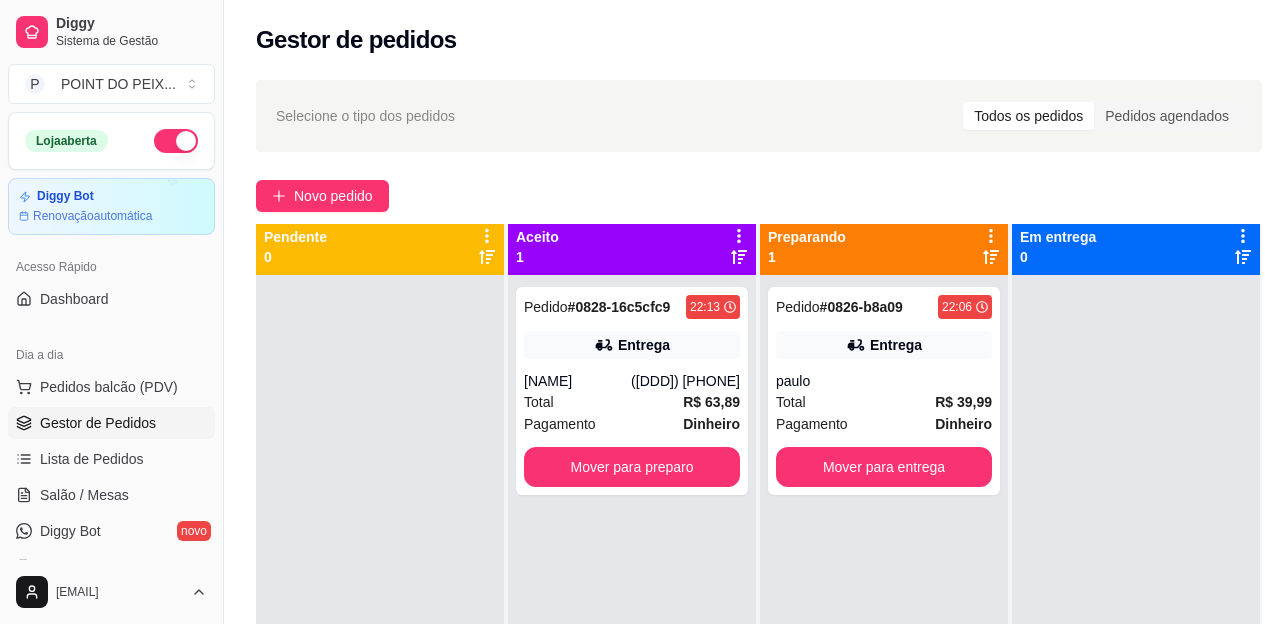 scroll, scrollTop: 0, scrollLeft: 0, axis: both 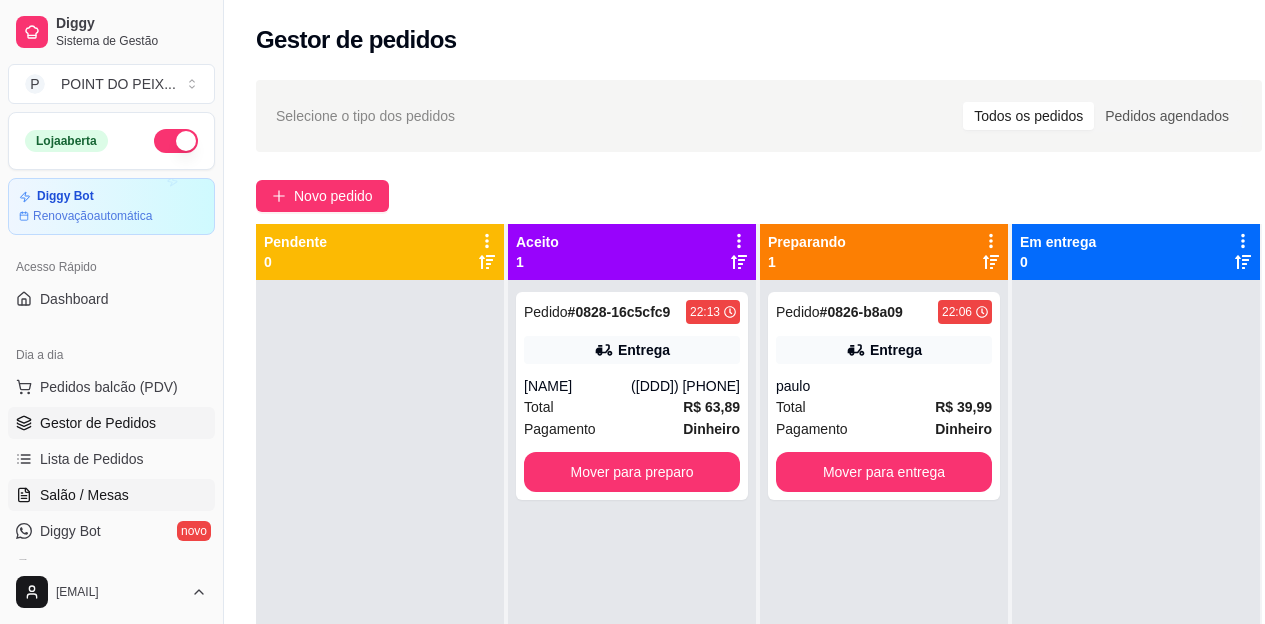 click on "Salão / Mesas" at bounding box center (84, 495) 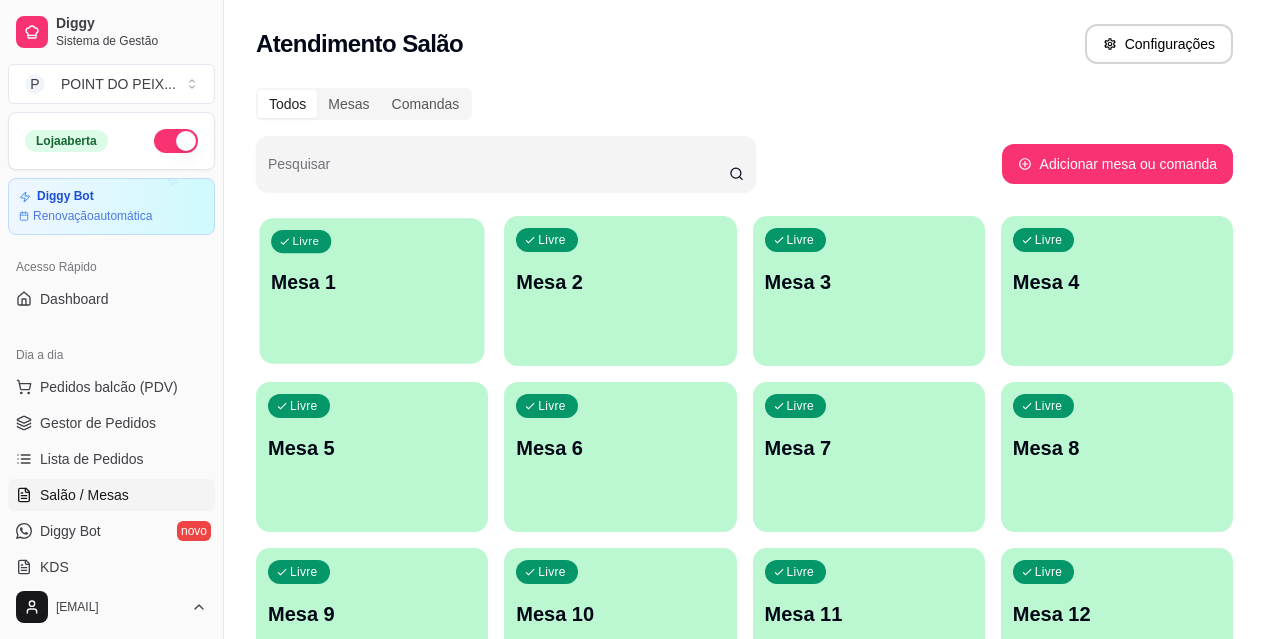 click on "Livre Mesa 1" at bounding box center (371, 279) 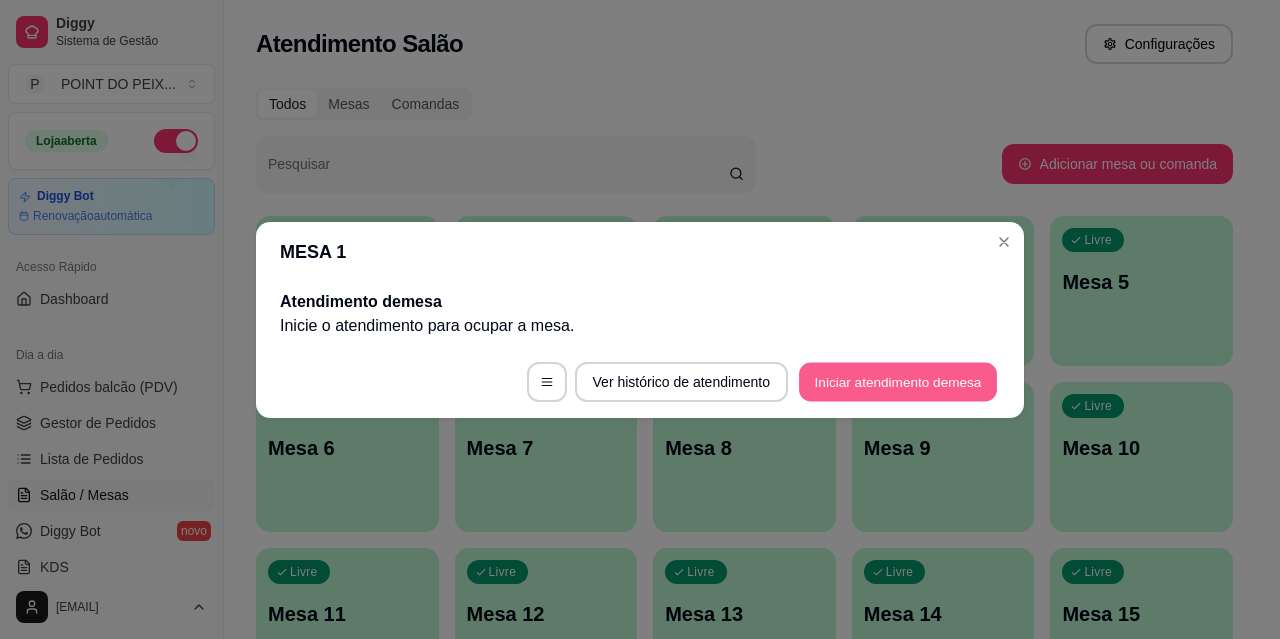click on "Iniciar atendimento de  mesa" at bounding box center [898, 381] 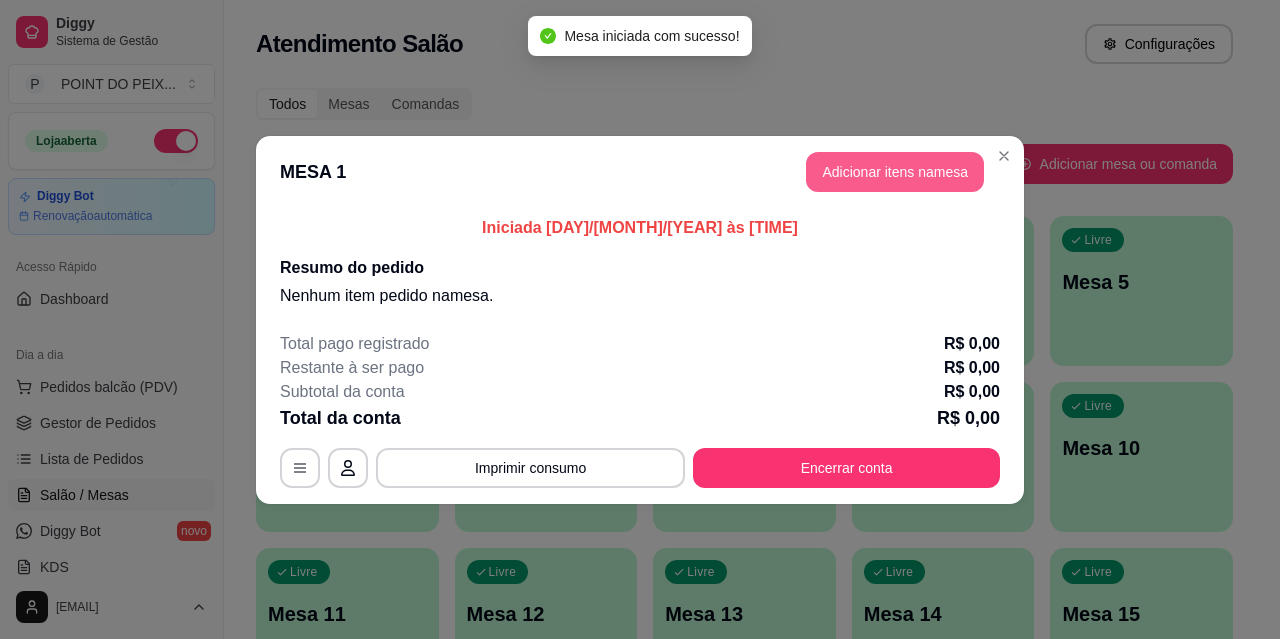 click on "Adicionar itens na  mesa" at bounding box center (895, 172) 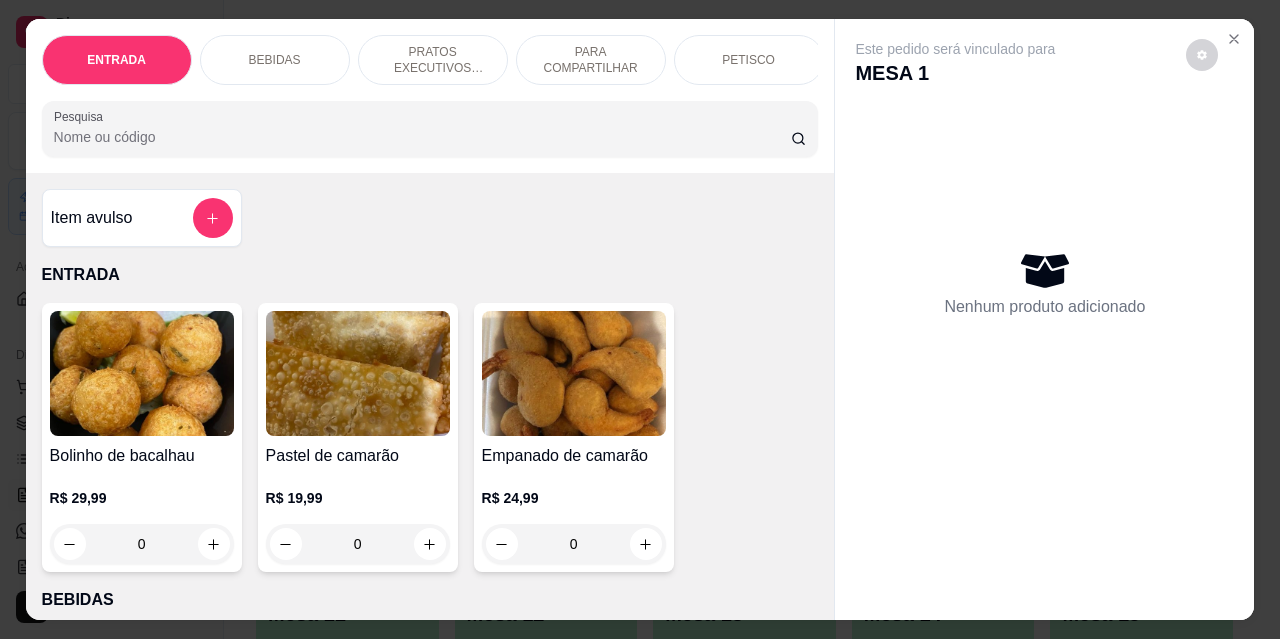 click on "PRATOS EXECUTIVOS (INDIVIDUAIS)" at bounding box center (433, 60) 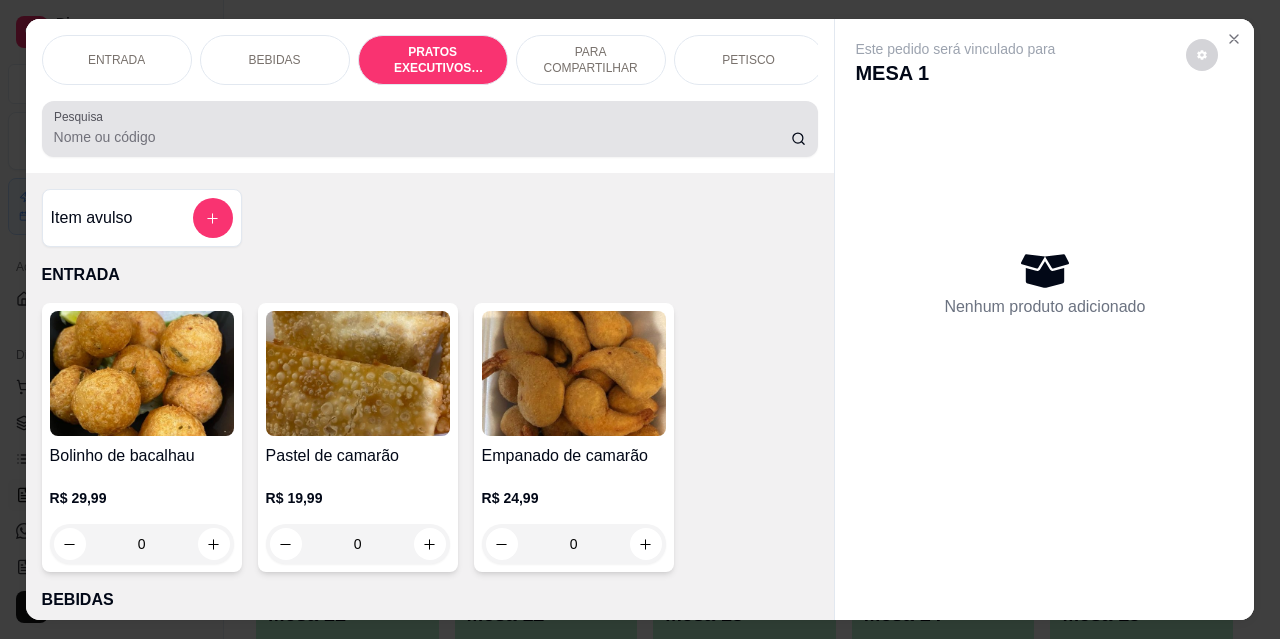 scroll, scrollTop: 2189, scrollLeft: 0, axis: vertical 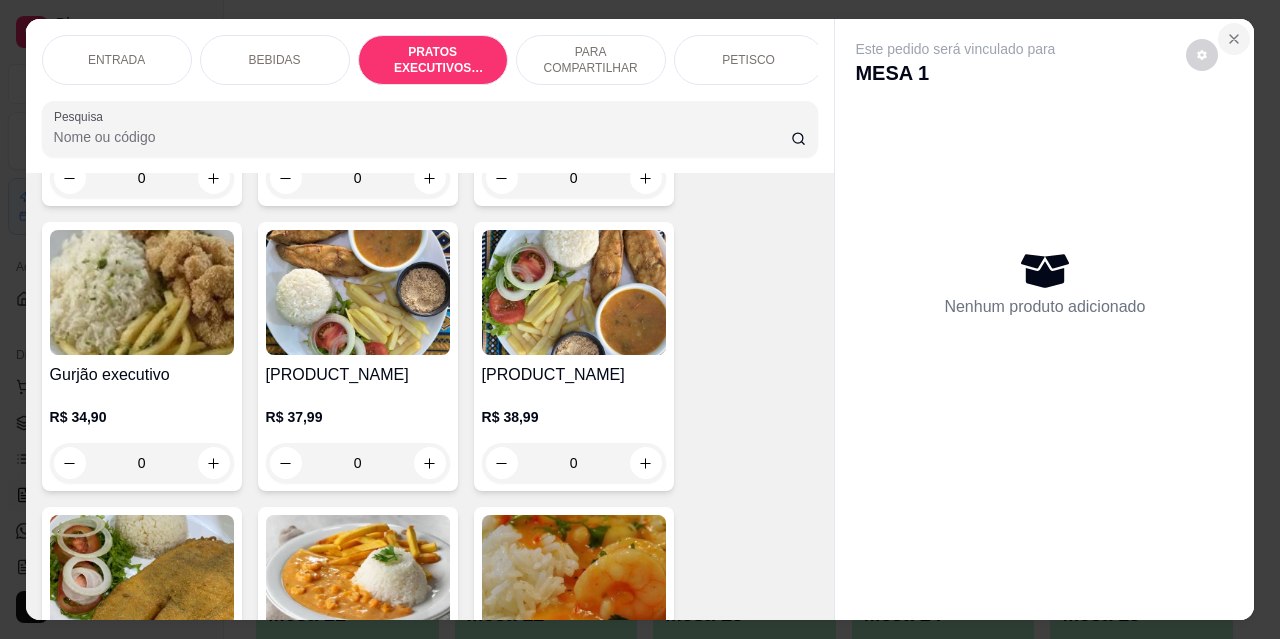 click 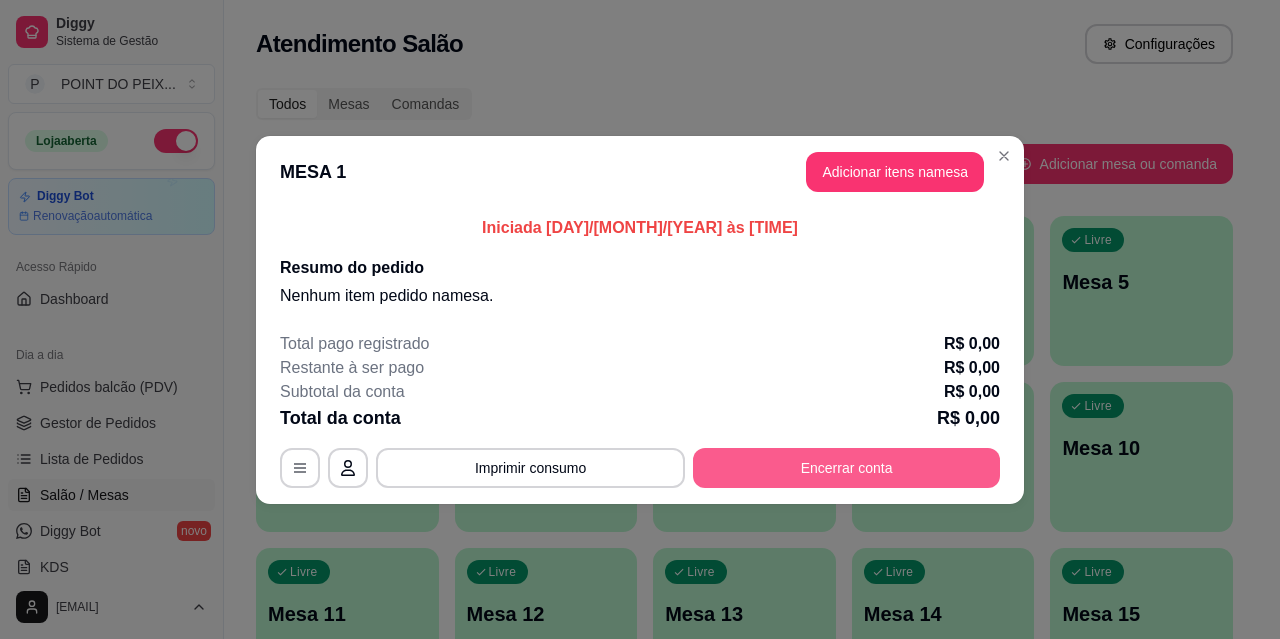 click on "Encerrar conta" at bounding box center (846, 468) 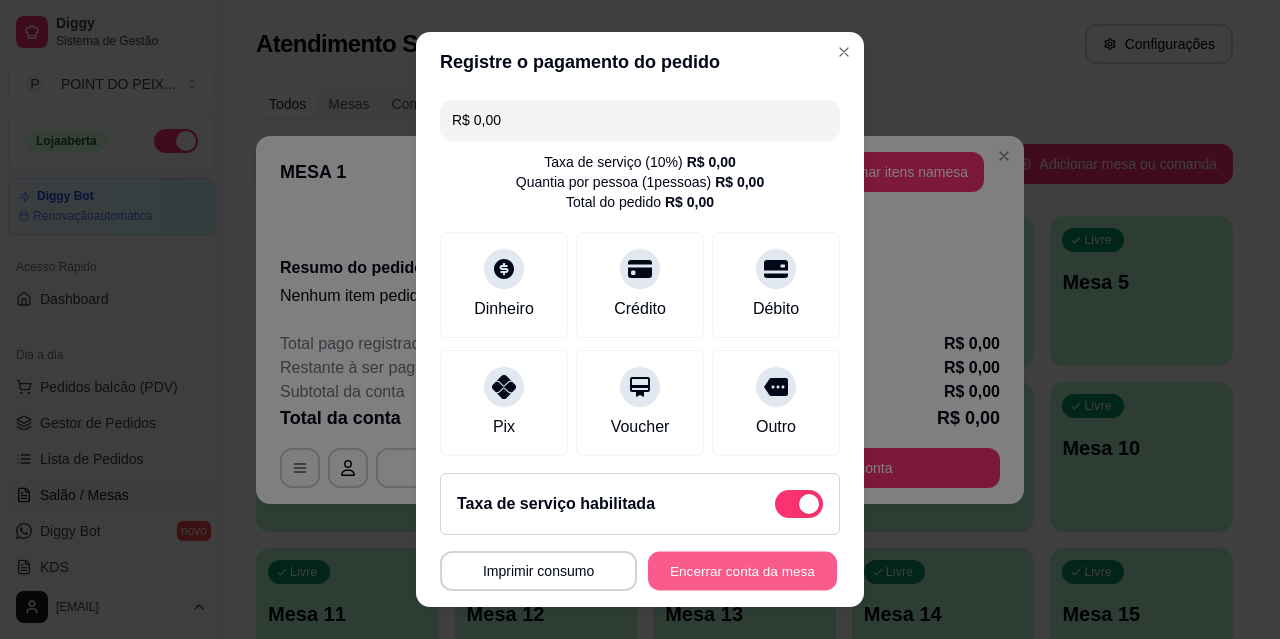 click on "Encerrar conta da mesa" at bounding box center [742, 571] 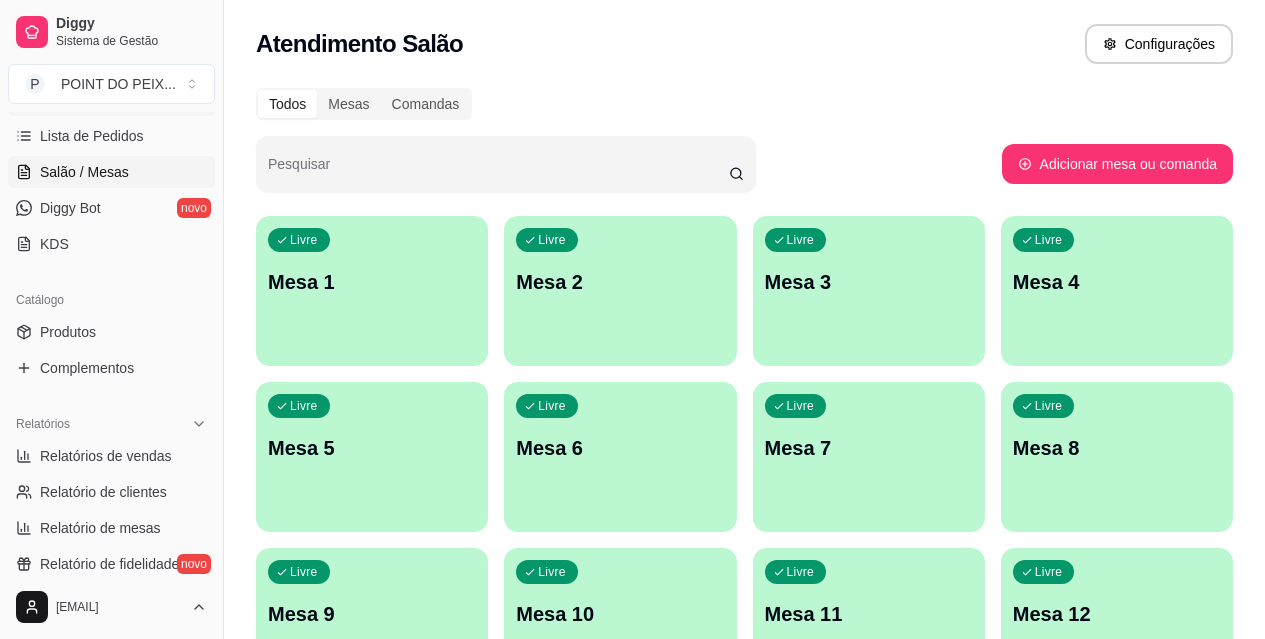 scroll, scrollTop: 400, scrollLeft: 0, axis: vertical 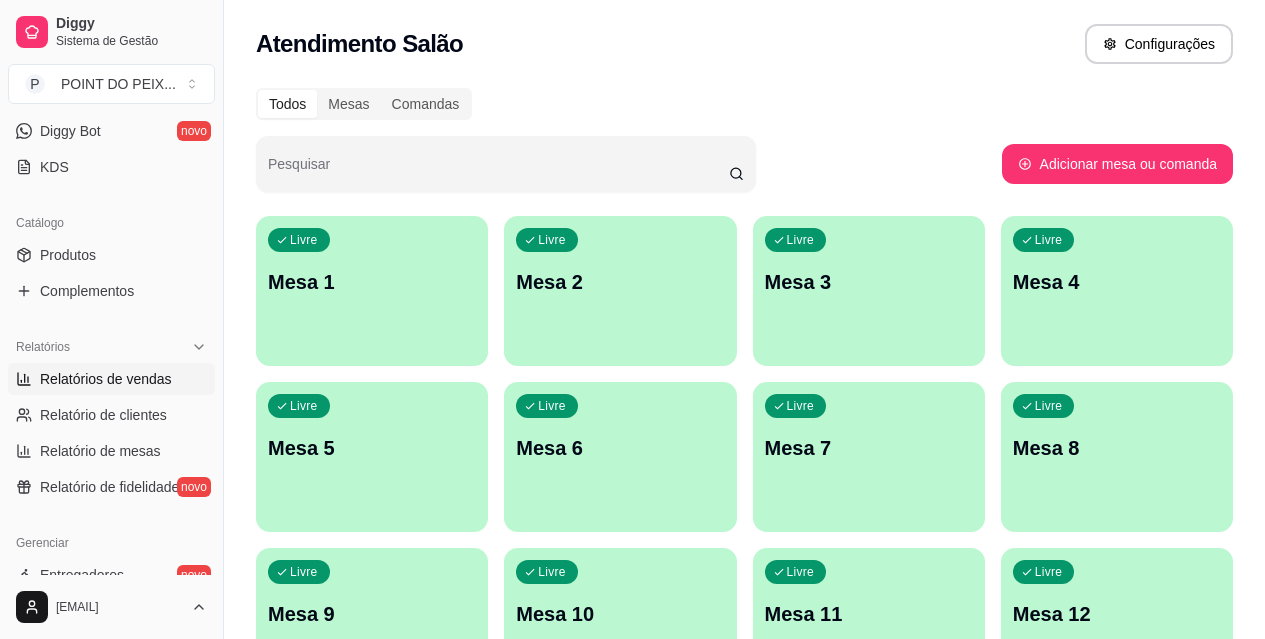 click on "Relatórios de vendas" at bounding box center [106, 379] 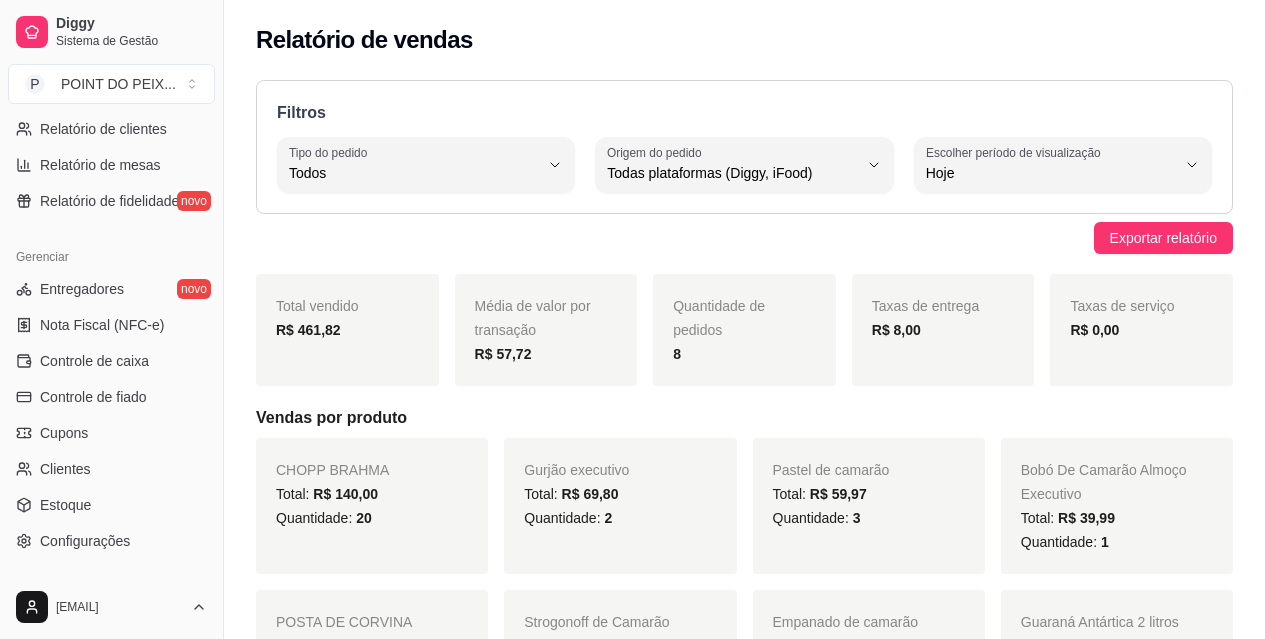 scroll, scrollTop: 700, scrollLeft: 0, axis: vertical 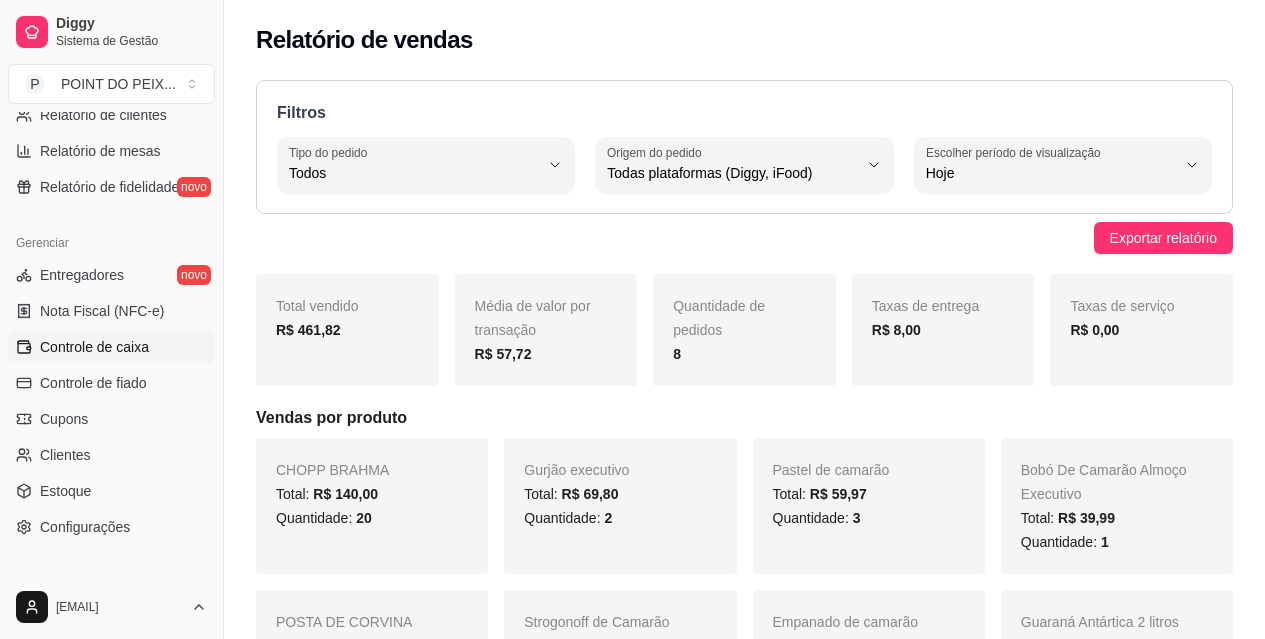 click on "Controle de caixa" at bounding box center [94, 347] 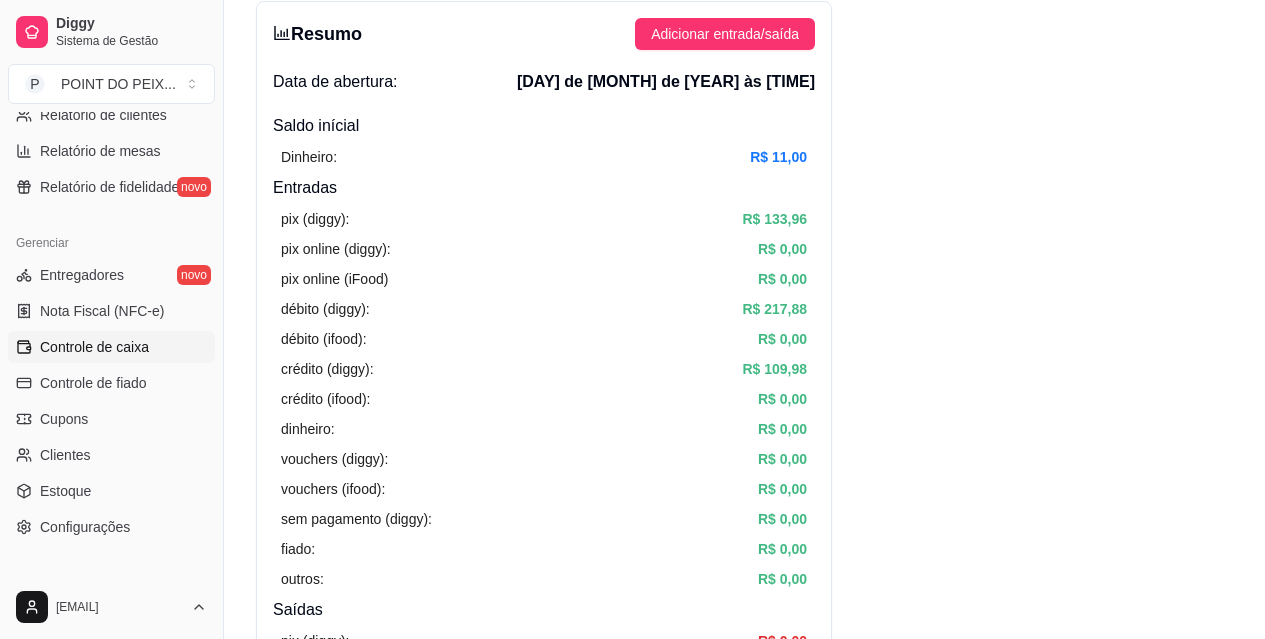 scroll, scrollTop: 0, scrollLeft: 0, axis: both 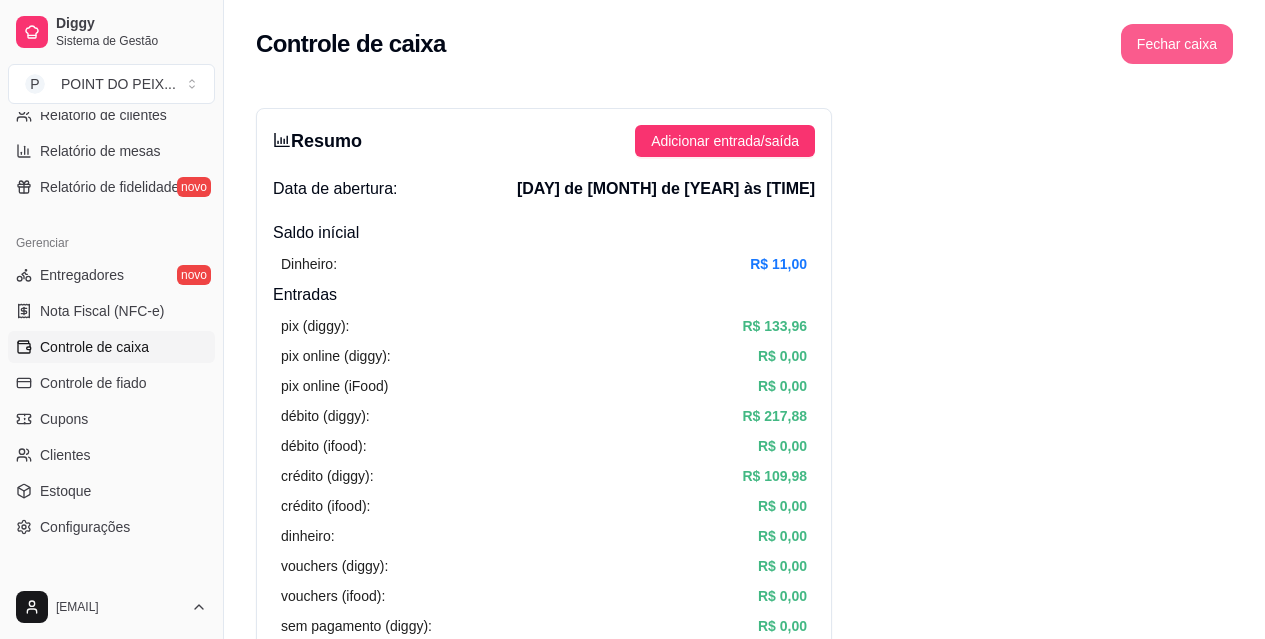 click on "Fechar caixa" at bounding box center (1177, 44) 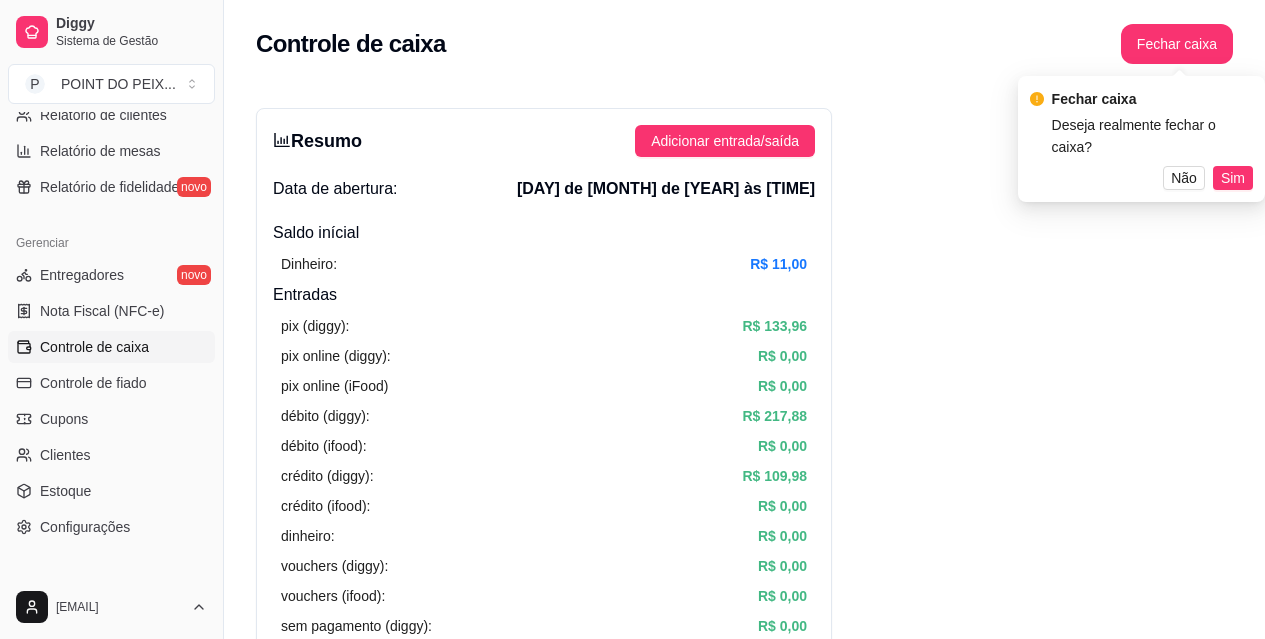 click on "Fechar caixa Deseja realmente fechar o caixa? Não Sim" at bounding box center [1141, 139] 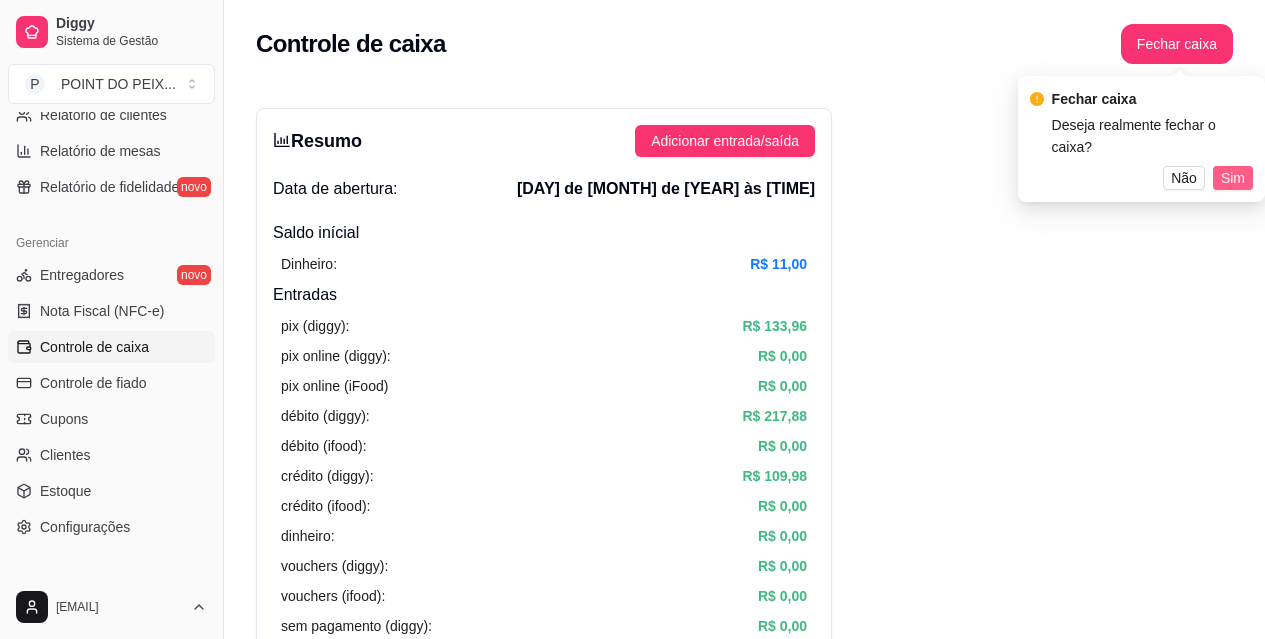 click on "Sim" at bounding box center [1233, 178] 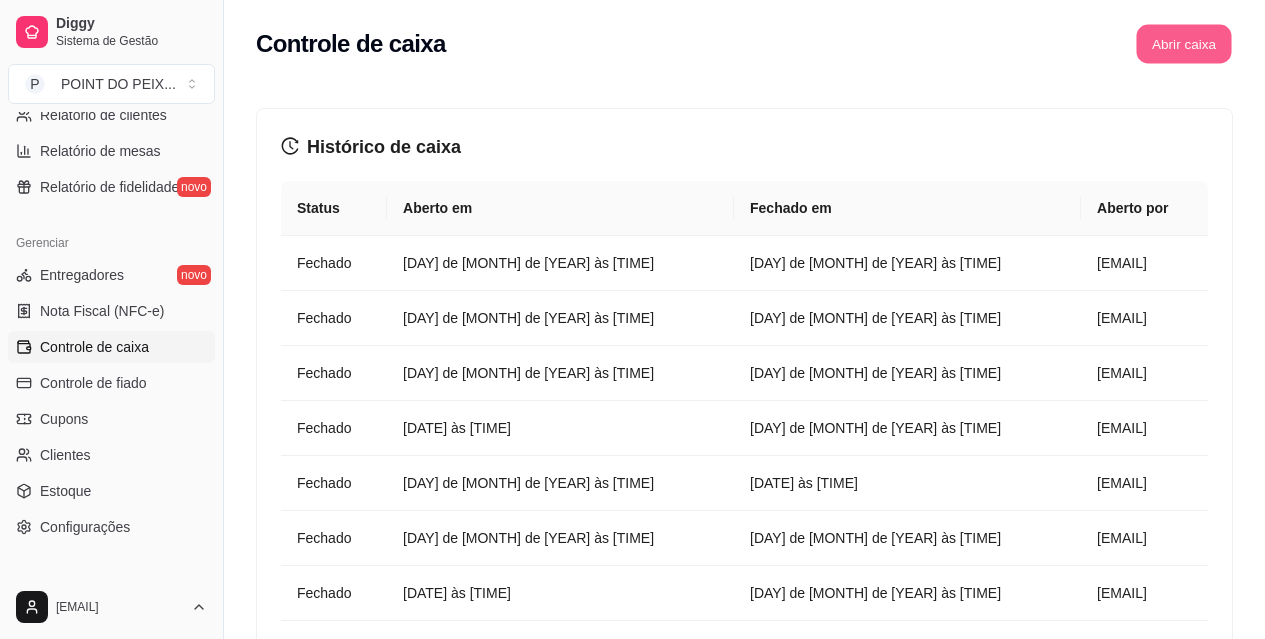 click on "Abrir caixa" at bounding box center (1183, 44) 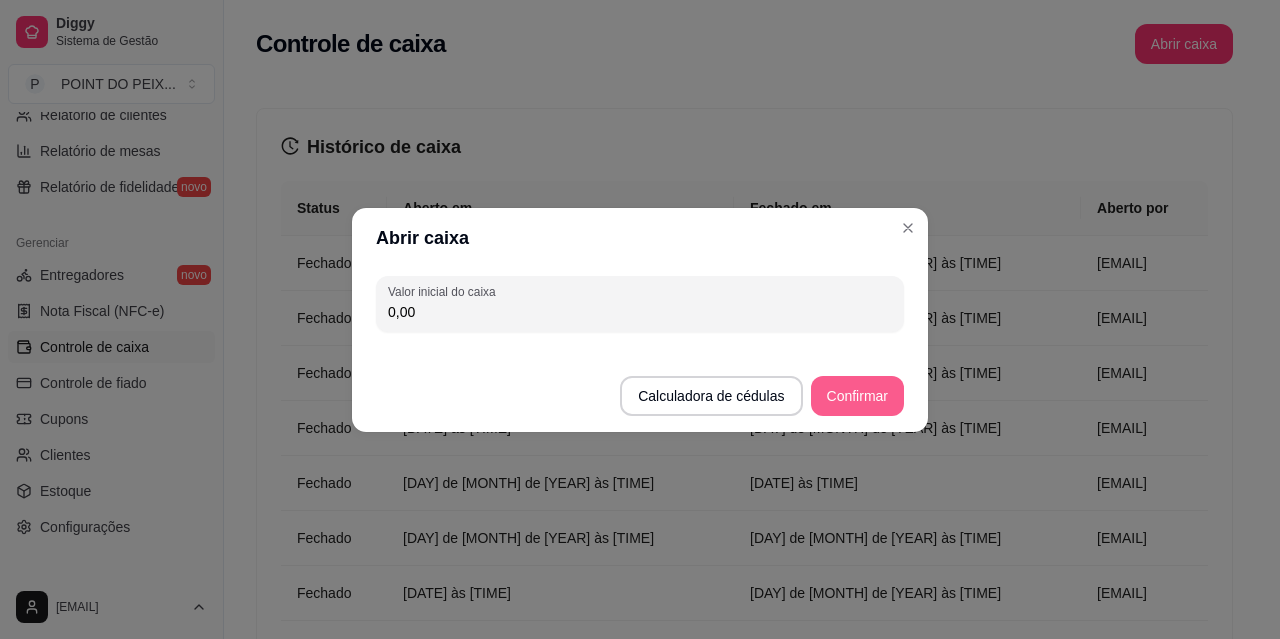 click on "Confirmar" at bounding box center [857, 396] 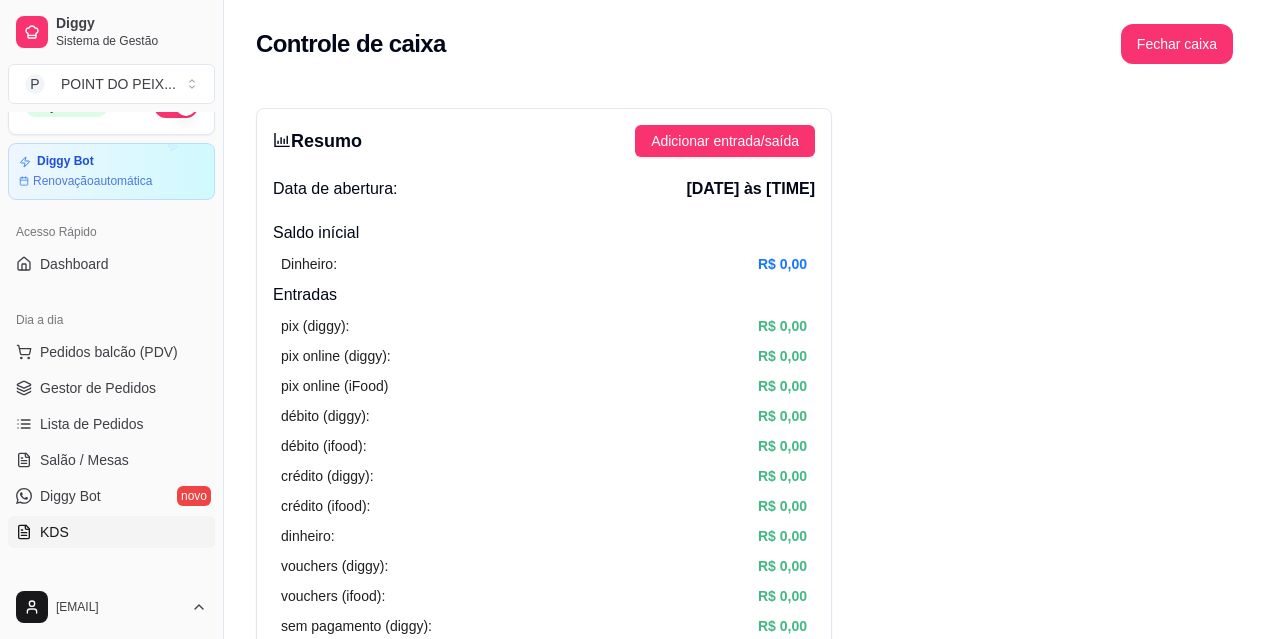 scroll, scrollTop: 0, scrollLeft: 0, axis: both 